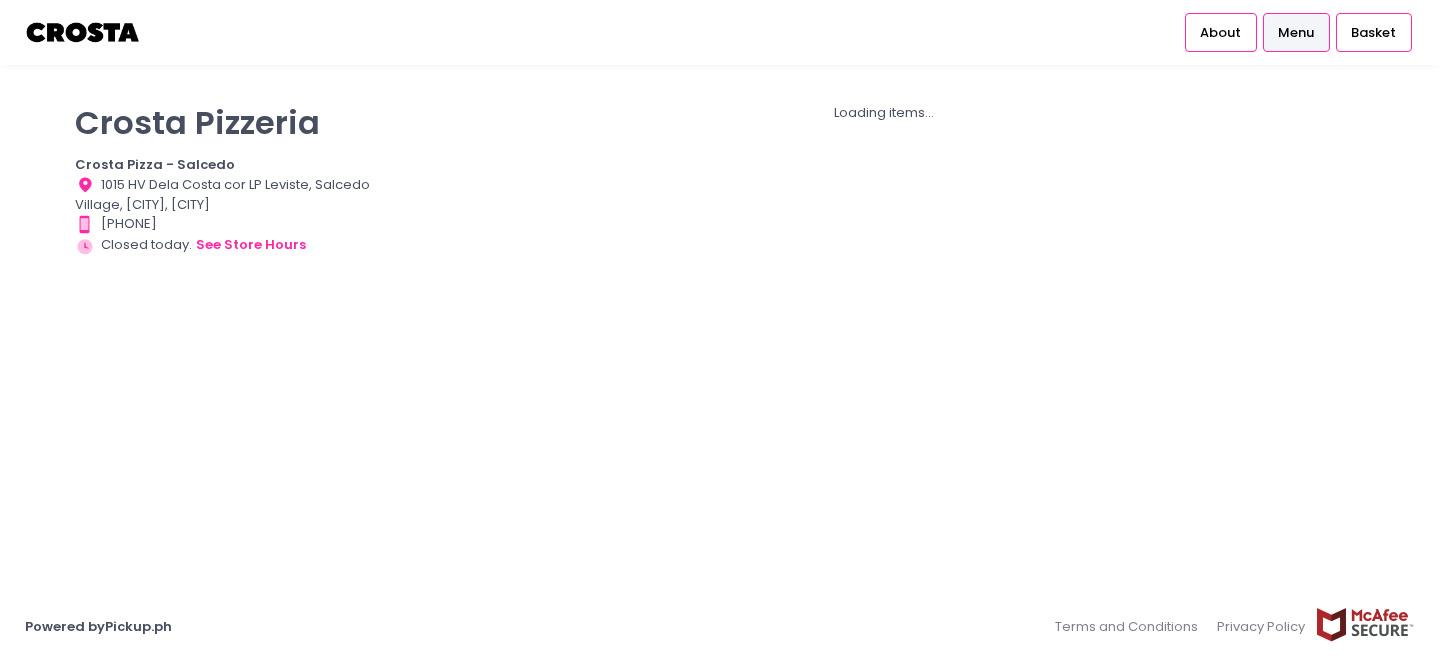 scroll, scrollTop: 0, scrollLeft: 0, axis: both 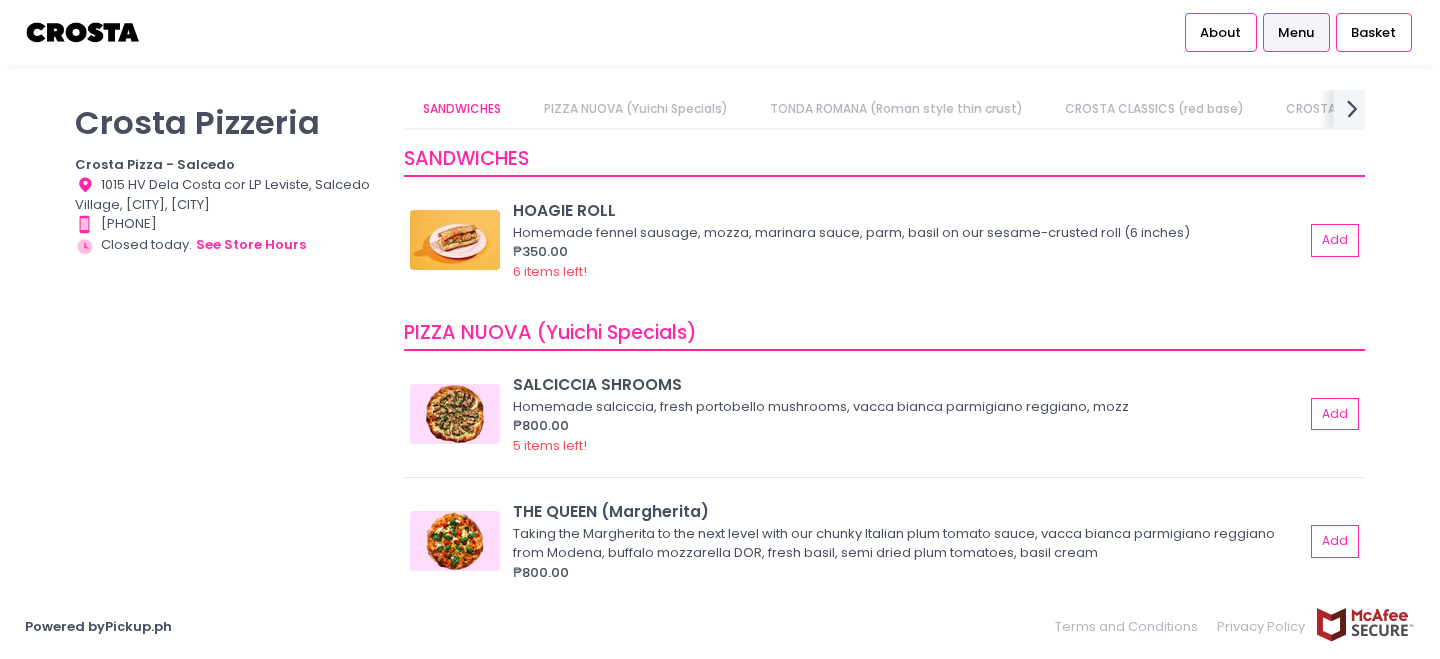 click 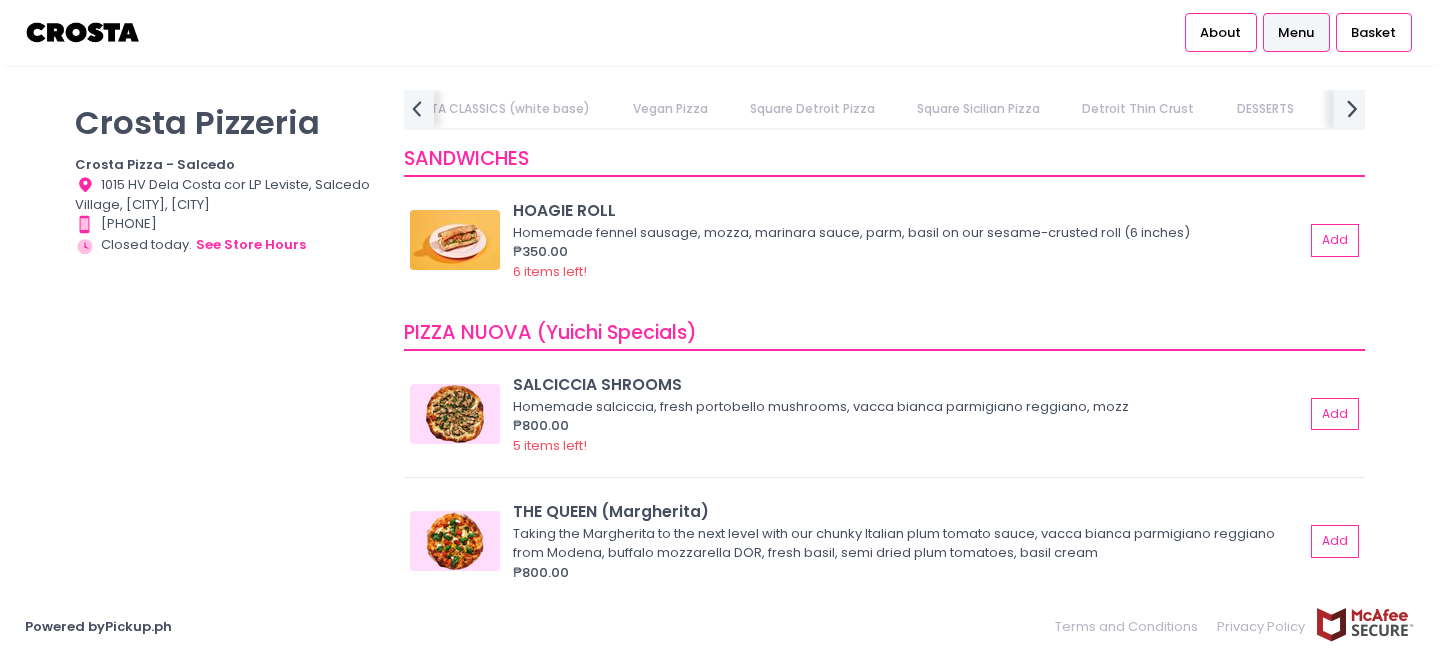 scroll, scrollTop: 0, scrollLeft: 971, axis: horizontal 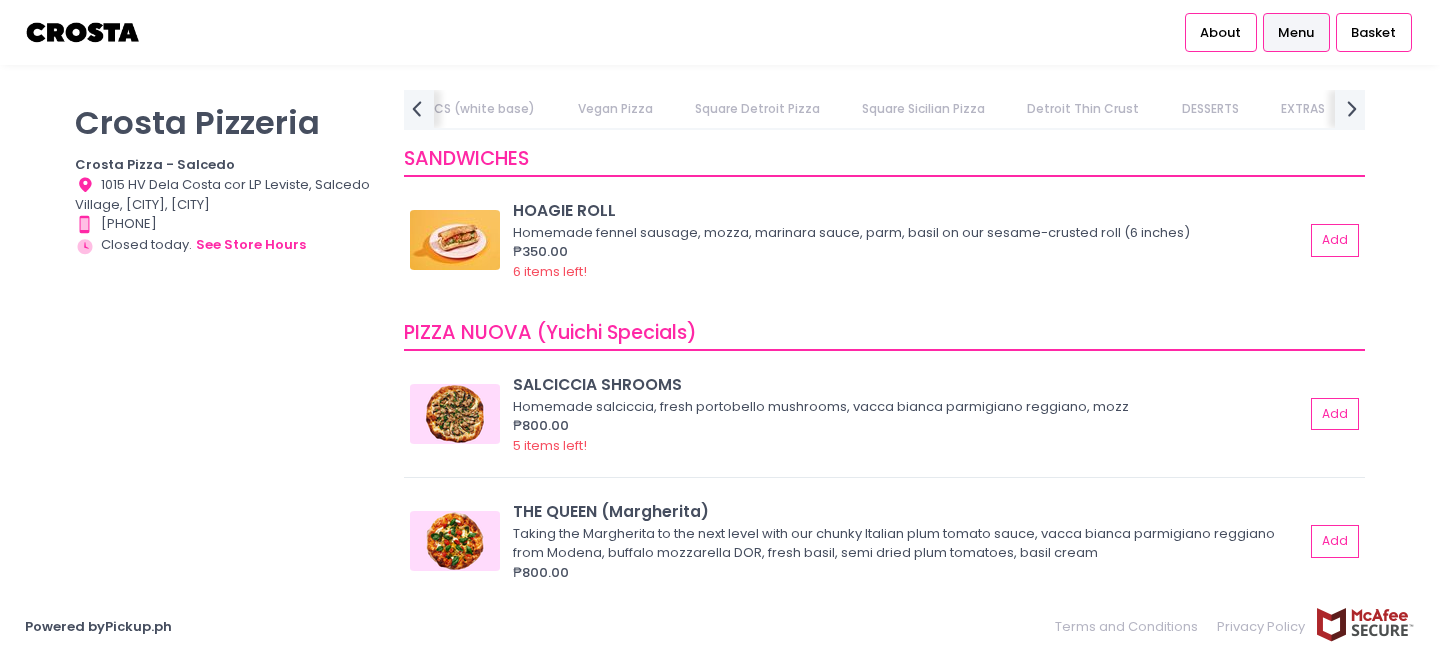 click on "Vegan Pizza" at bounding box center [615, 109] 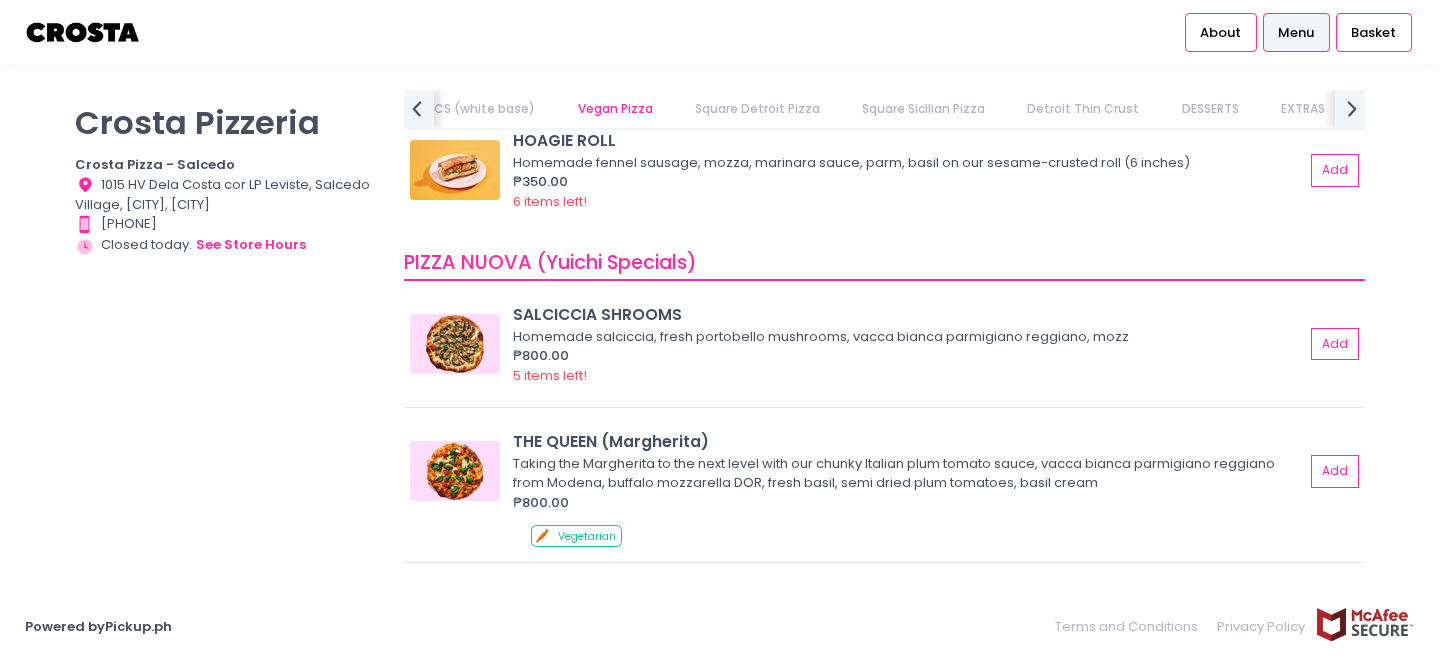 scroll, scrollTop: 285, scrollLeft: 0, axis: vertical 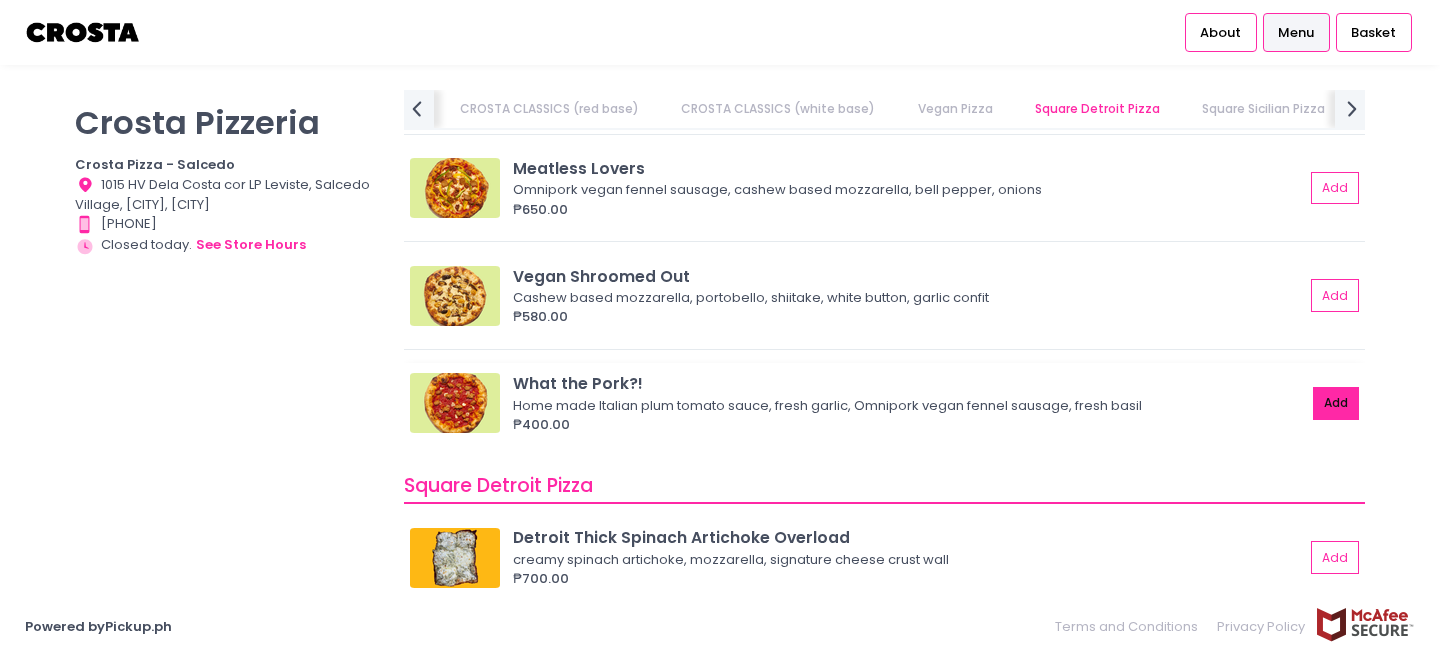 click on "Add" at bounding box center [1336, 403] 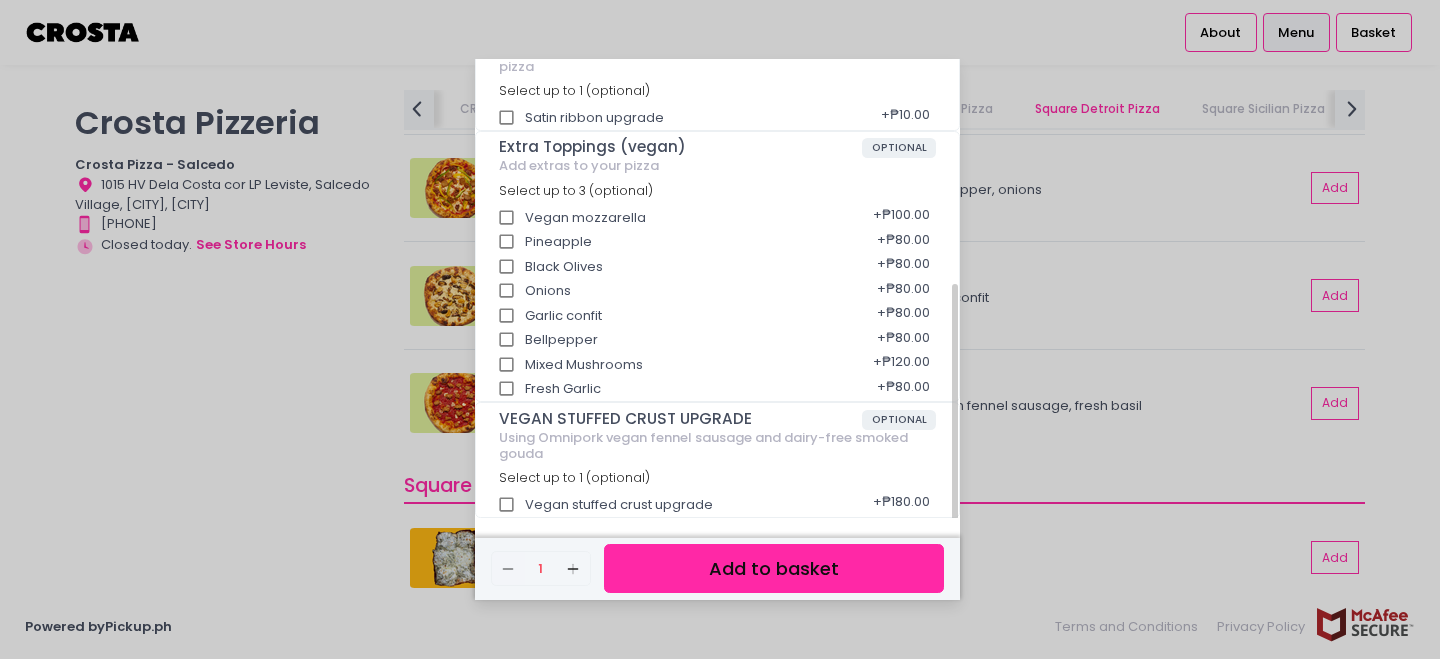 scroll, scrollTop: 412, scrollLeft: 0, axis: vertical 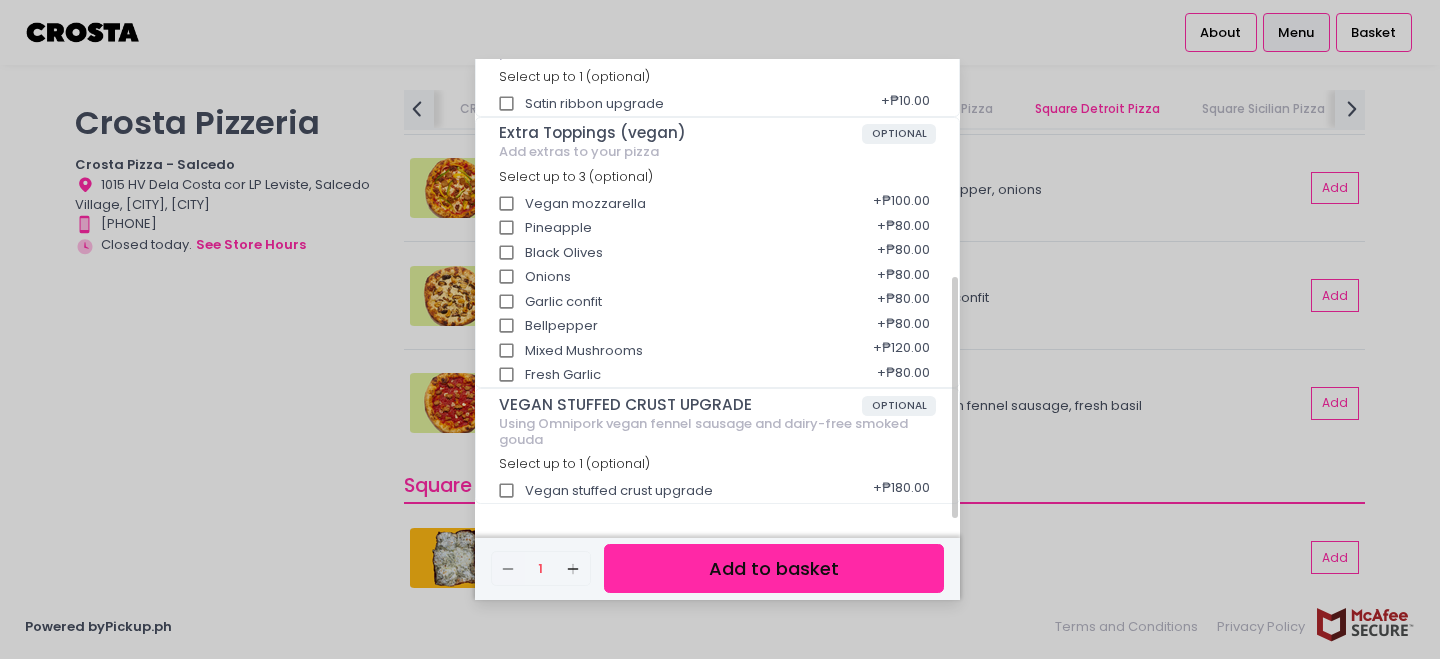 click on "Vegan stuffed crust upgrade" at bounding box center [507, 491] 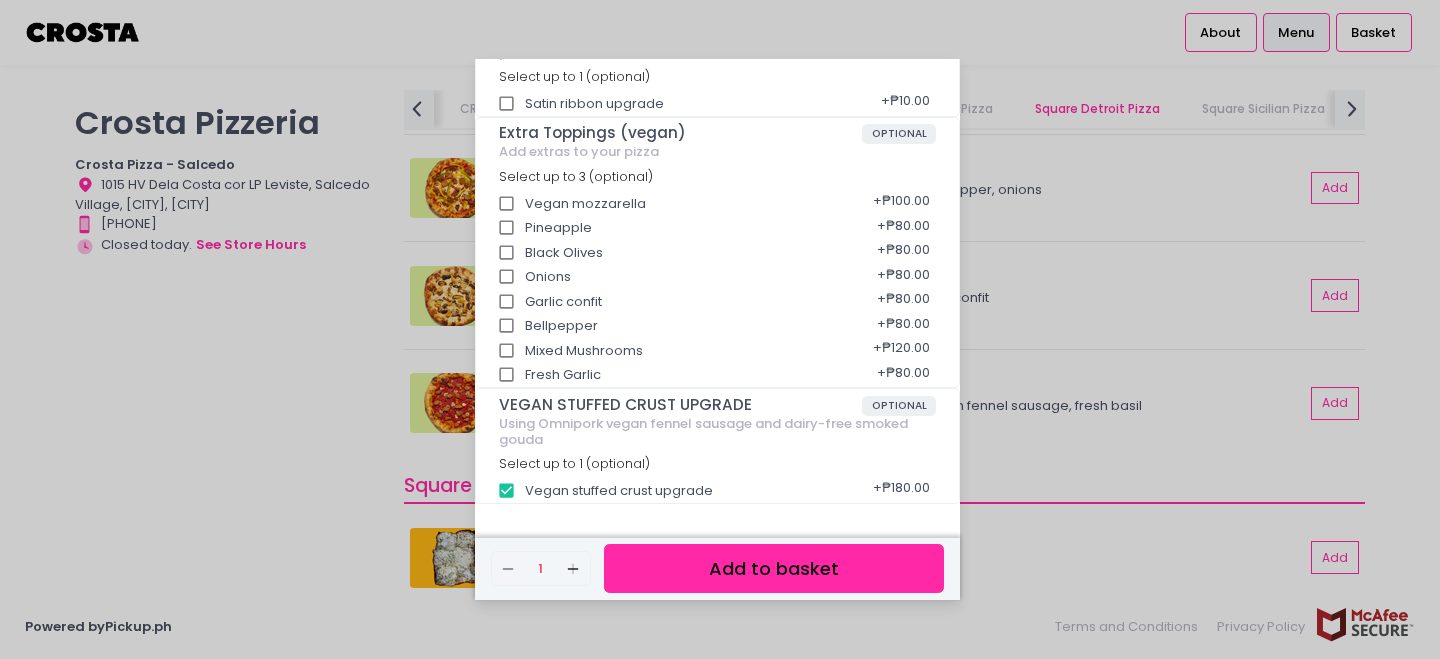 click on "Add to basket" at bounding box center [774, 568] 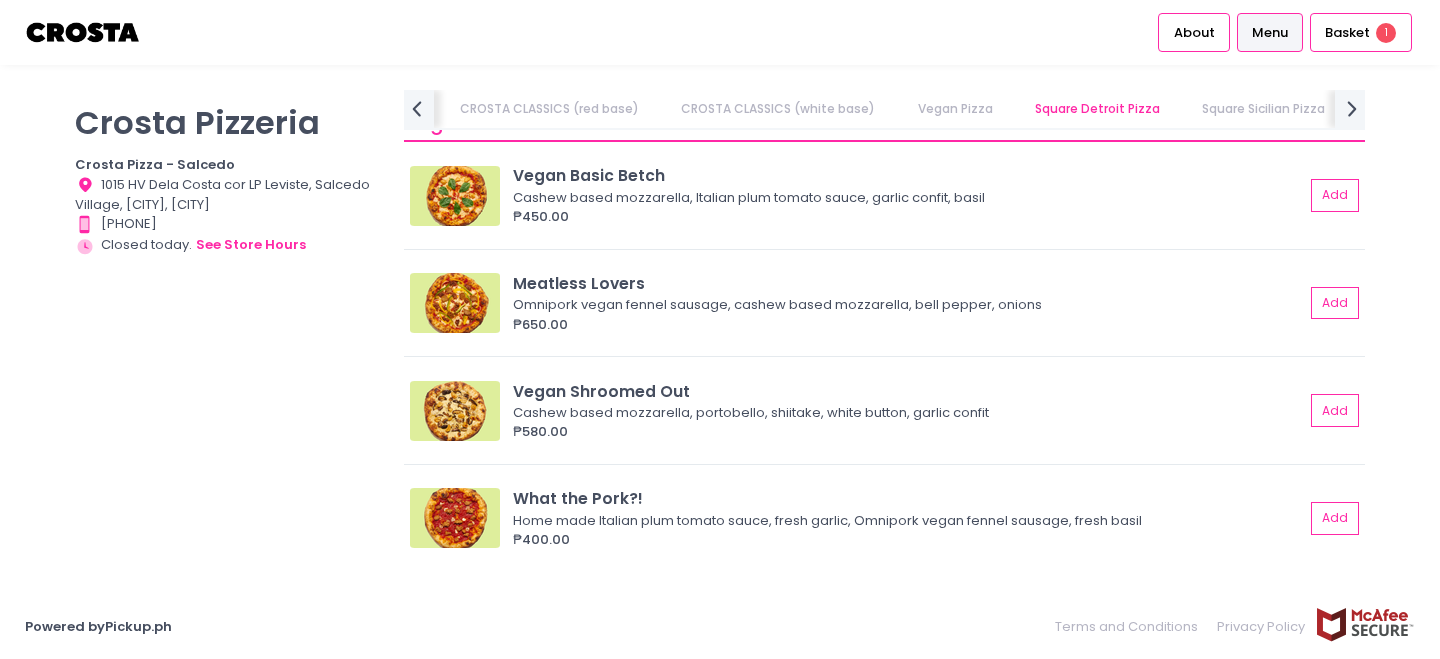 scroll, scrollTop: 1880, scrollLeft: 0, axis: vertical 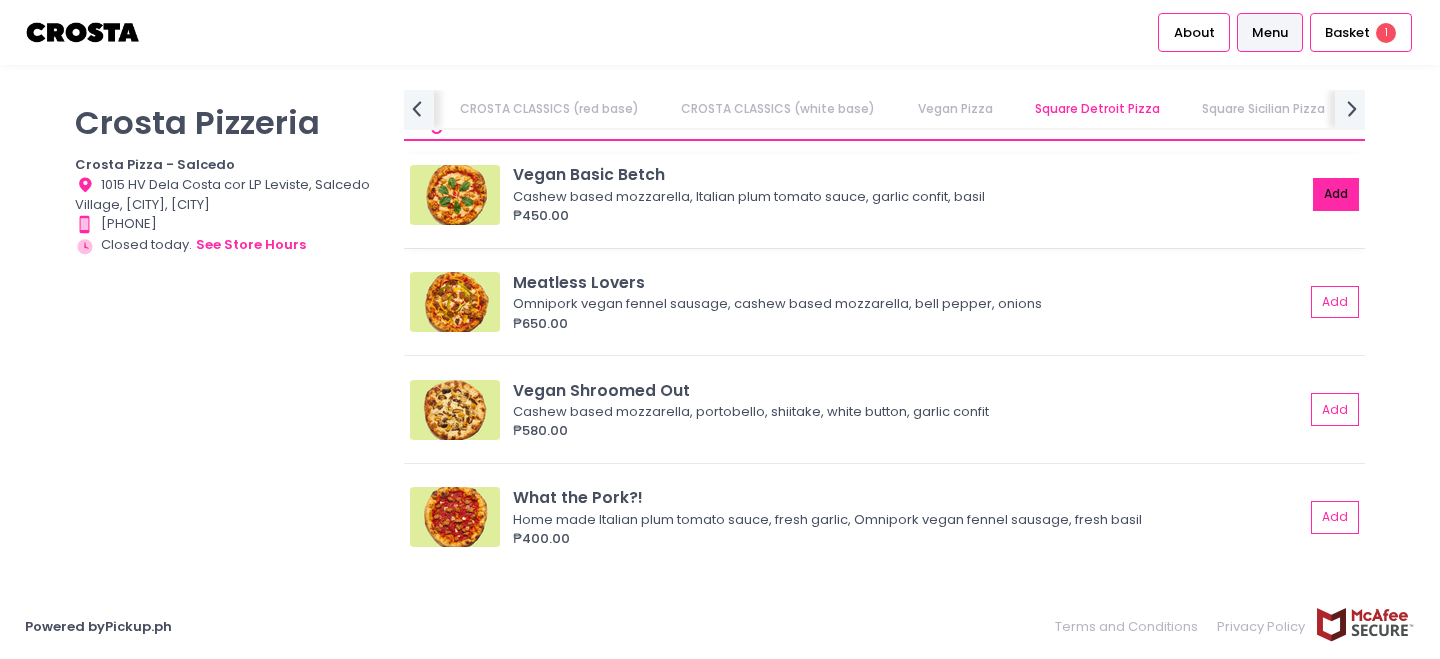click on "Add" at bounding box center (1336, 194) 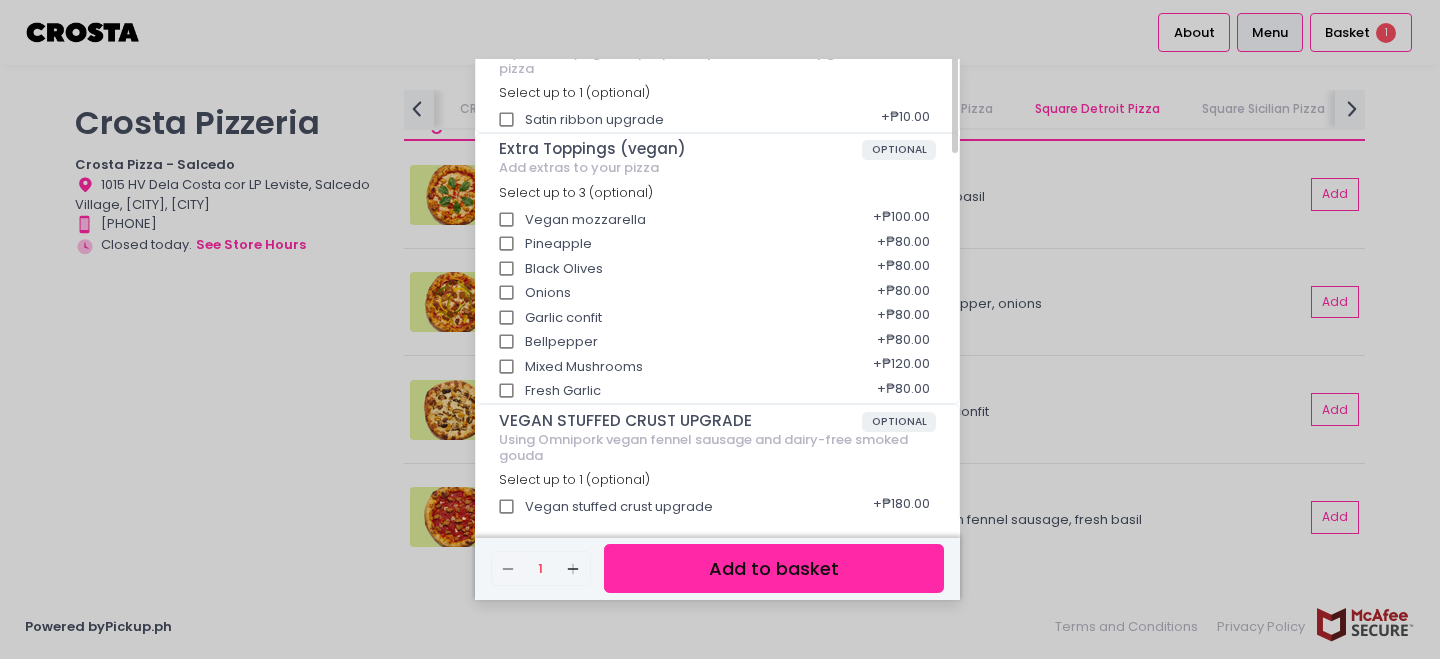 scroll, scrollTop: 412, scrollLeft: 0, axis: vertical 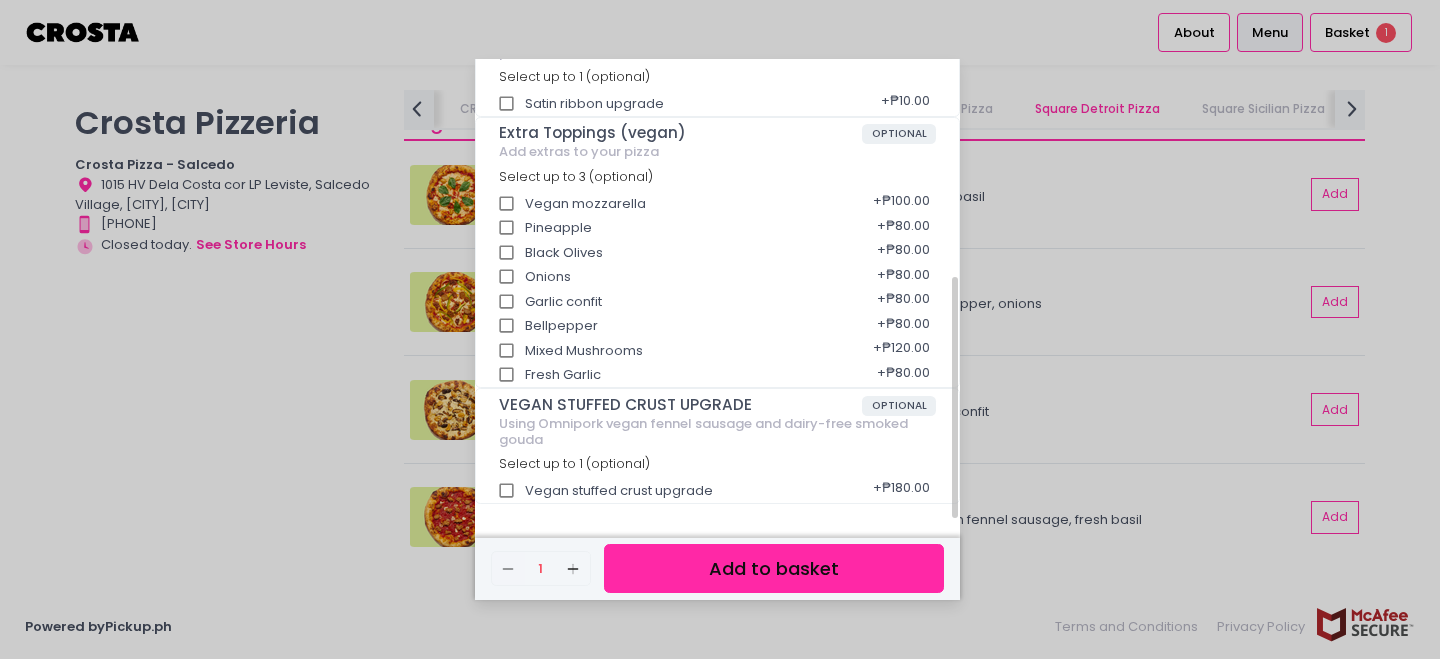 click on "Vegan stuffed crust upgrade   +  ₱180.00" at bounding box center [718, 484] 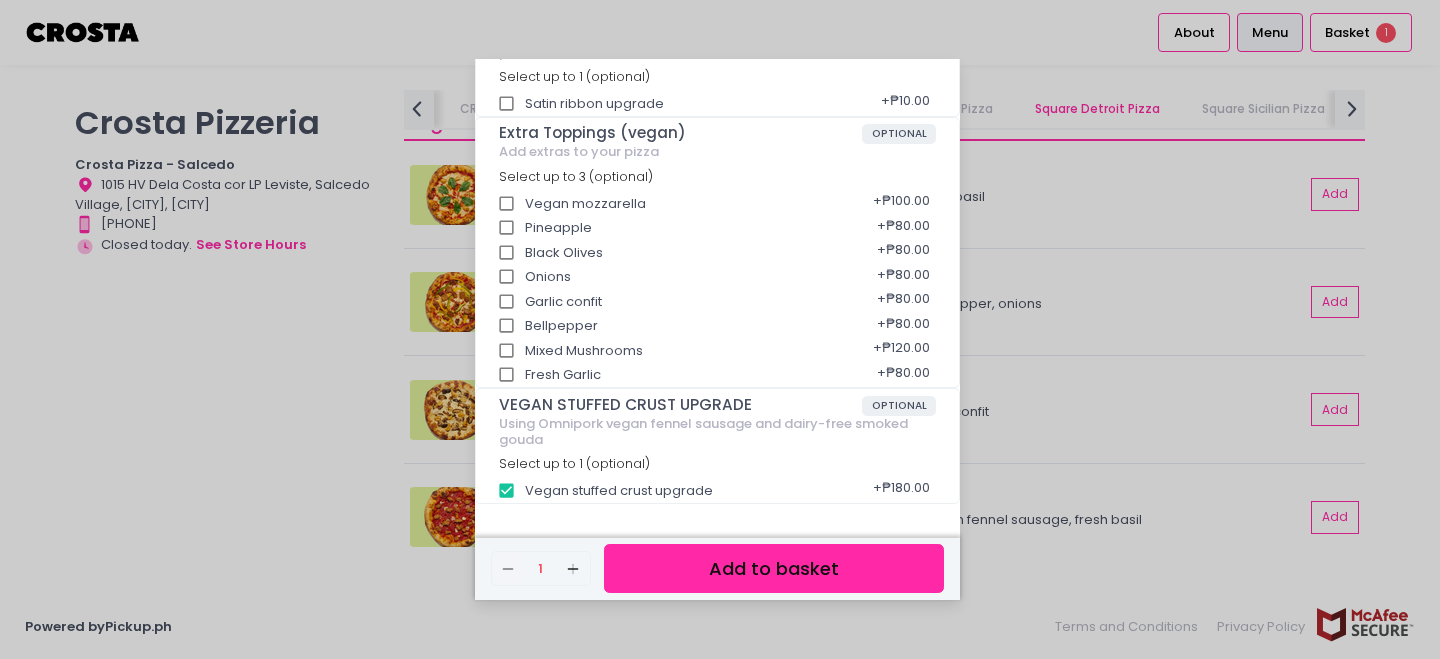 click on "Add to basket" at bounding box center [774, 568] 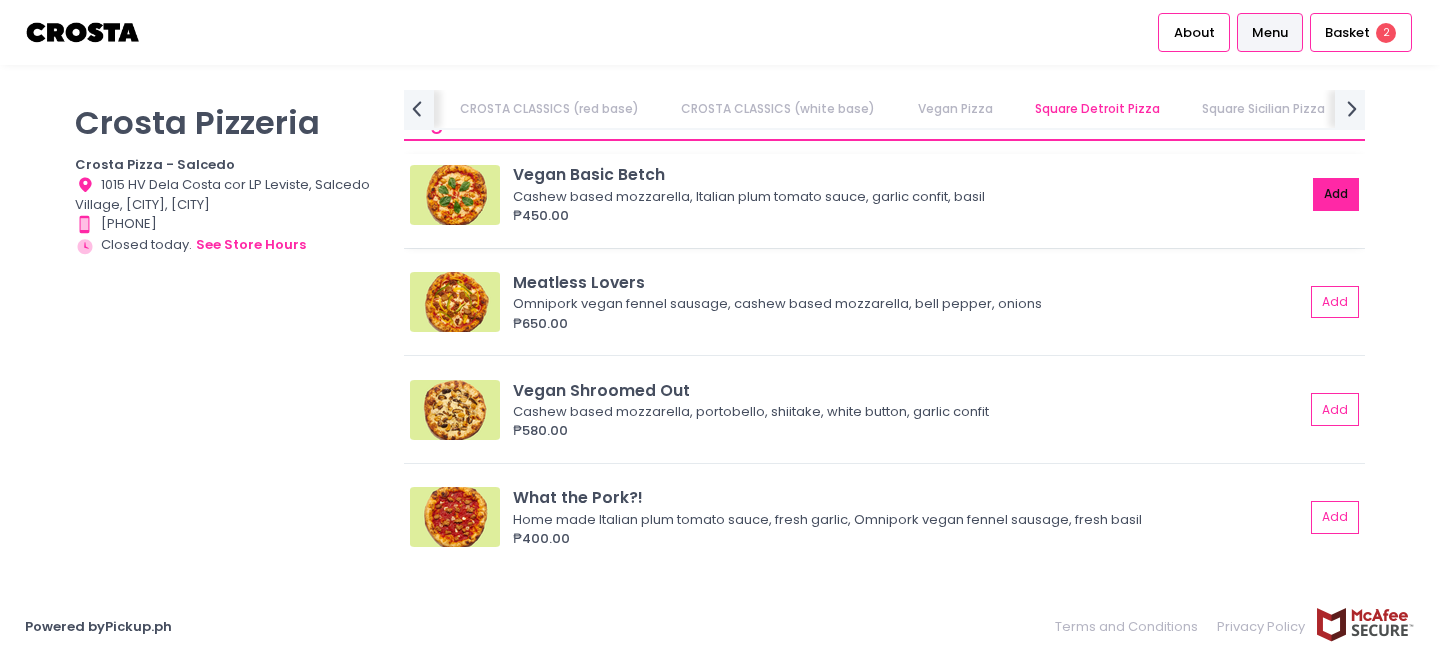 click on "Add" at bounding box center [1336, 194] 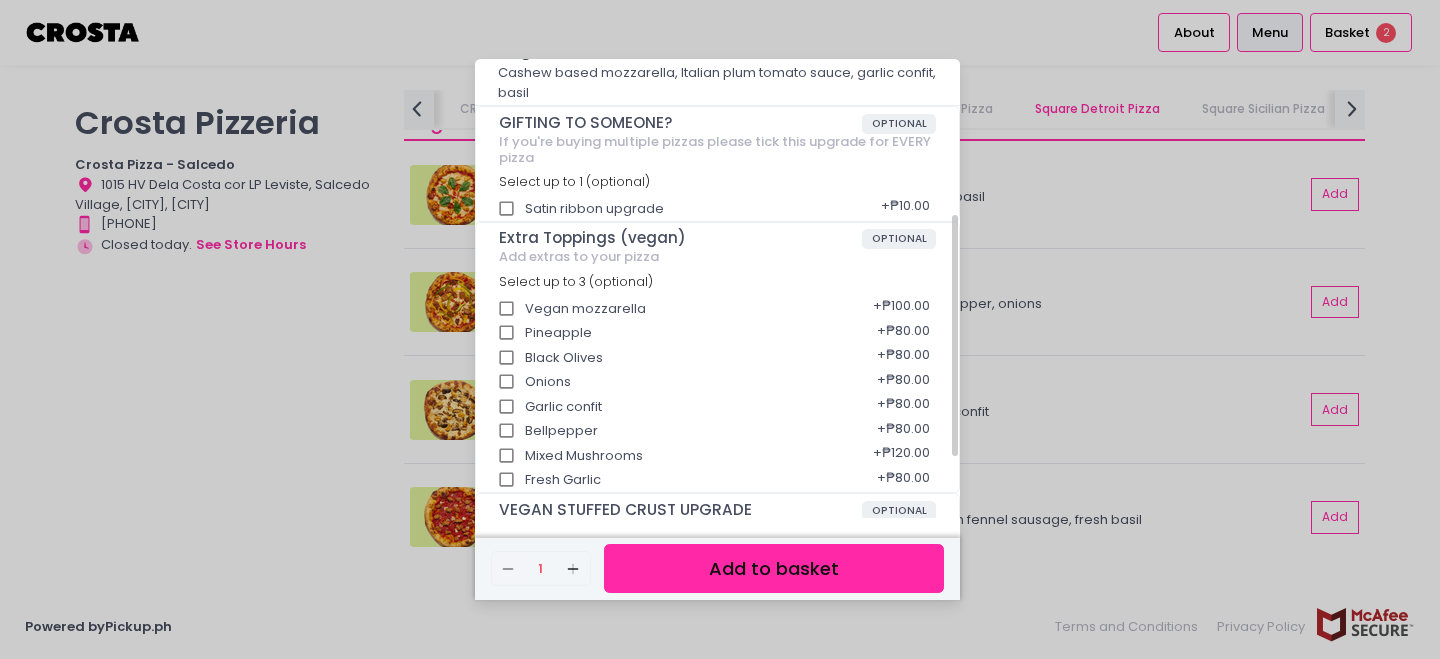 scroll, scrollTop: 319, scrollLeft: 0, axis: vertical 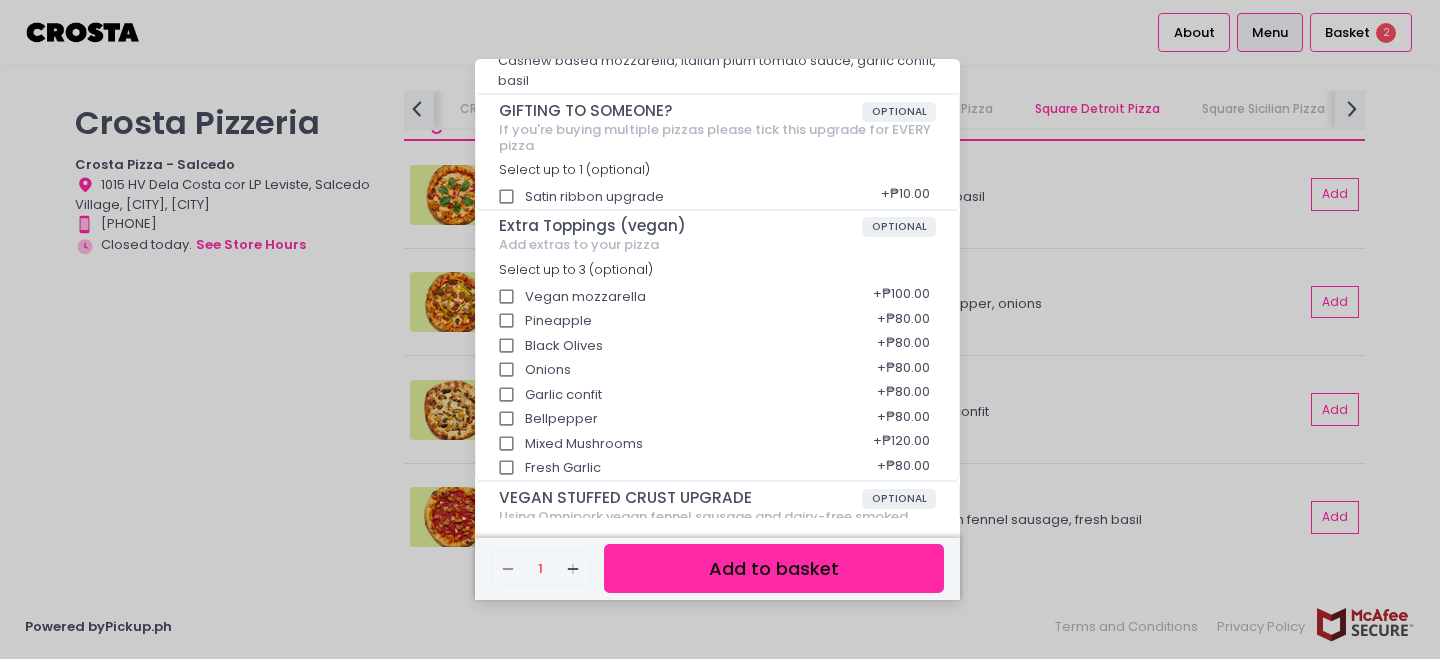 click on "Vegan Basic Betch ₱450.00 Cashew based mozzarella, Italian plum tomato sauce, garlic confit, basil GIFTING TO SOMEONE? OPTIONAL If you're buying multiple pizzas please tick this upgrade for EVERY pizza Select up to 1 (optional) Satin ribbon upgrade + ₱10.00 Extra Toppings (vegan) OPTIONAL Add extras to your pizza Select up to 3 (optional) Vegan mozzarella + ₱100.00 Pineapple + ₱80.00 Black Olives + ₱80.00 Onions + ₱80.00 Garlic confit + ₱80.00 Bellpepper + ₱80.00 Mixed Mushrooms + ₱120.00 Fresh Garlic + ₱80.00 VEGAN STUFFED CRUST UPGRADE OPTIONAL Using Omnipork vegan fennel sausage and dairy-free smoked gouda Select up to 1 (optional) Vegan stuffed crust upgrade + ₱180.00 Remove Created with Sketch. 1 Add Created with Sketch. Add to basket" at bounding box center (720, 329) 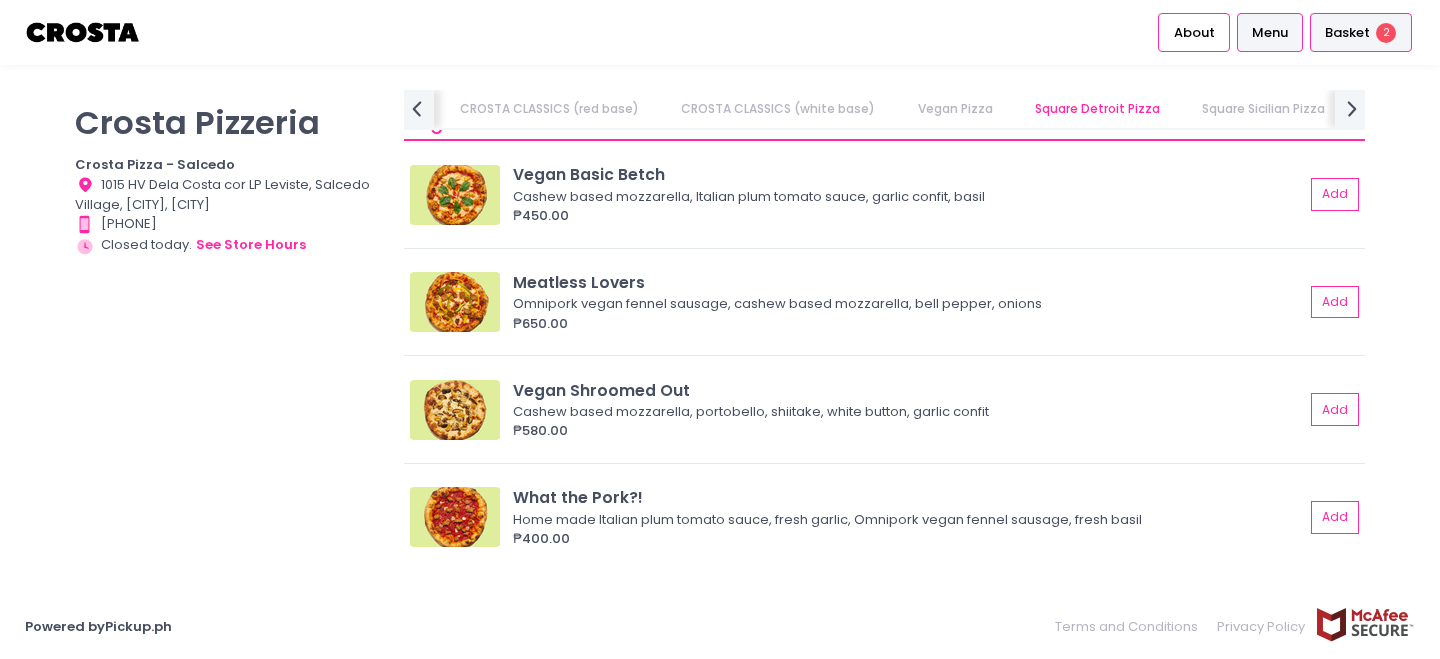 click on "Basket" at bounding box center (1347, 33) 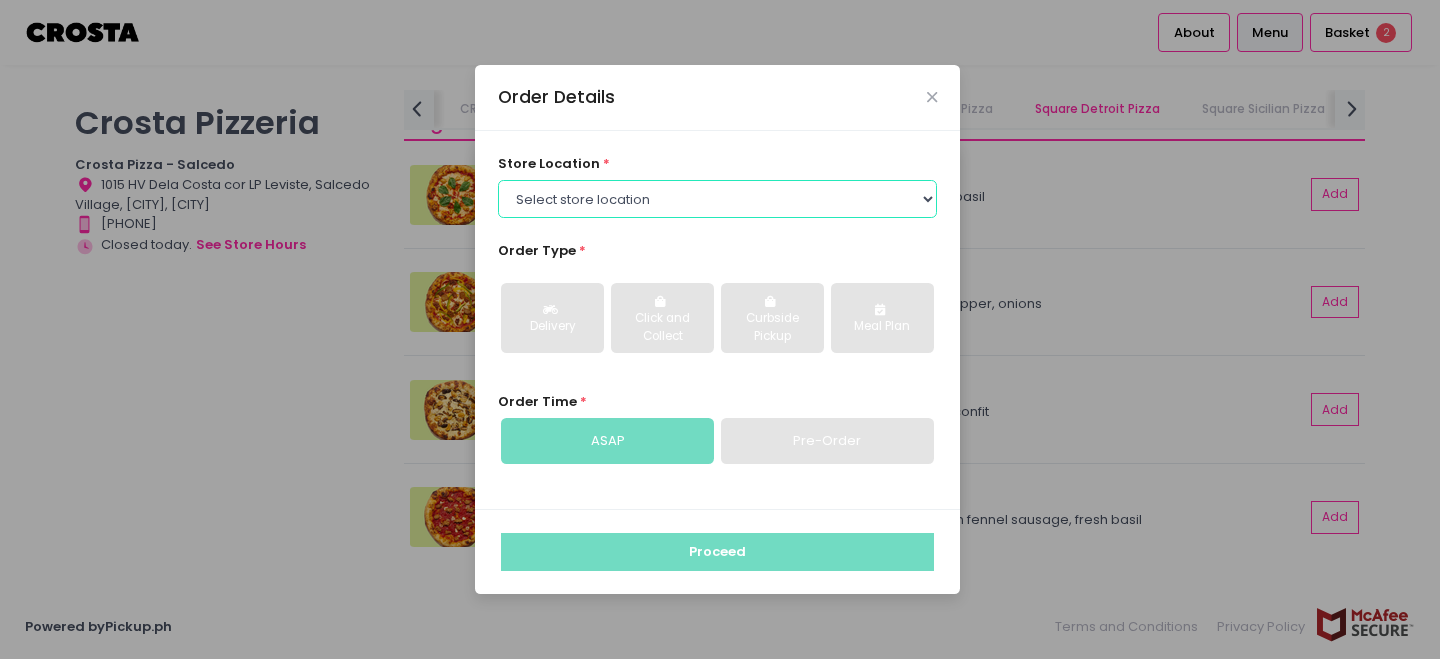 click on "Select store location Crosta Pizza - Salcedo  Crosta Pizza - San Juan" at bounding box center [718, 199] 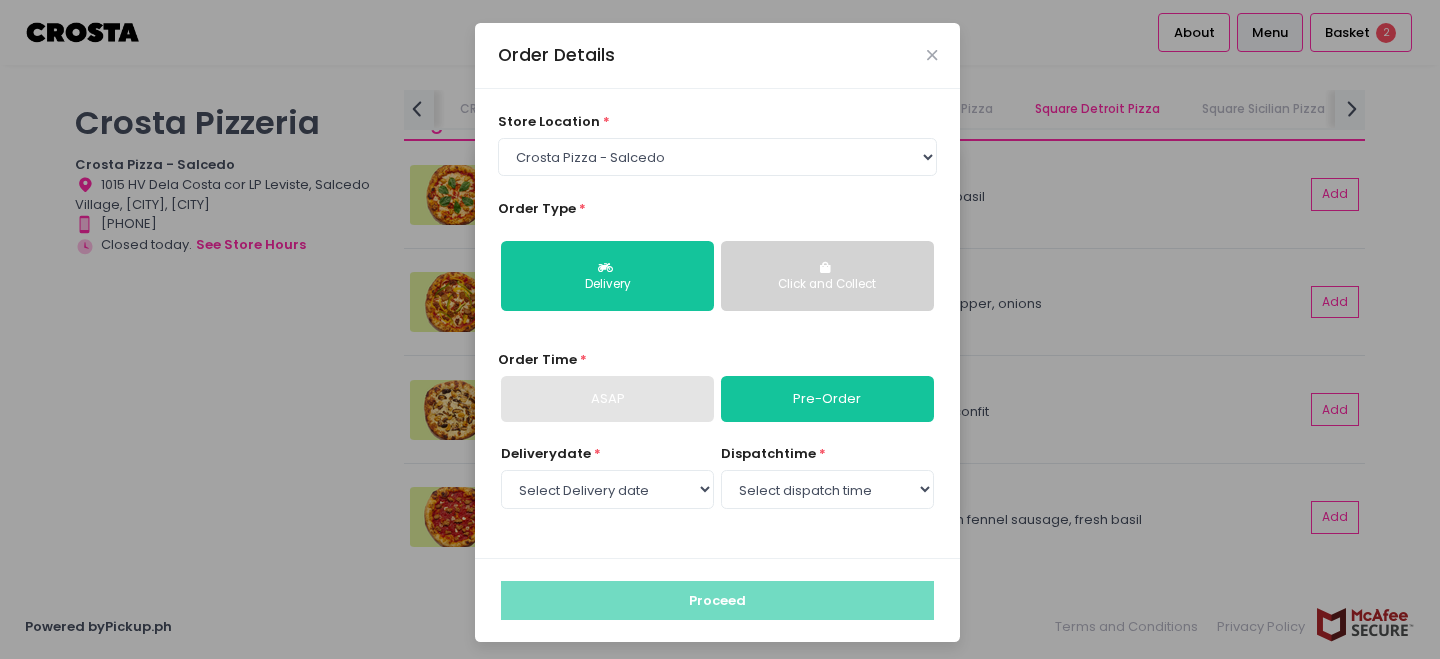 click on "Click and Collect" at bounding box center (827, 285) 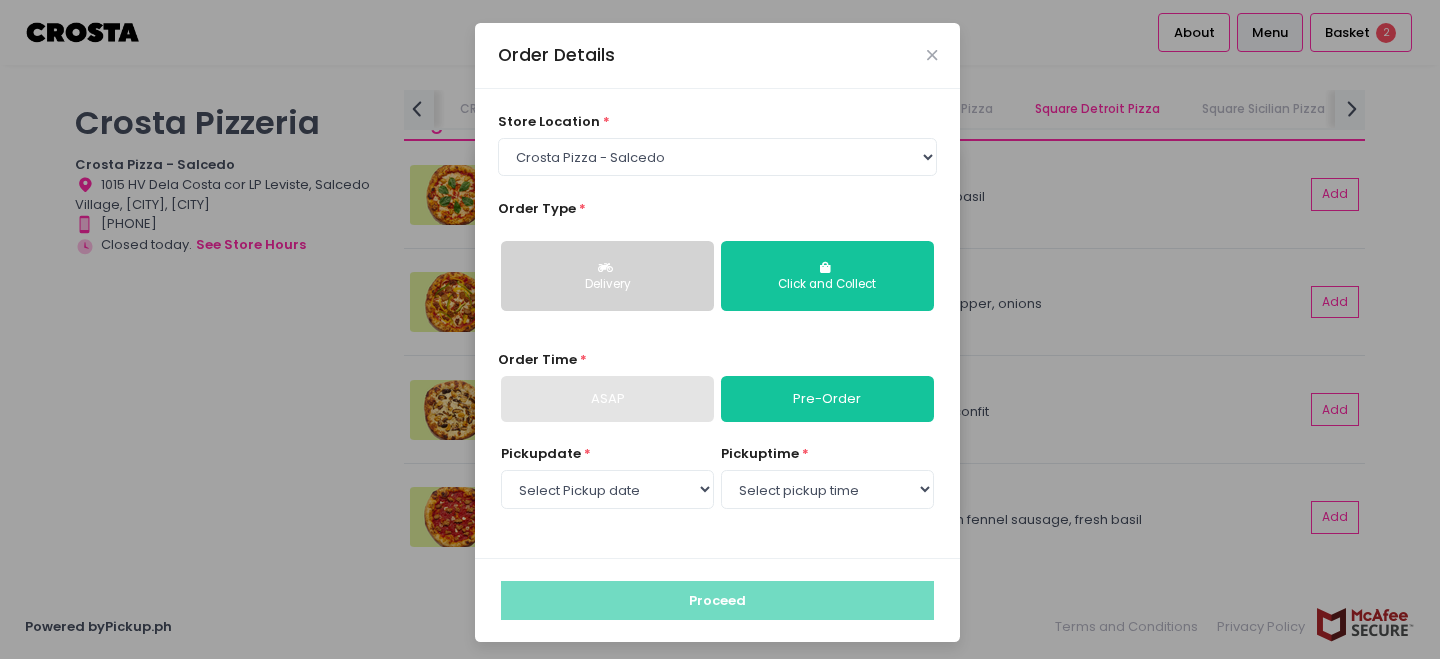 click on "Delivery" at bounding box center [607, 276] 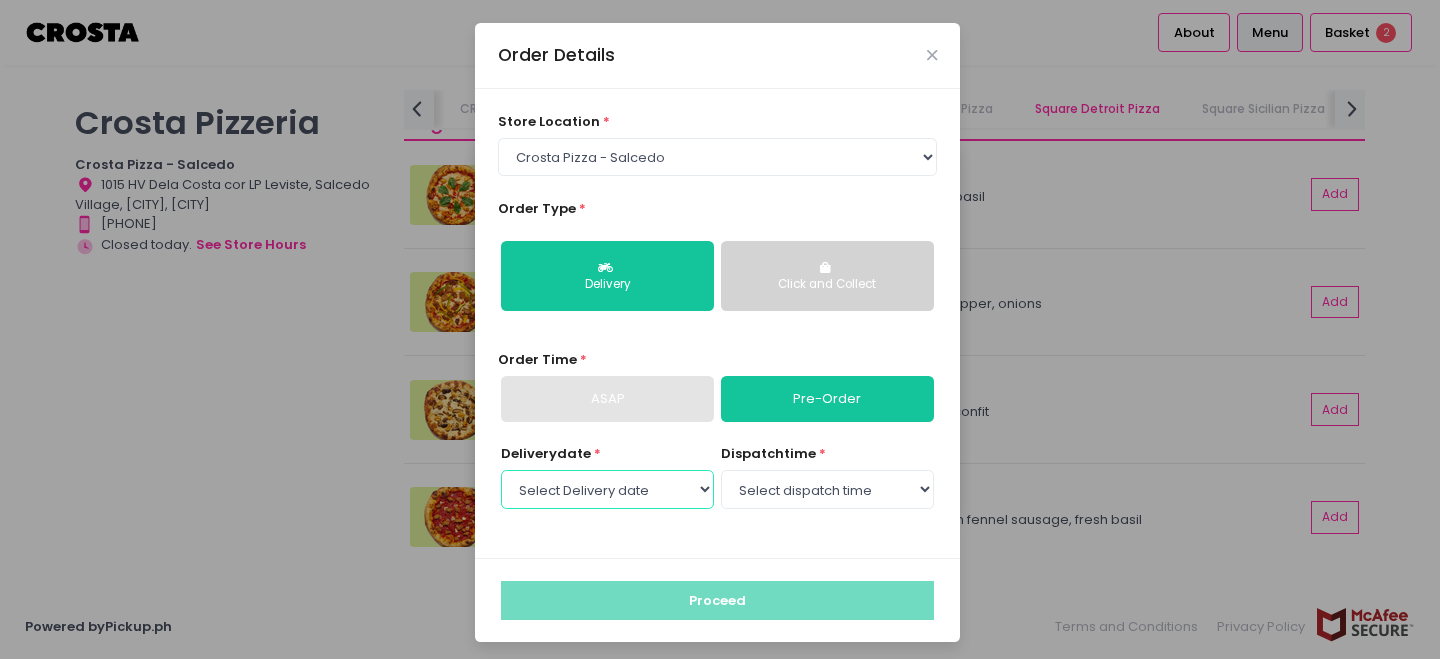 click on "Select Delivery date Sunday, Aug 3rd Monday, Aug 4th" at bounding box center (607, 489) 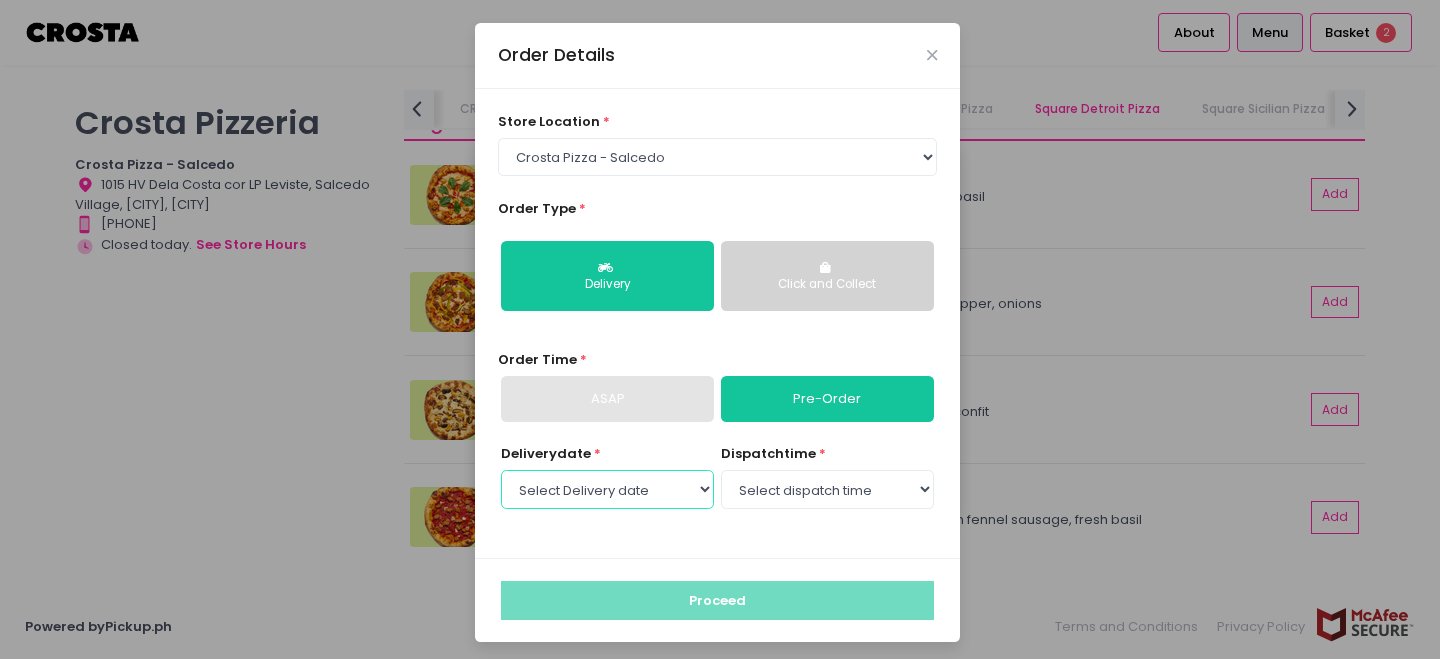 select on "2025-08-03" 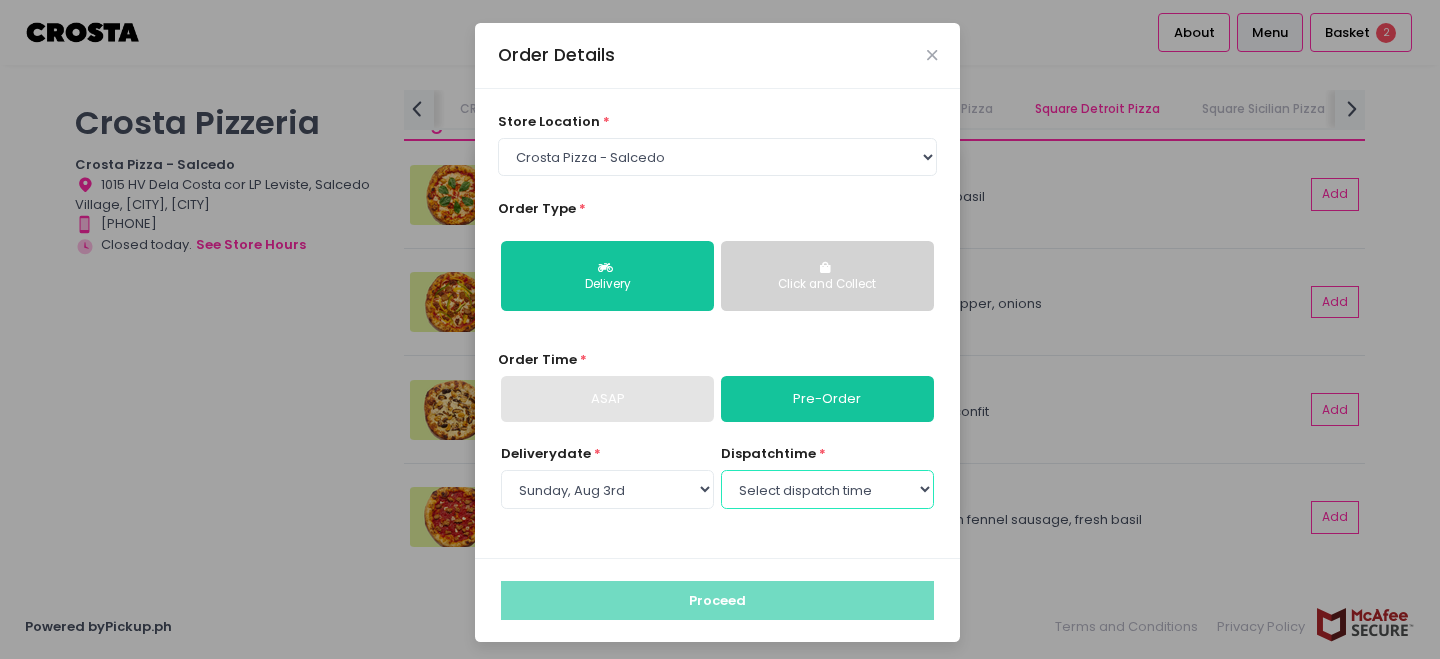 click on "Select dispatch time 12:00 PM - 12:30 PM 12:30 PM - 01:00 PM 01:00 PM - 01:30 PM 01:30 PM - 02:00 PM 02:00 PM - 02:30 PM 02:30 PM - 03:00 PM 03:00 PM - 03:30 PM 03:30 PM - 04:00 PM 04:00 PM - 04:30 PM 04:30 PM - 05:00 PM 05:00 PM - 05:30 PM 05:30 PM - 06:00 PM 06:00 PM - 06:30 PM 06:30 PM - 07:00 PM 07:00 PM - 07:30 PM 07:30 PM - 08:00 PM 08:00 PM - 08:30 PM 08:30 PM - 09:00 PM" at bounding box center (827, 489) 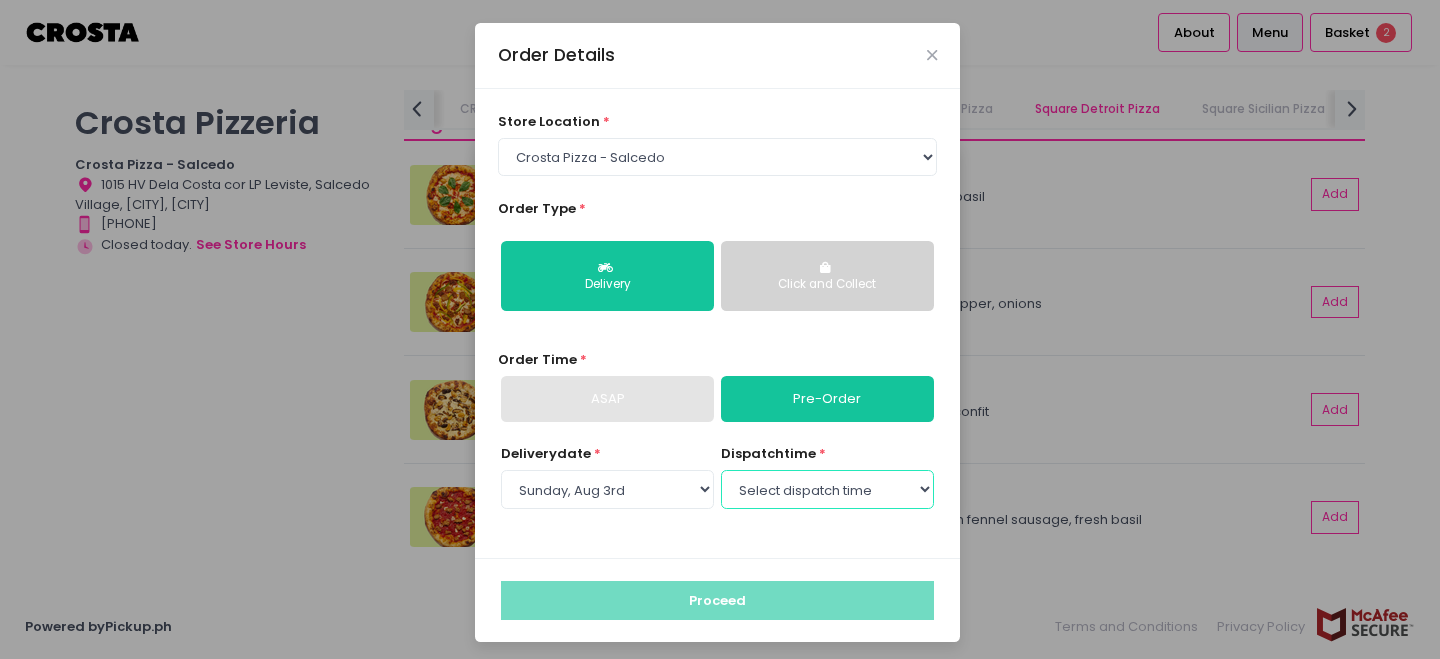 select on "20:30" 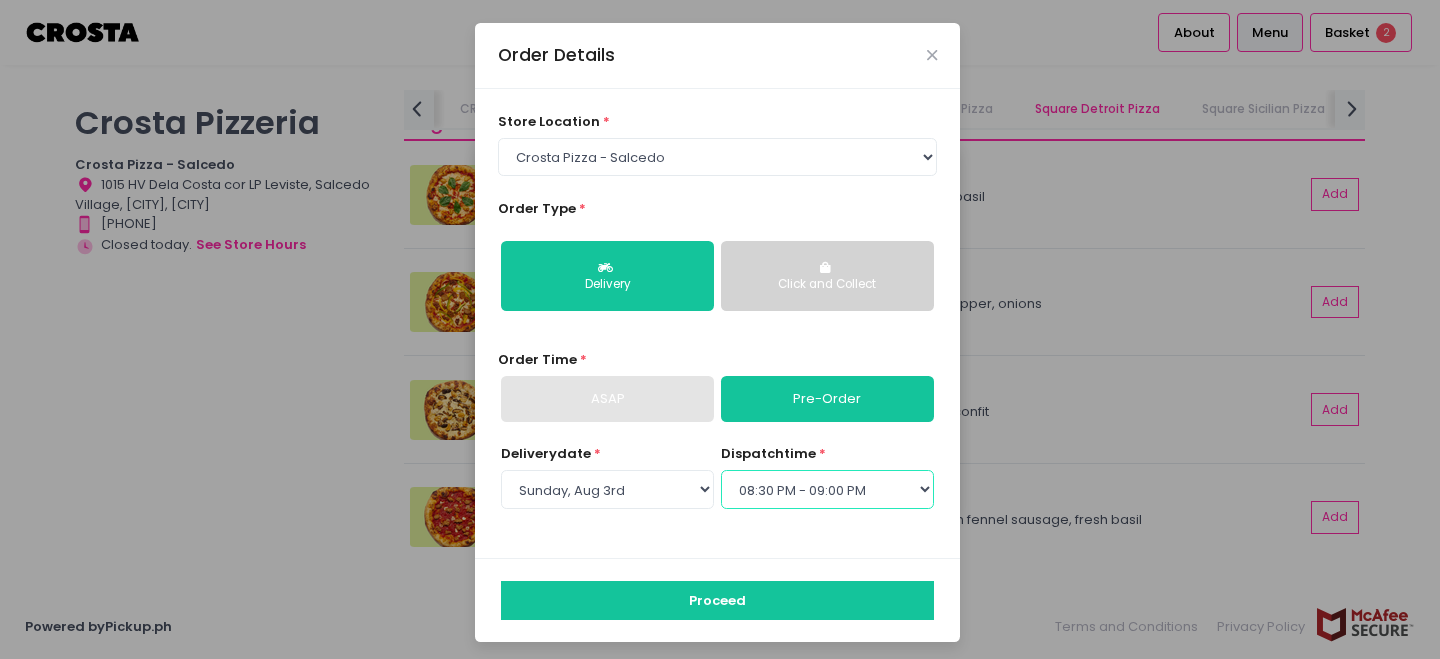 scroll, scrollTop: 15, scrollLeft: 0, axis: vertical 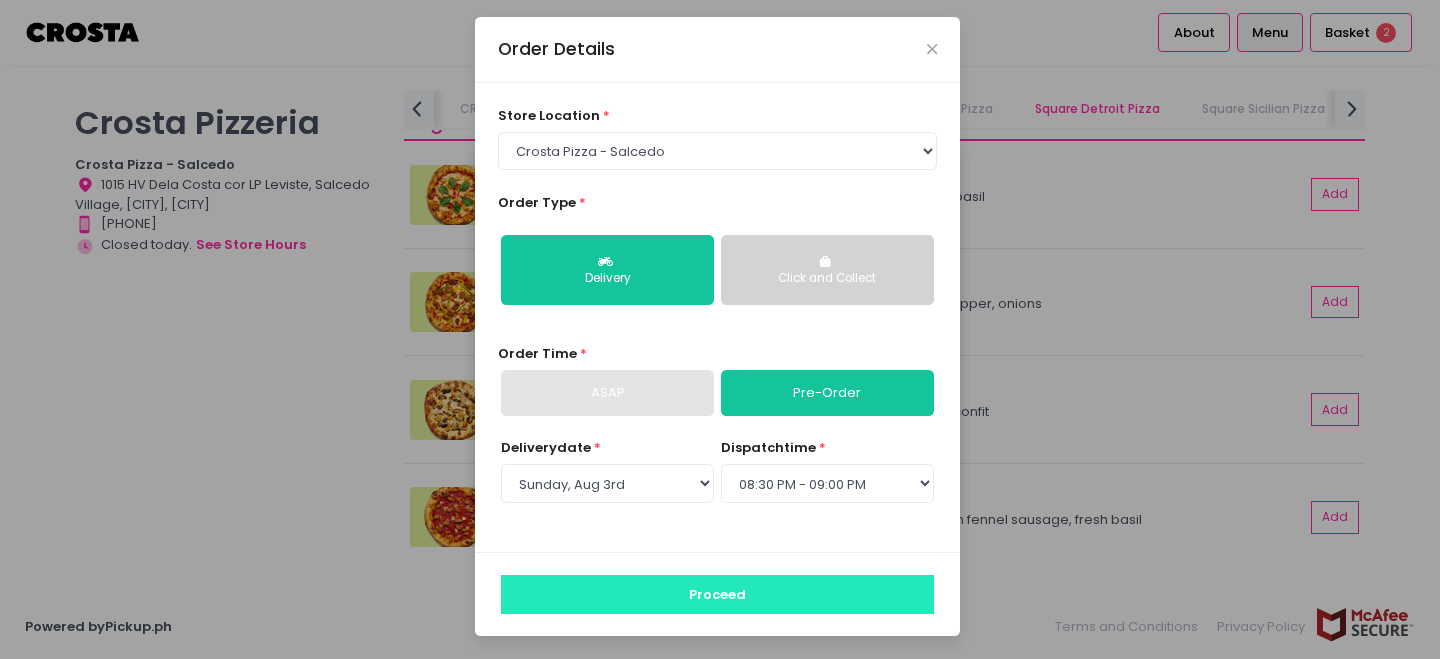 click on "Proceed" at bounding box center (717, 594) 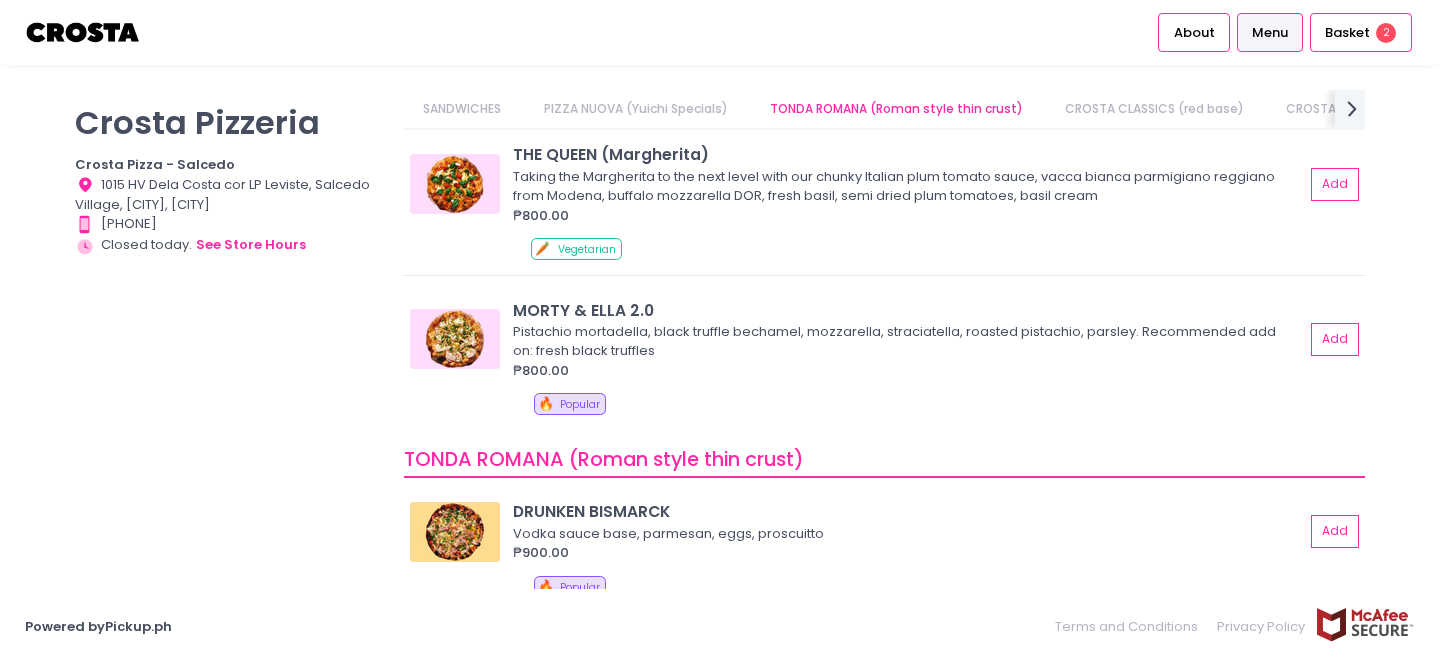 scroll, scrollTop: 438, scrollLeft: 0, axis: vertical 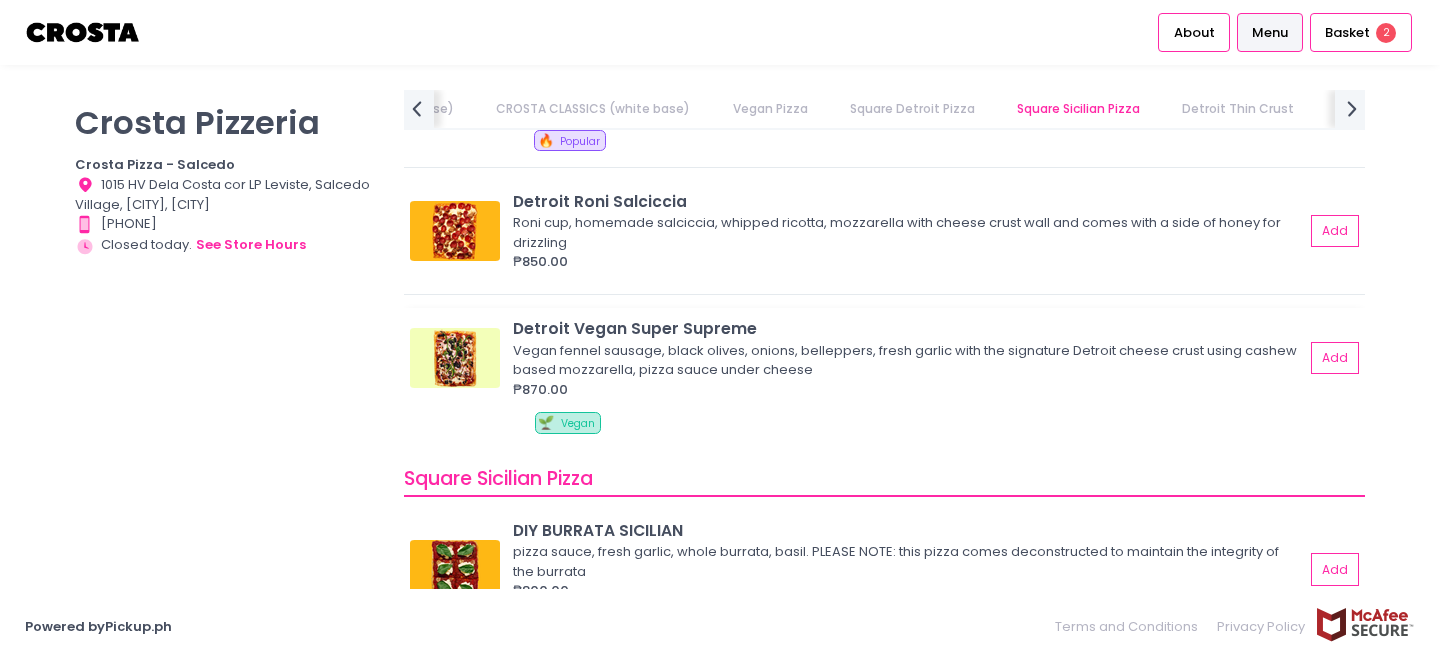 click at bounding box center (455, 358) 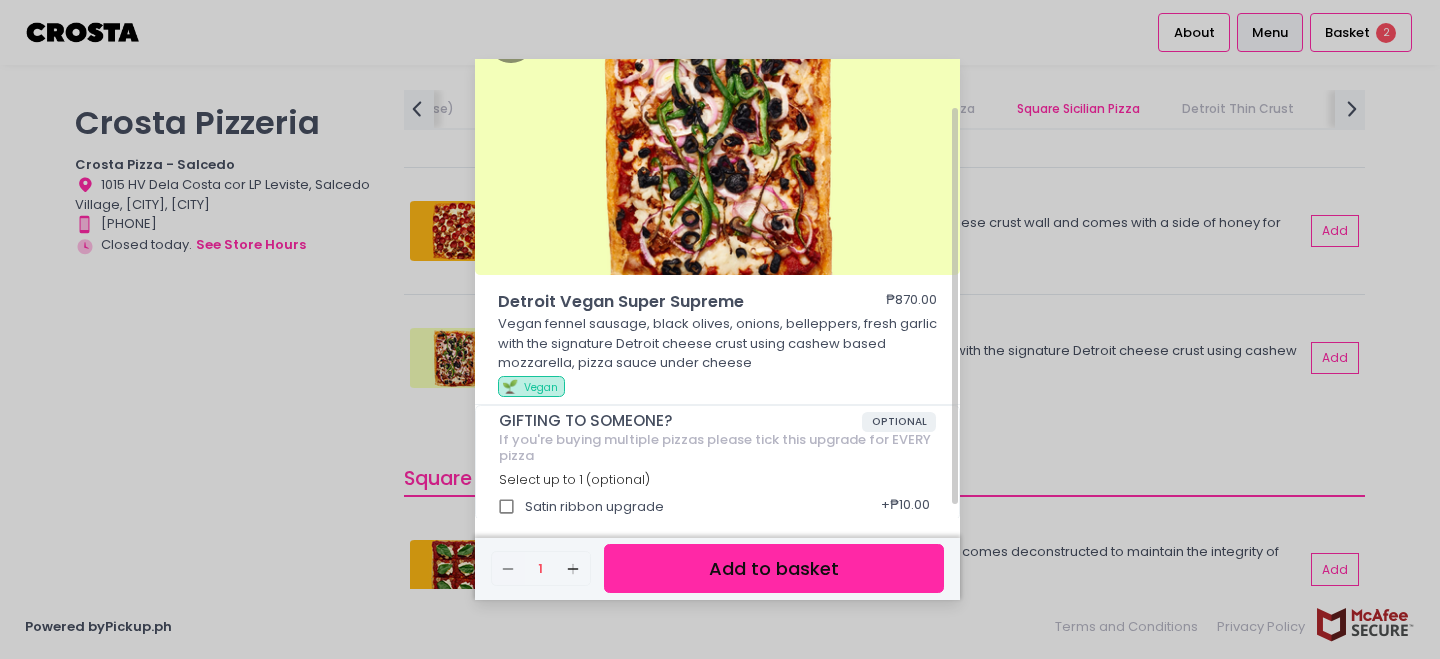scroll, scrollTop: 72, scrollLeft: 0, axis: vertical 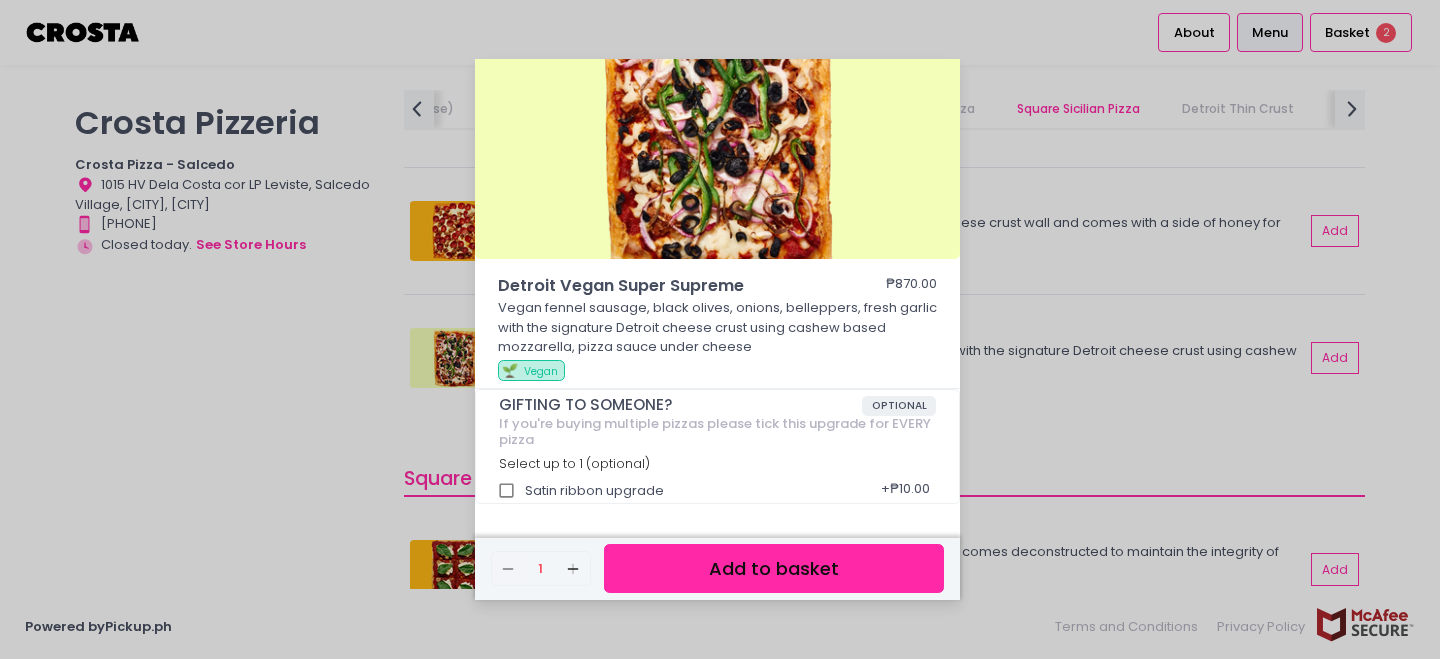 click on "Detroit Vegan Super Supreme ₱870.00 Vegan fennel sausage, black olives, onions, belleppers, fresh garlic with the signature Detroit cheese crust using cashew based mozzarella, pizza sauce under cheese 🌱 Vegan GIFTING TO SOMEONE? OPTIONAL If you're buying multiple pizzas please tick this upgrade for EVERY pizza Select up to 1 (optional) Satin ribbon upgrade + ₱10.00 Remove Created with Sketch. 1 Add Created with Sketch. Add to basket" at bounding box center (720, 329) 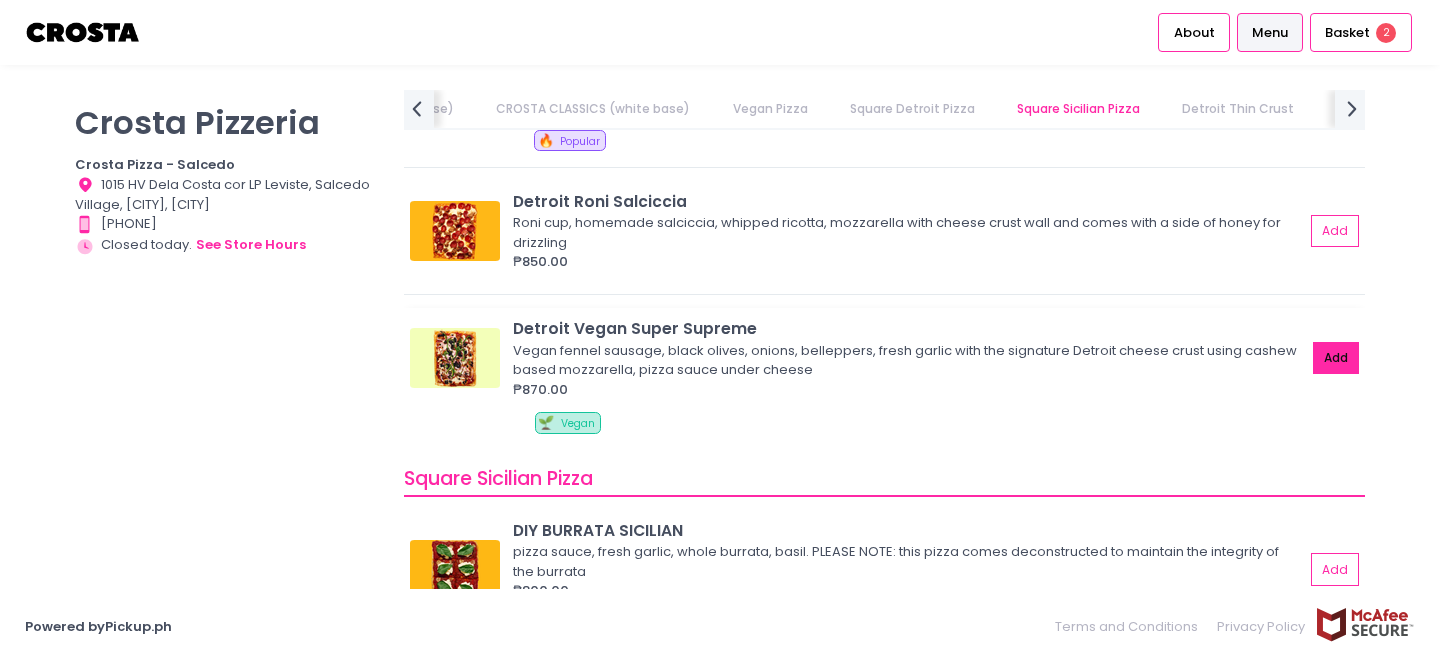 click on "Add" at bounding box center (1336, 358) 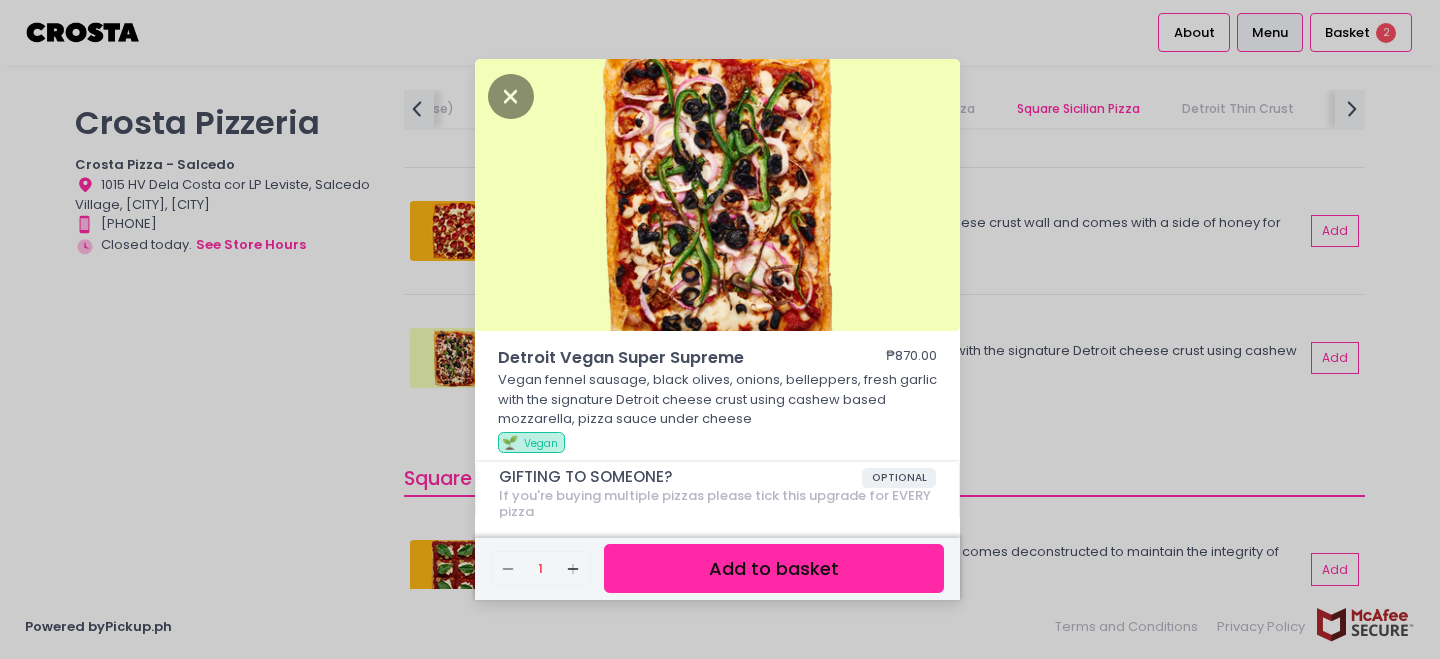 click on "Add to basket" at bounding box center (774, 568) 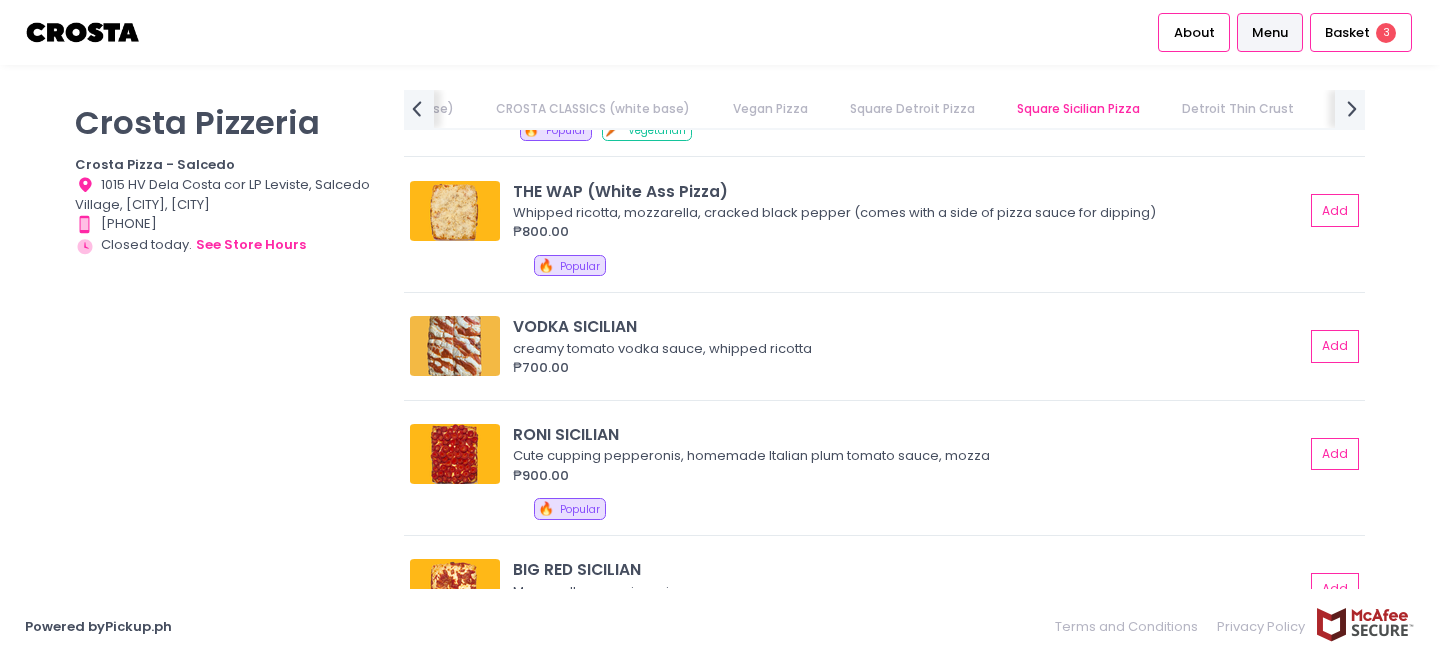 scroll, scrollTop: 3417, scrollLeft: 0, axis: vertical 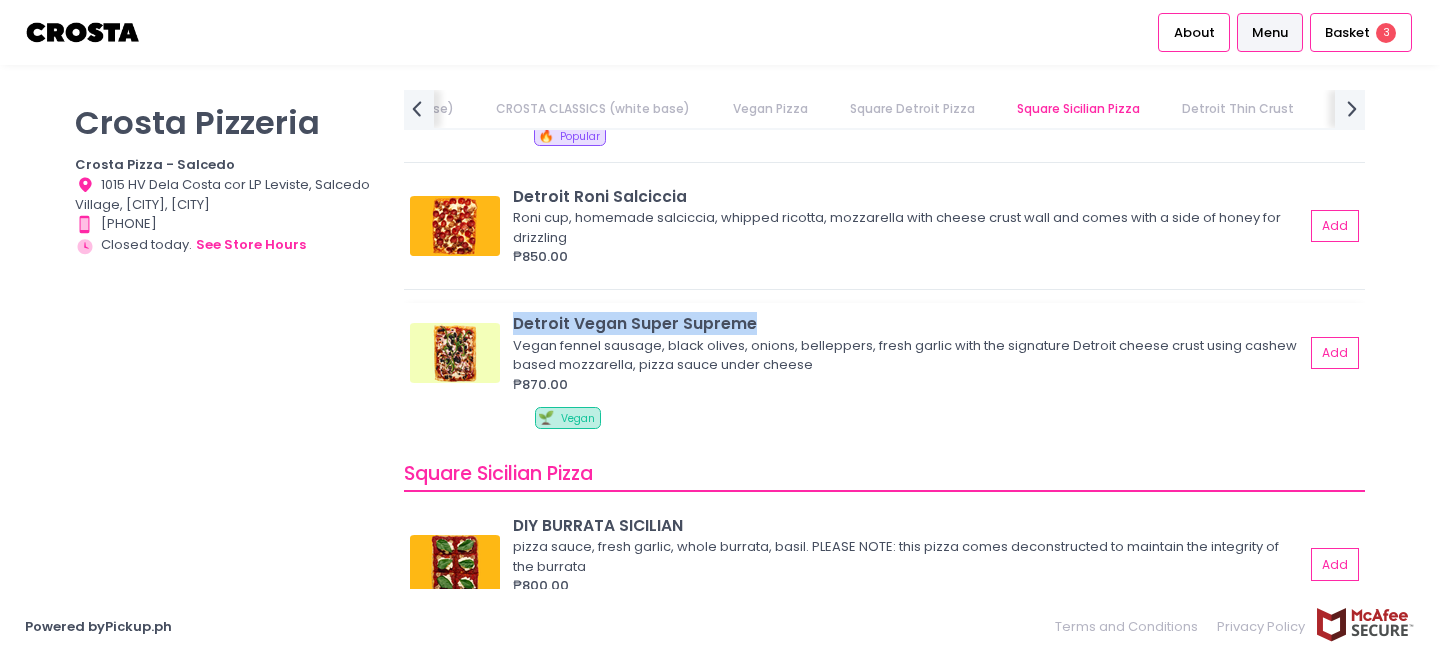 drag, startPoint x: 769, startPoint y: 346, endPoint x: 510, endPoint y: 346, distance: 259 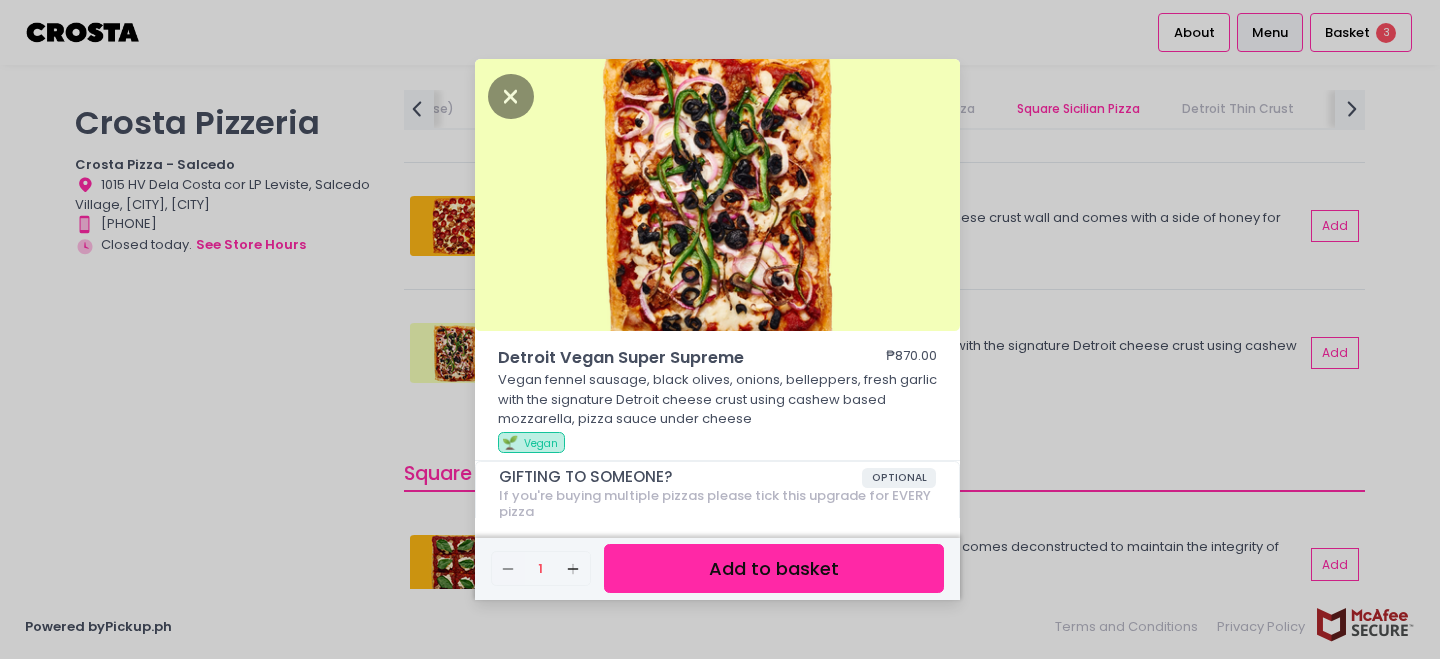 copy on "Detroit Vegan Super Supreme" 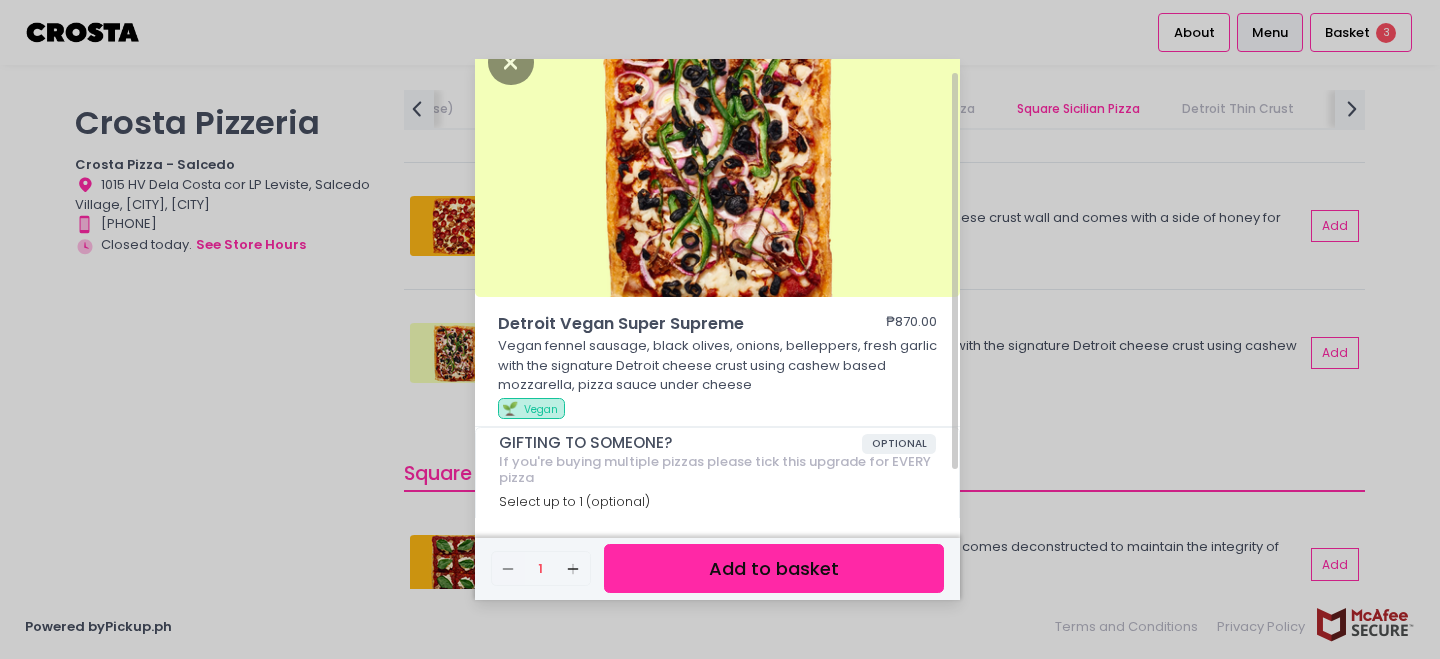 scroll, scrollTop: 72, scrollLeft: 0, axis: vertical 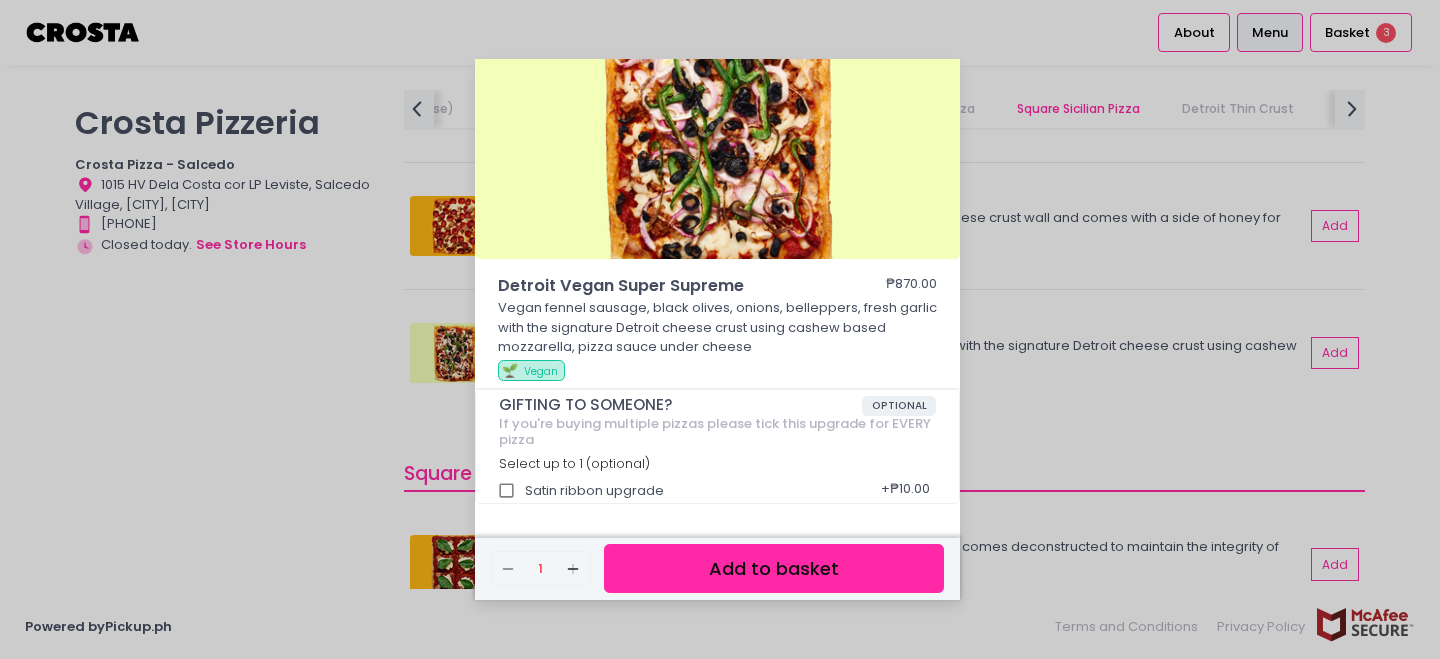 click on "Detroit Vegan Super Supreme ₱870.00 Vegan fennel sausage, black olives, onions, belleppers, fresh garlic with the signature Detroit cheese crust using cashew based mozzarella, pizza sauce under cheese 🌱 Vegan GIFTING TO SOMEONE? OPTIONAL If you're buying multiple pizzas please tick this upgrade for EVERY pizza Select up to 1 (optional) Satin ribbon upgrade + ₱10.00 Remove Created with Sketch. 1 Add Created with Sketch. Add to basket" at bounding box center [720, 329] 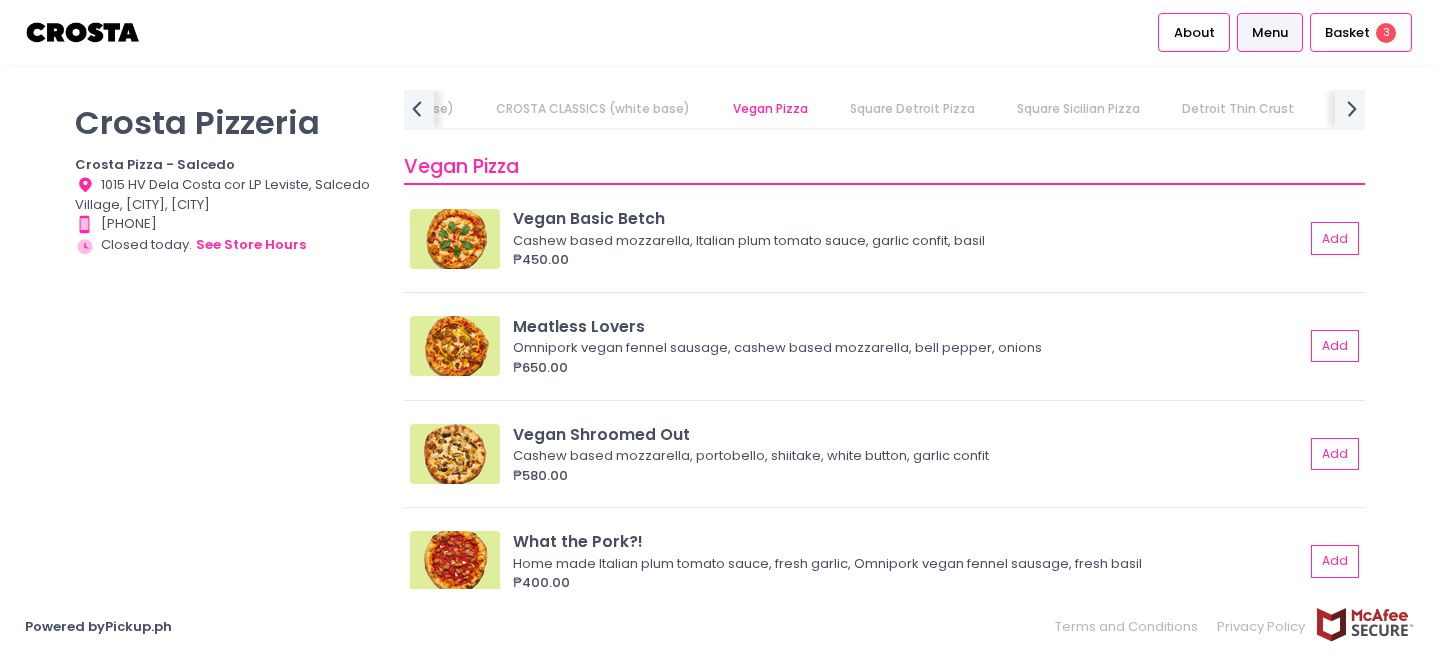 scroll, scrollTop: 1829, scrollLeft: 0, axis: vertical 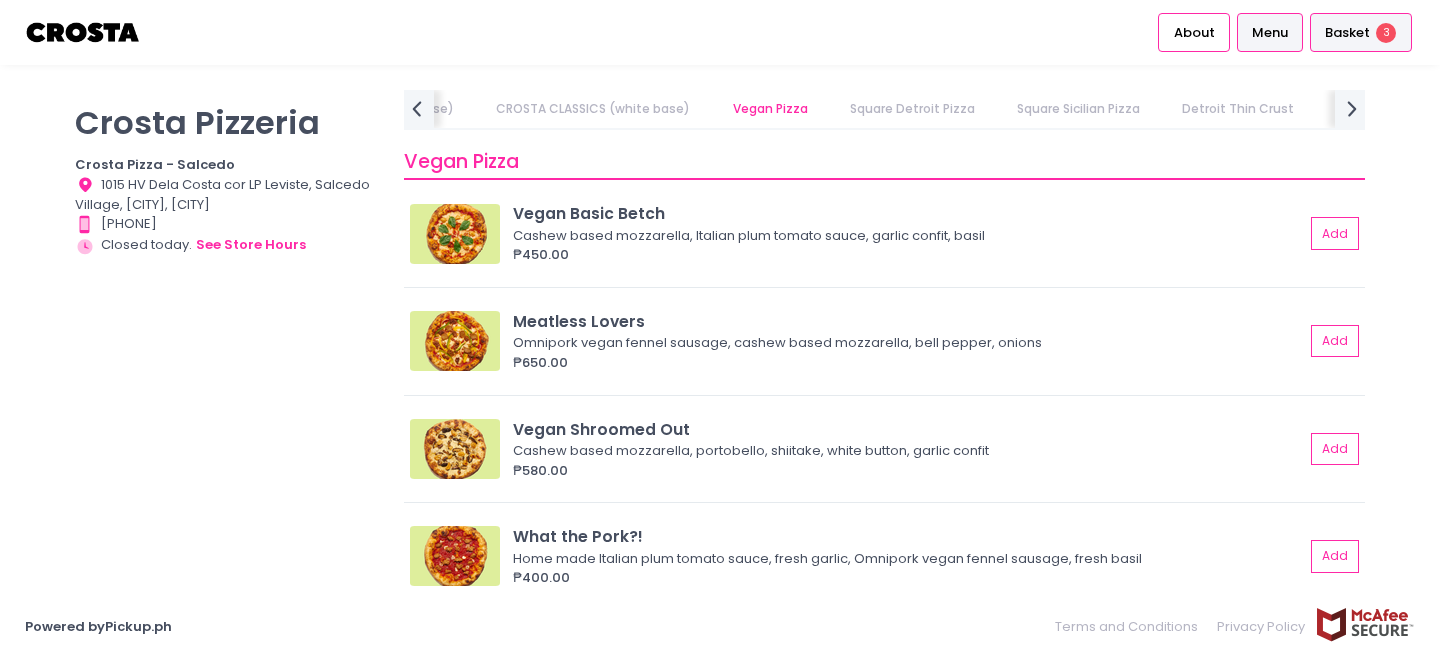 click on "Basket" at bounding box center (1347, 33) 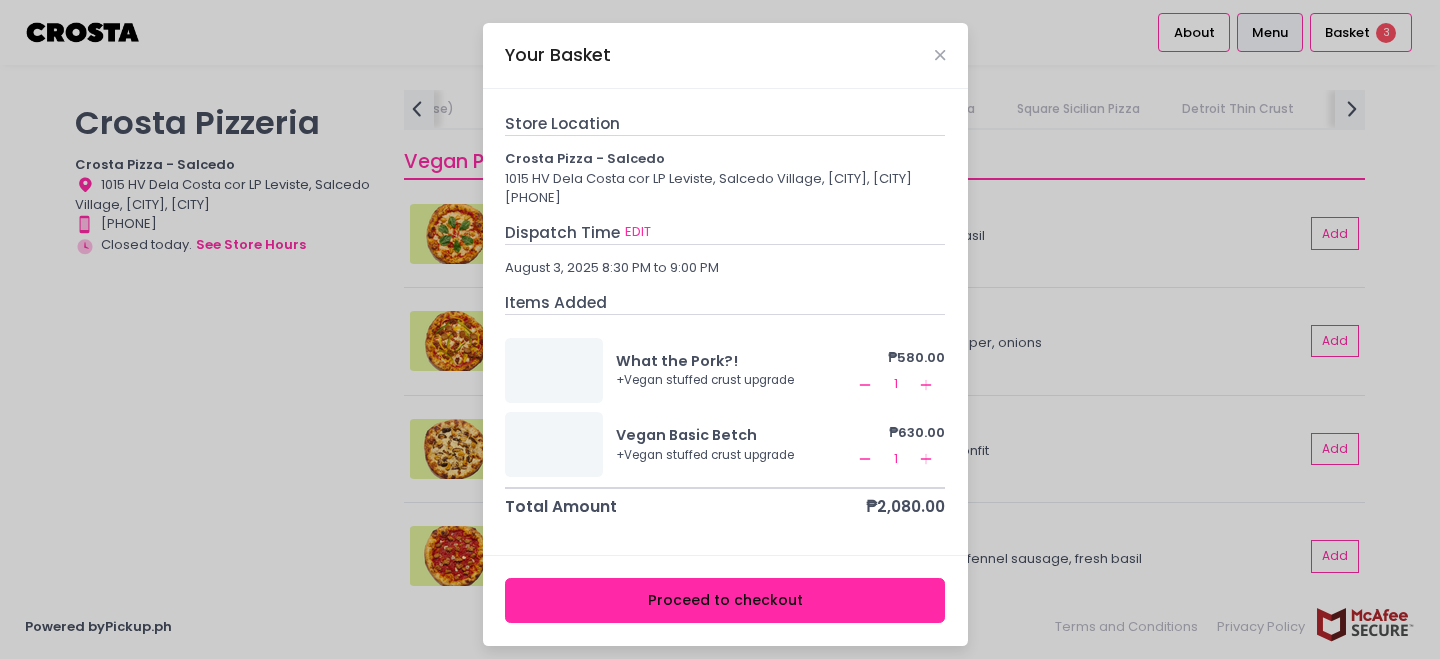scroll, scrollTop: 16, scrollLeft: 0, axis: vertical 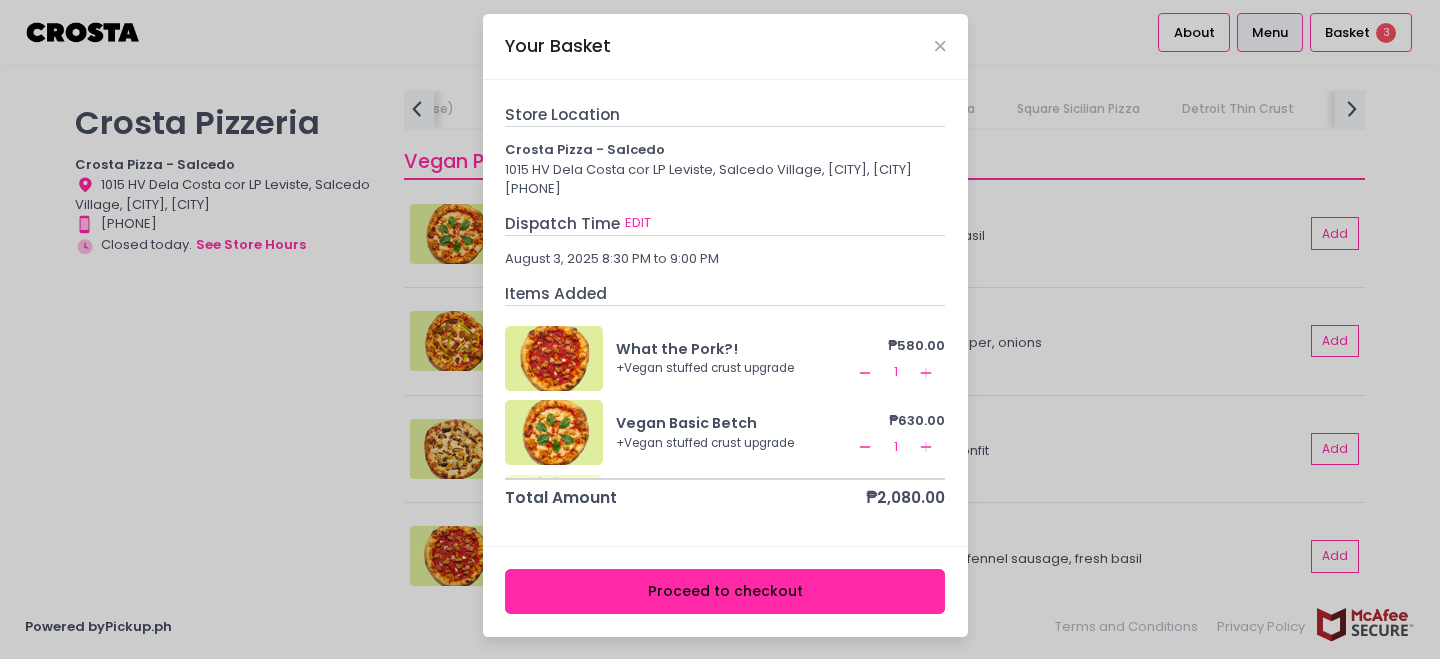 click 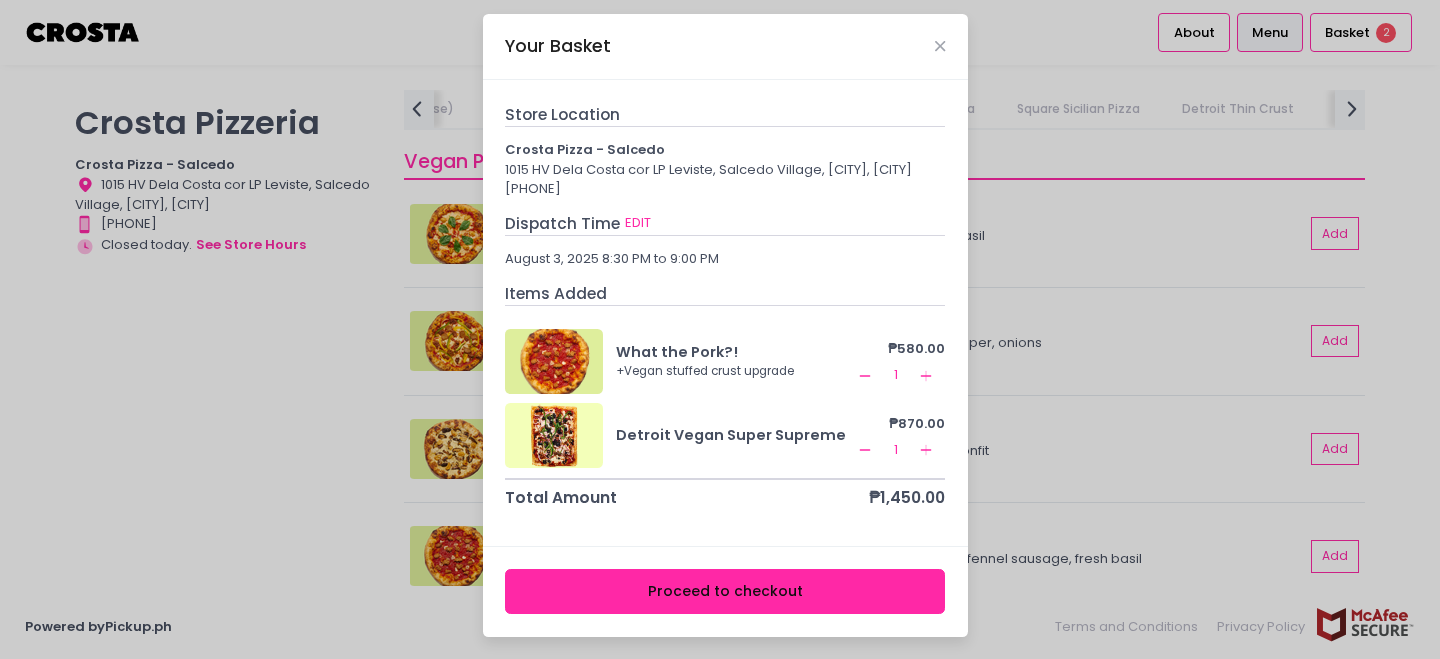 click on "Remove Created with Sketch." 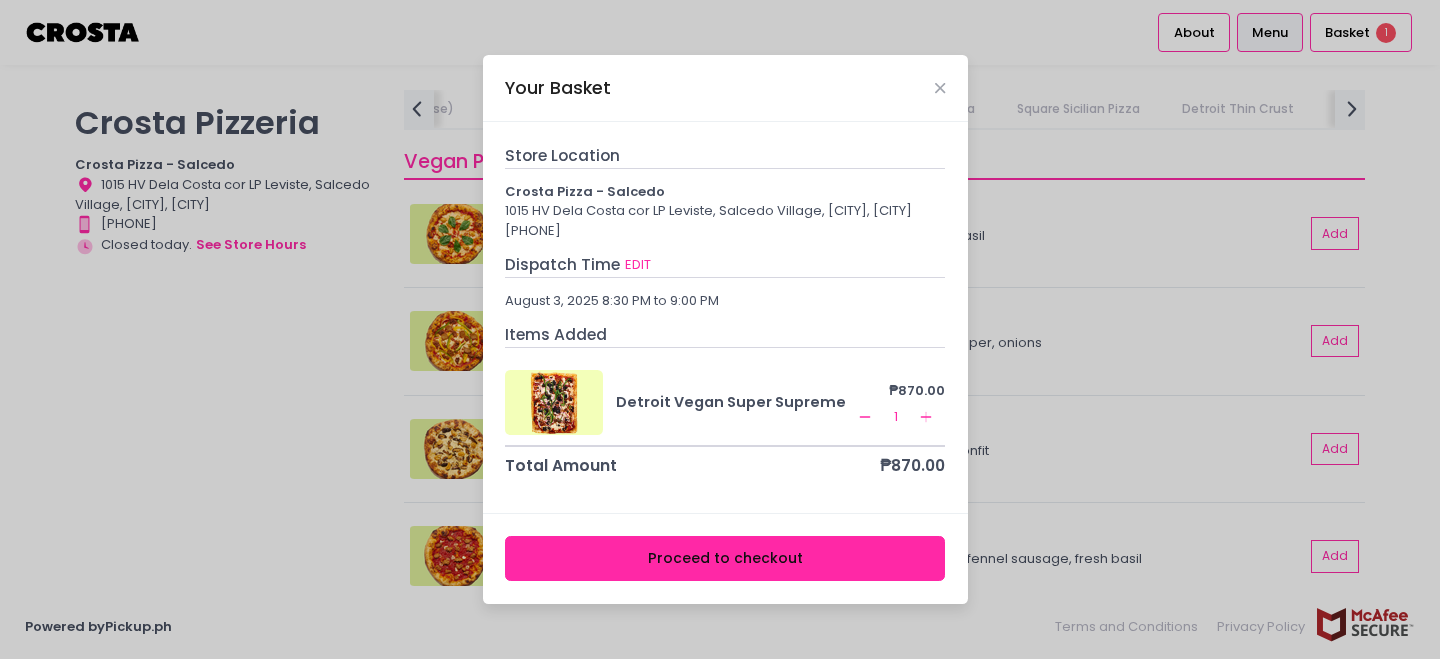scroll, scrollTop: 0, scrollLeft: 0, axis: both 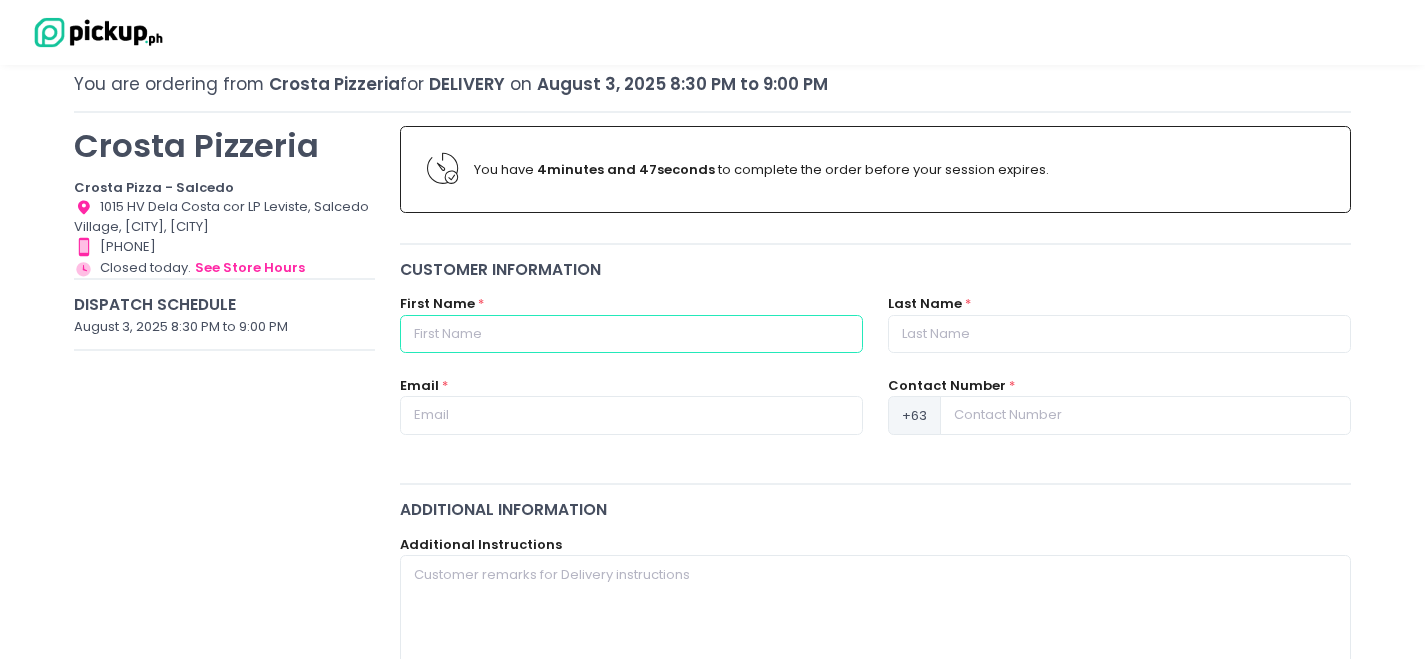 click at bounding box center (631, 334) 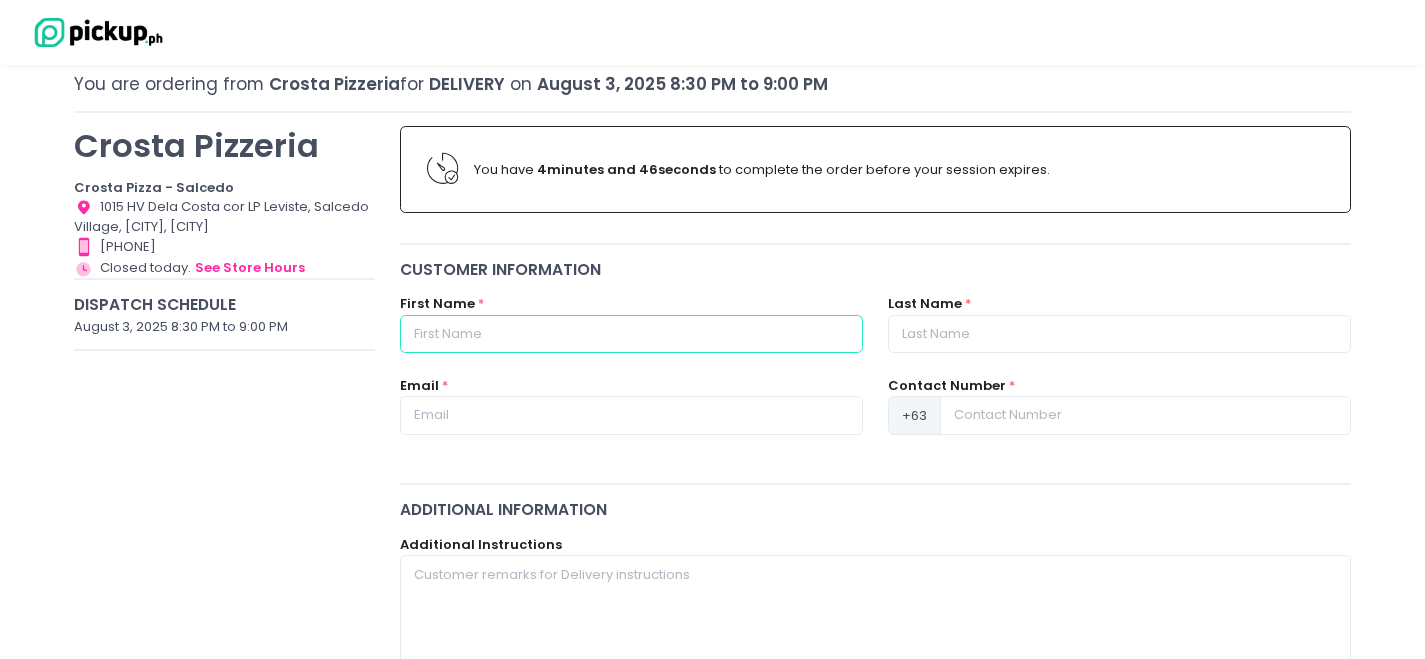 type on "[FIRST] [LAST]" 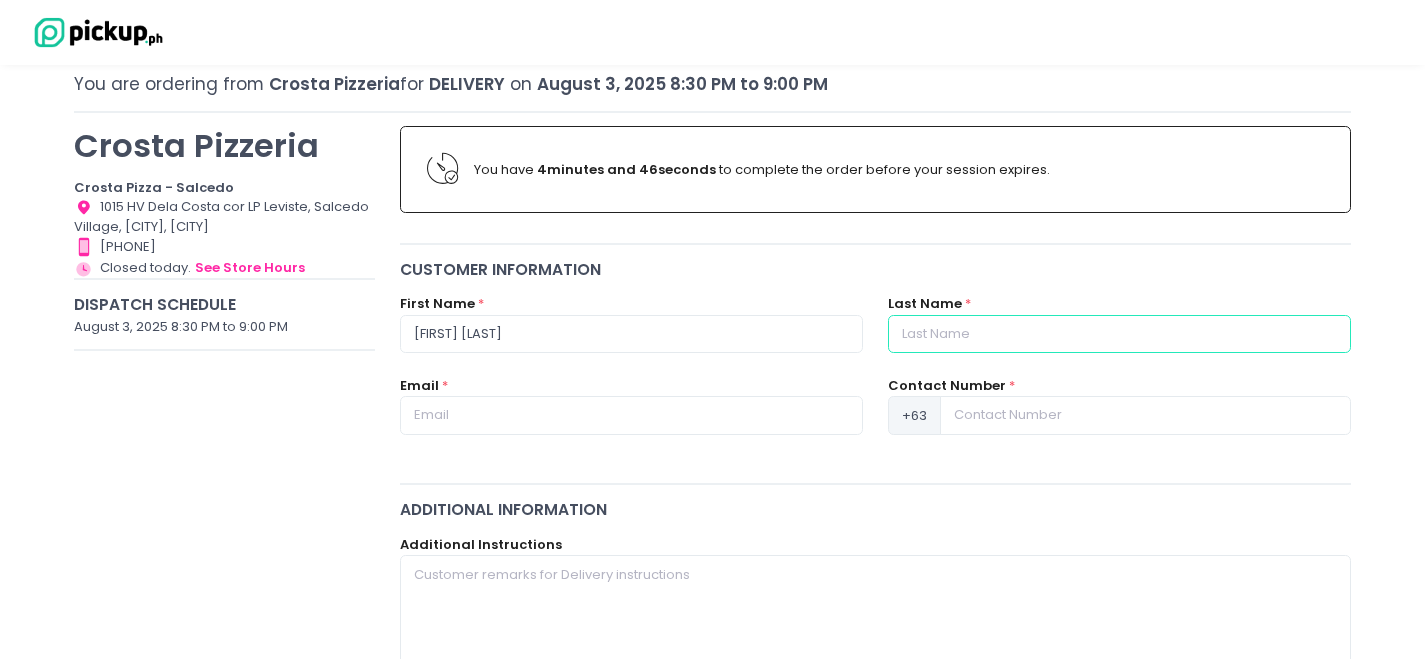 type on "[LAST]" 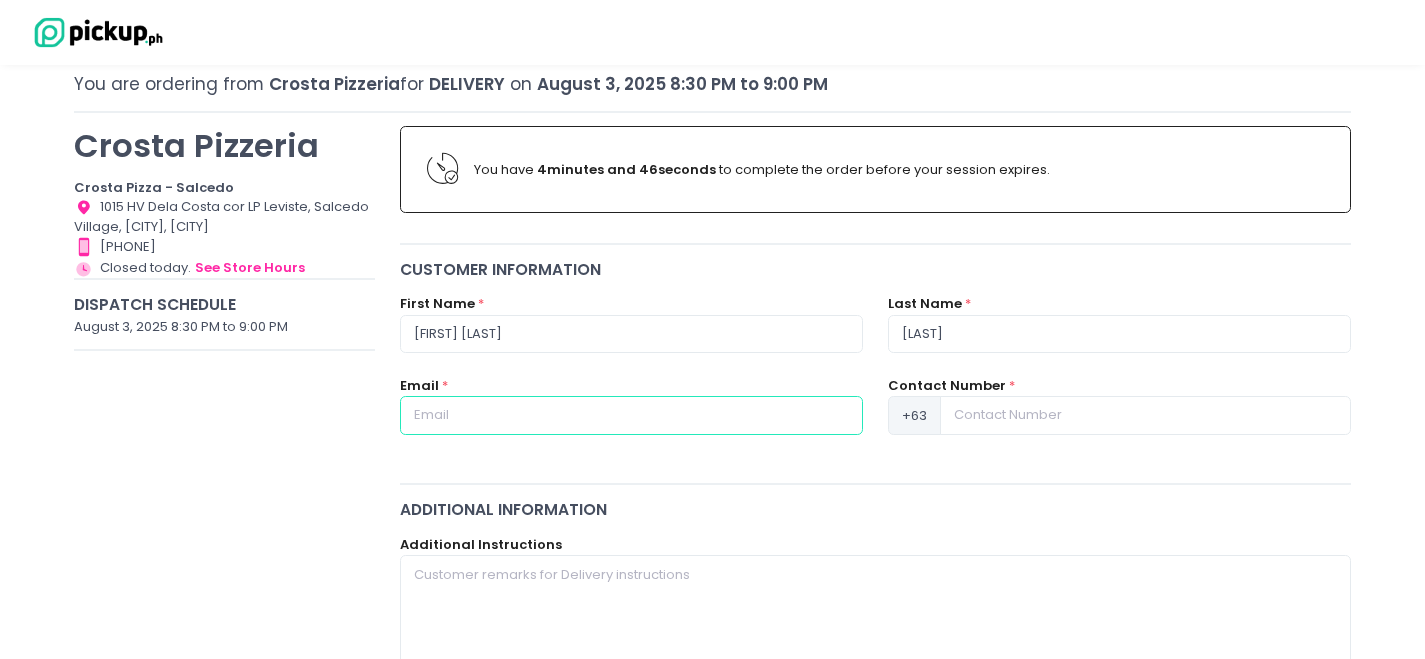 type on "[USERNAME]@example.com" 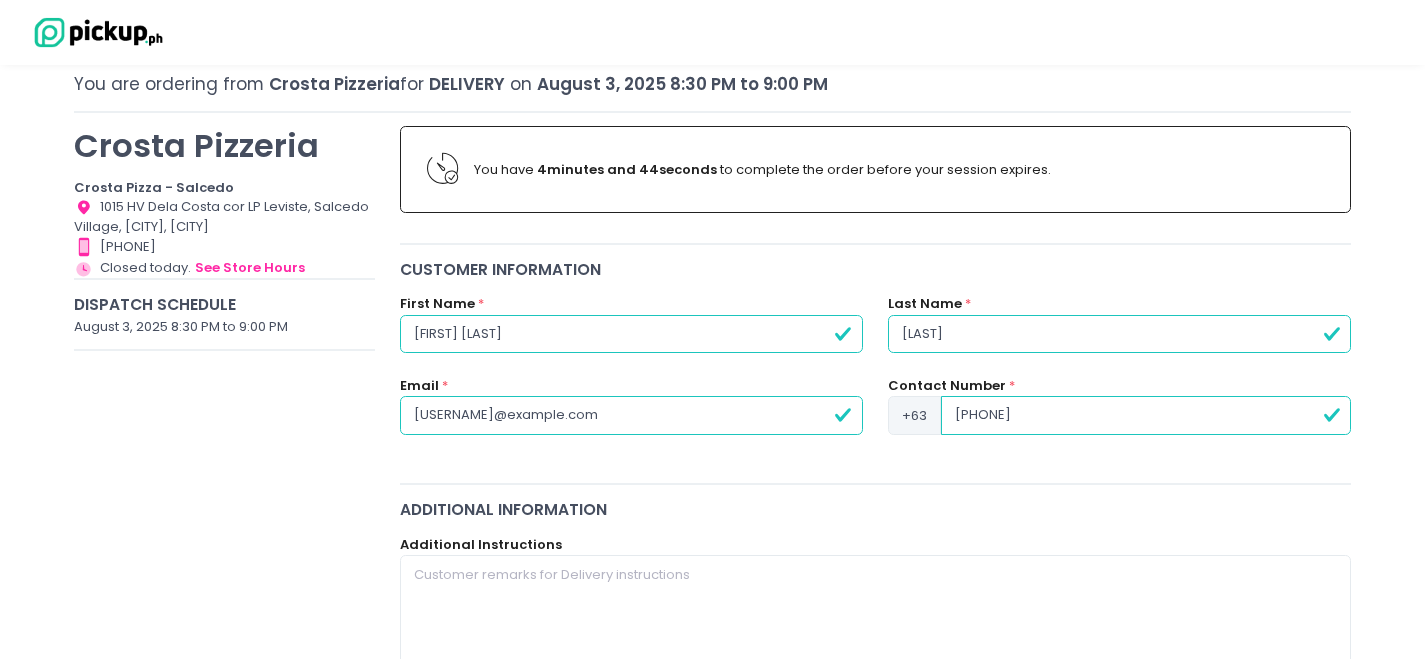 drag, startPoint x: 968, startPoint y: 418, endPoint x: 936, endPoint y: 418, distance: 32 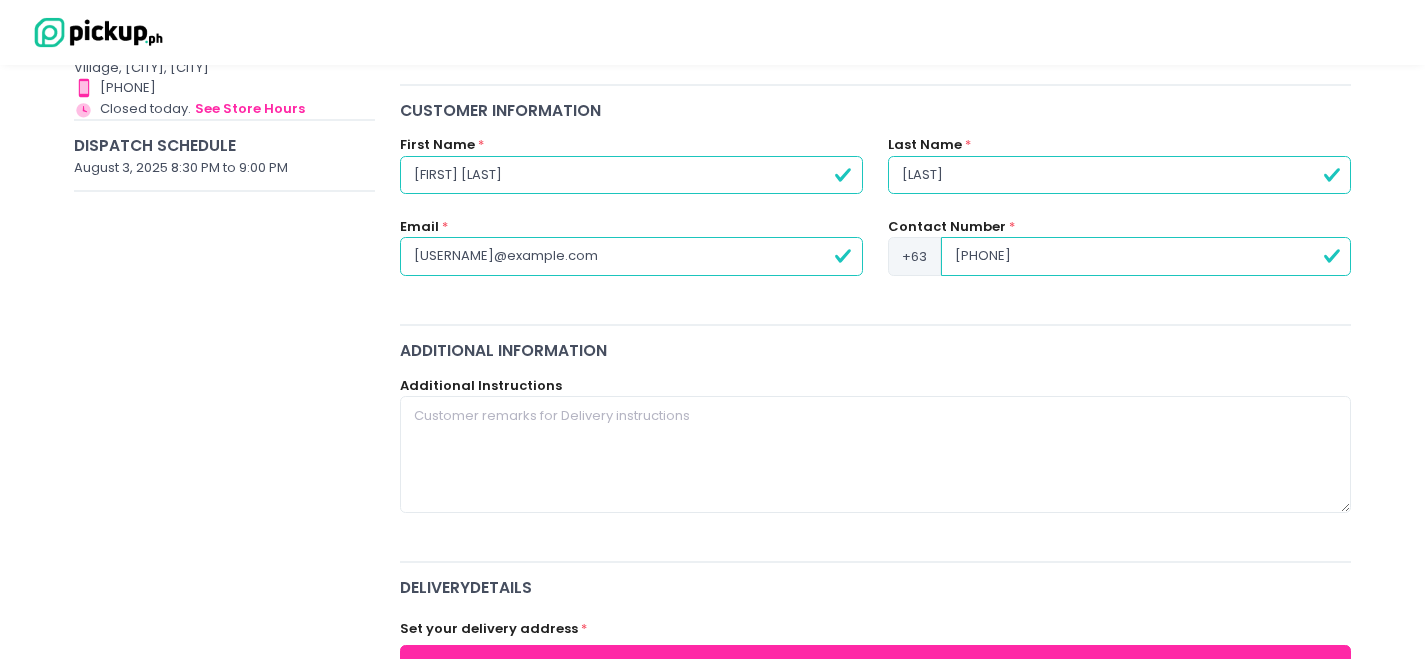 type on "[PHONE]" 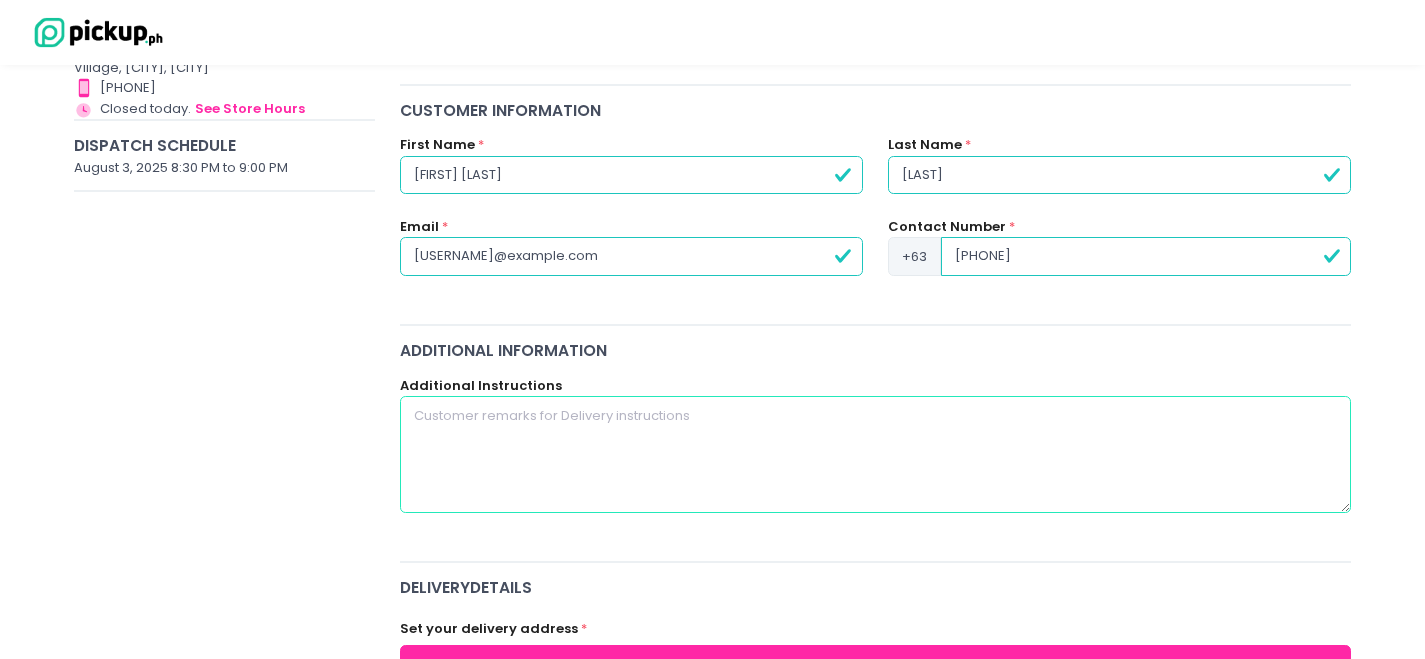 click at bounding box center (876, 454) 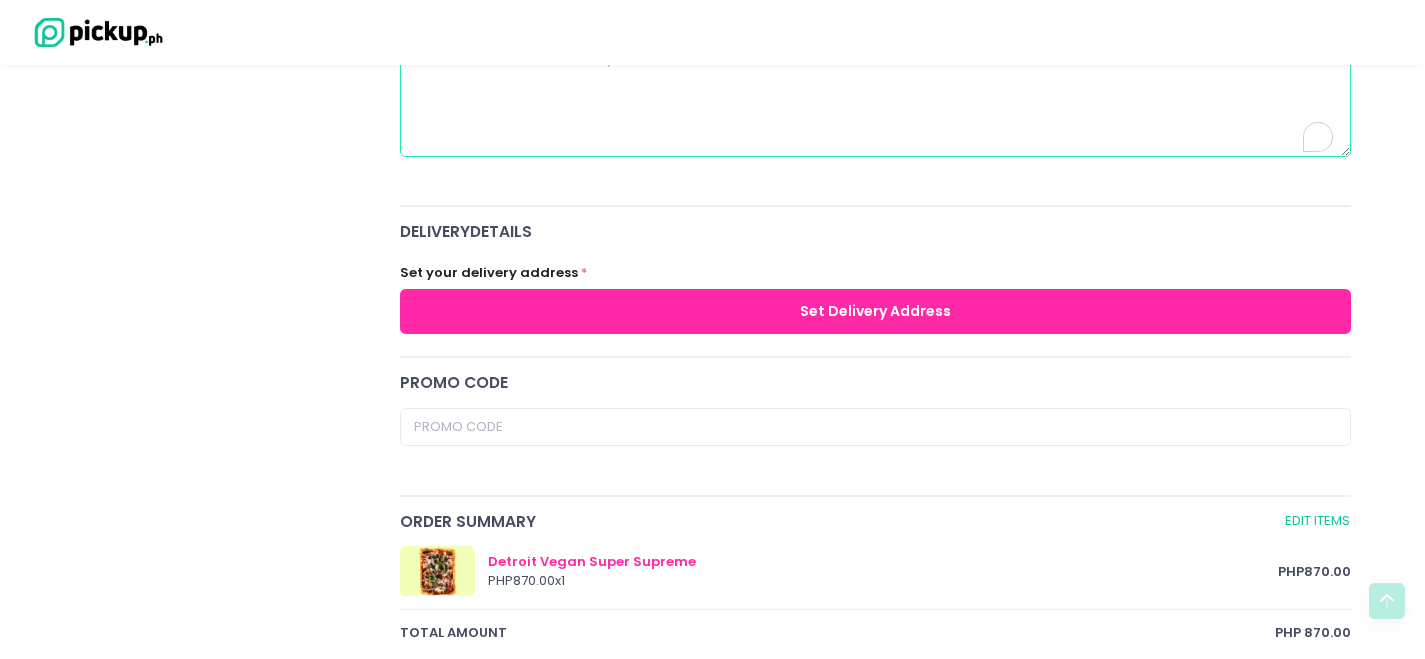 scroll, scrollTop: 639, scrollLeft: 0, axis: vertical 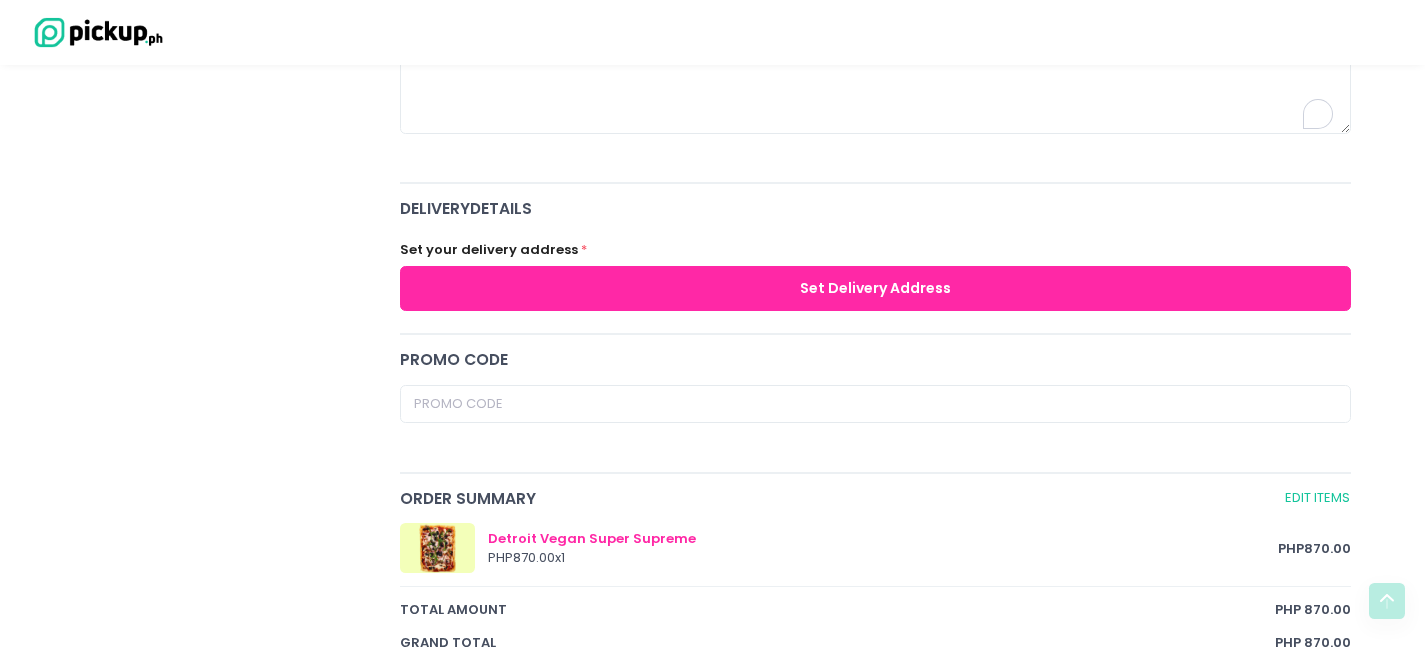 click on "Set Delivery Address" at bounding box center (876, 288) 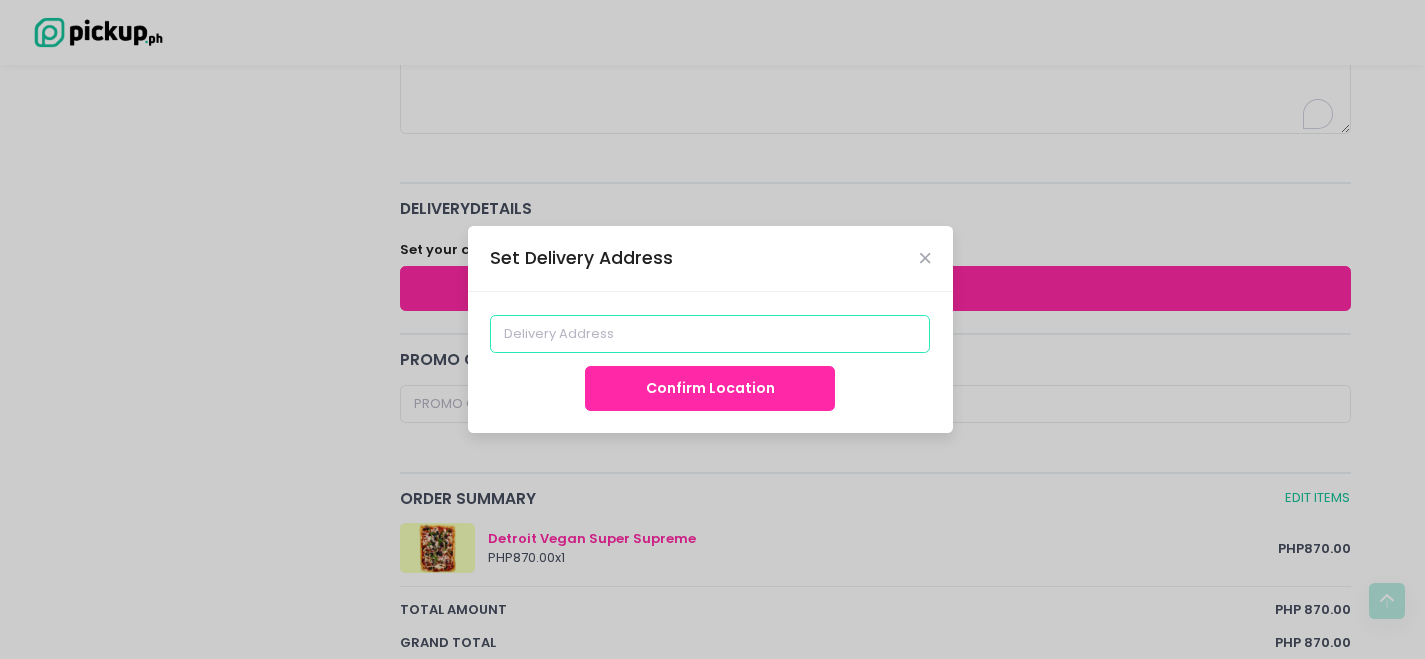 click at bounding box center [710, 334] 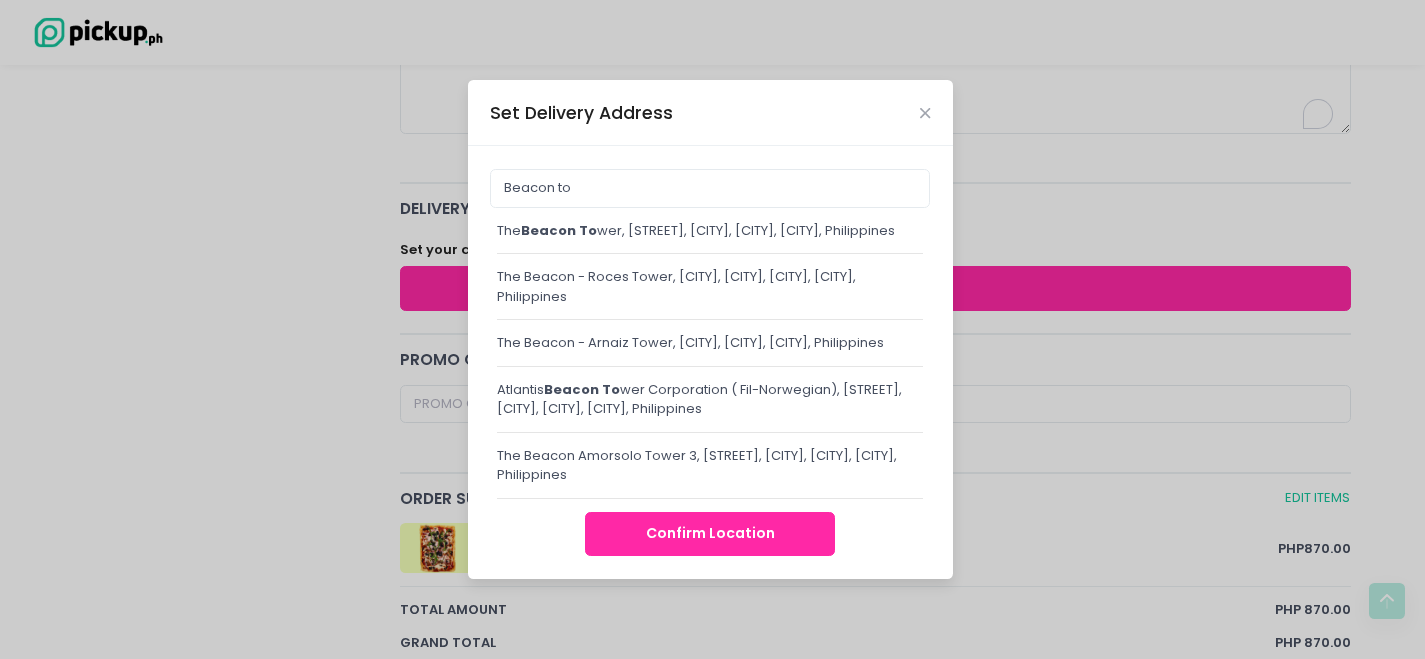 click on "The Beacon Amorsolo Tower 3, [STREET], [CITY], [CITY], [CITY], Philippines" at bounding box center (710, 465) 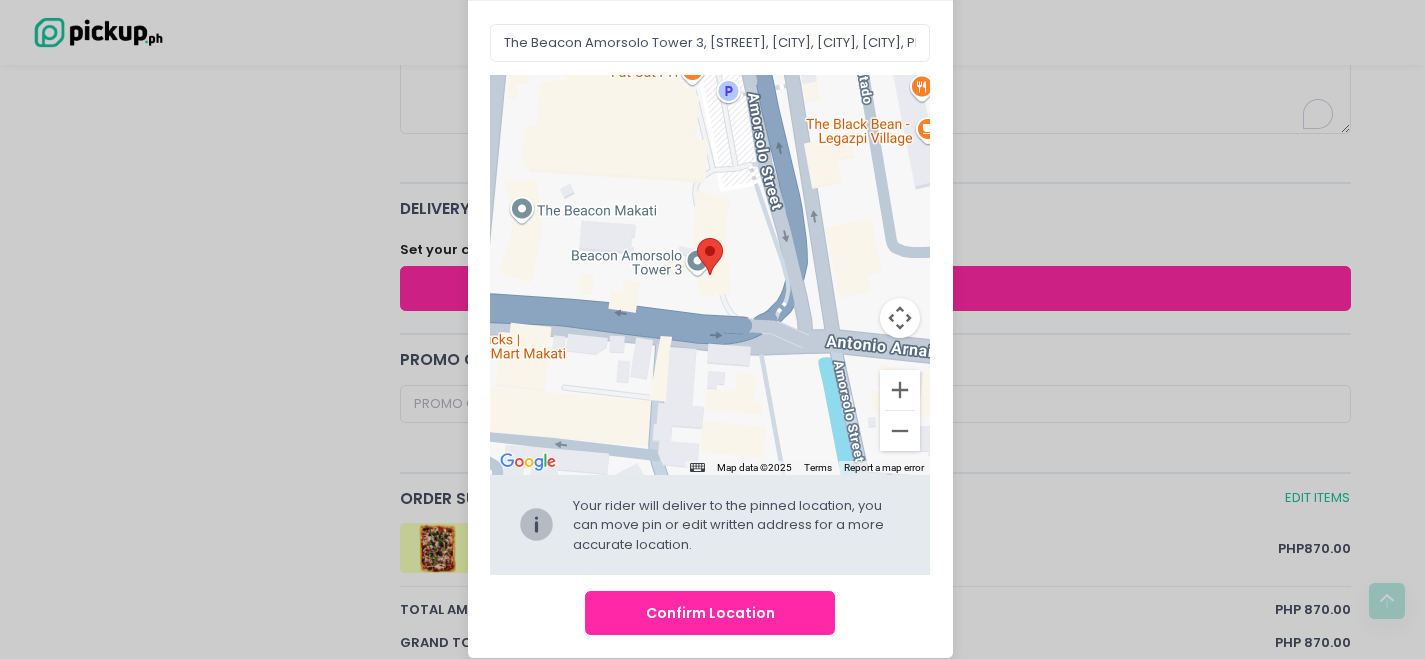 scroll, scrollTop: 114, scrollLeft: 0, axis: vertical 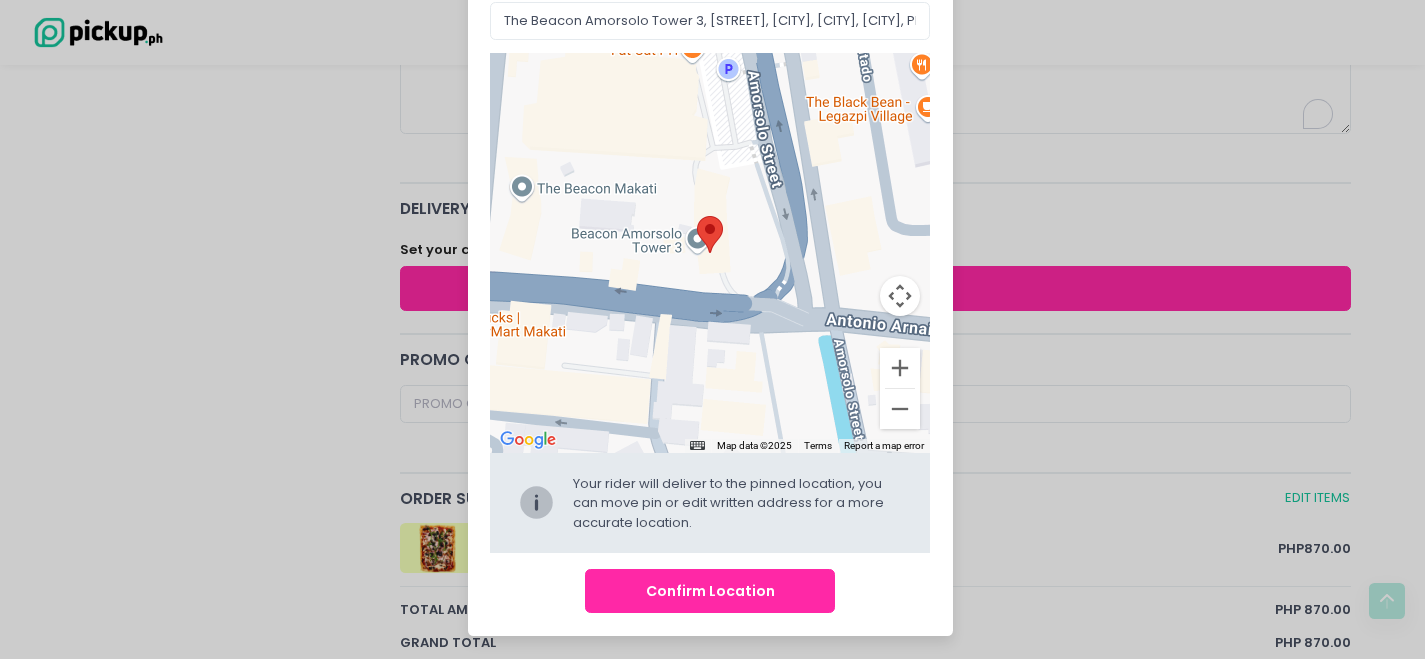 click on "Confirm Location" at bounding box center [710, 591] 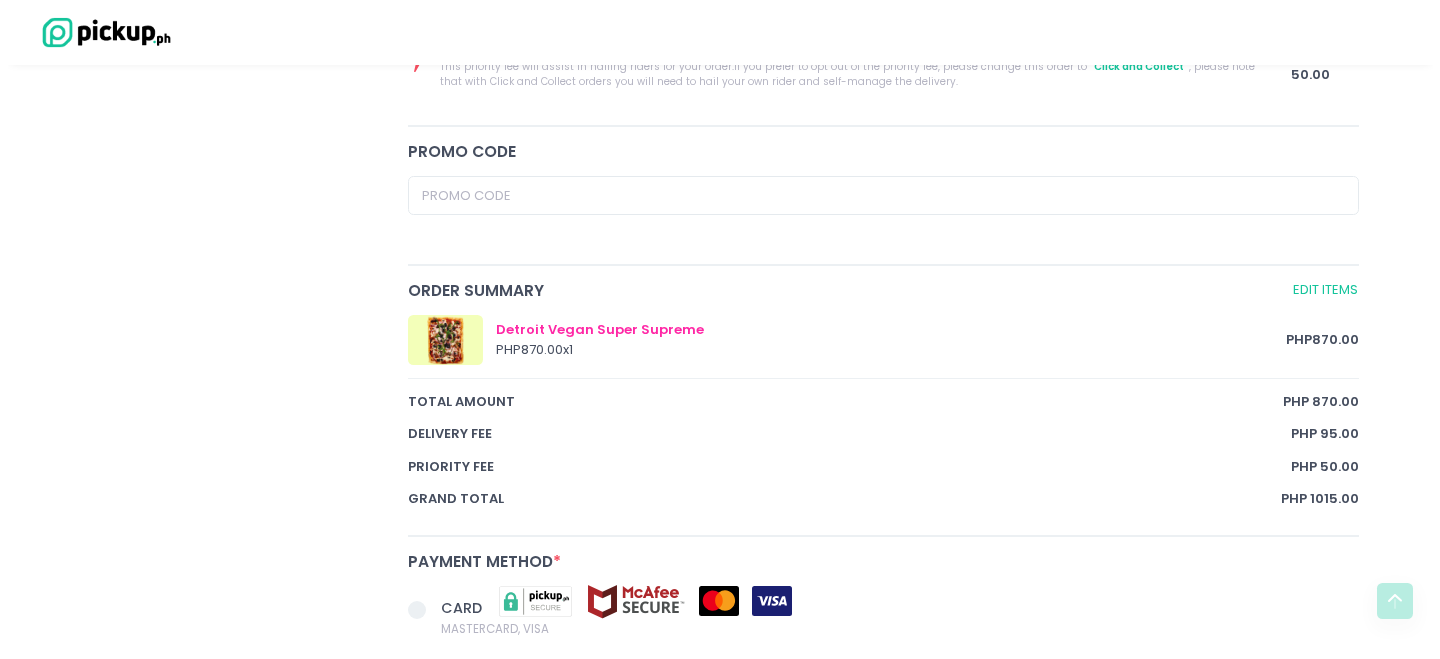 scroll, scrollTop: 0, scrollLeft: 0, axis: both 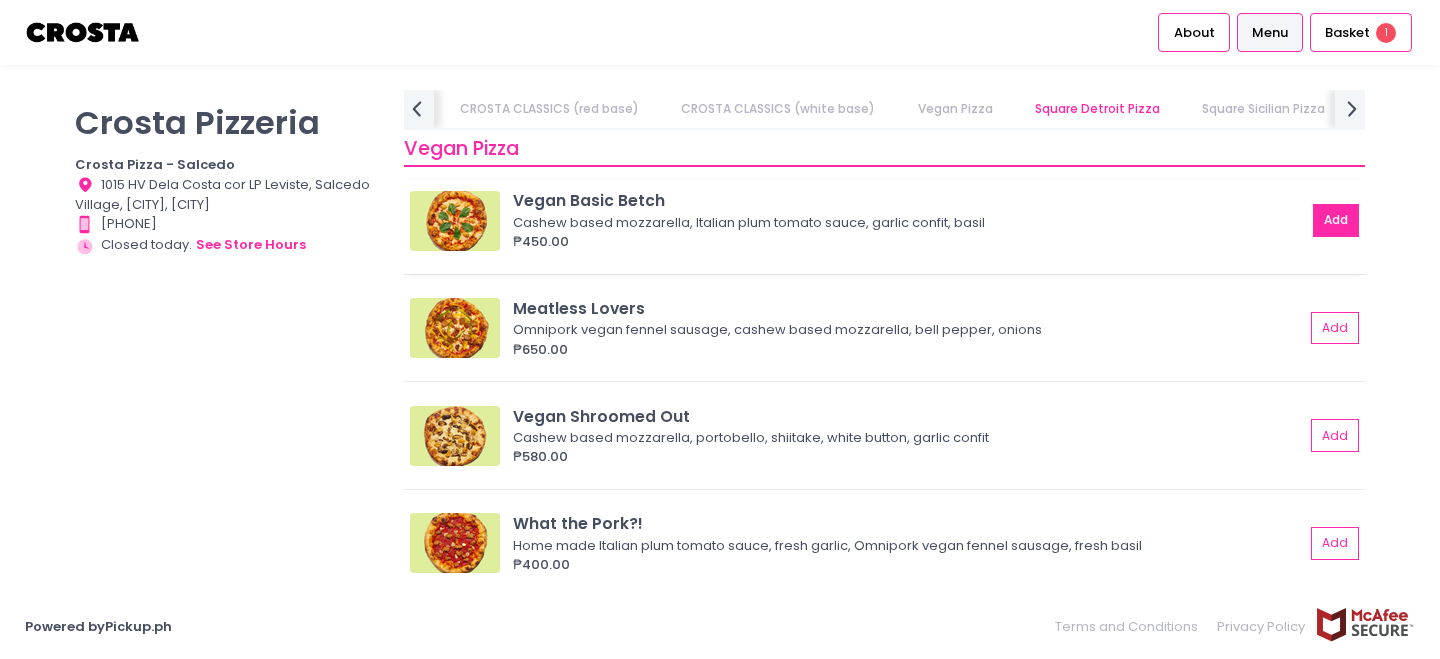 click on "Add" at bounding box center [1336, 220] 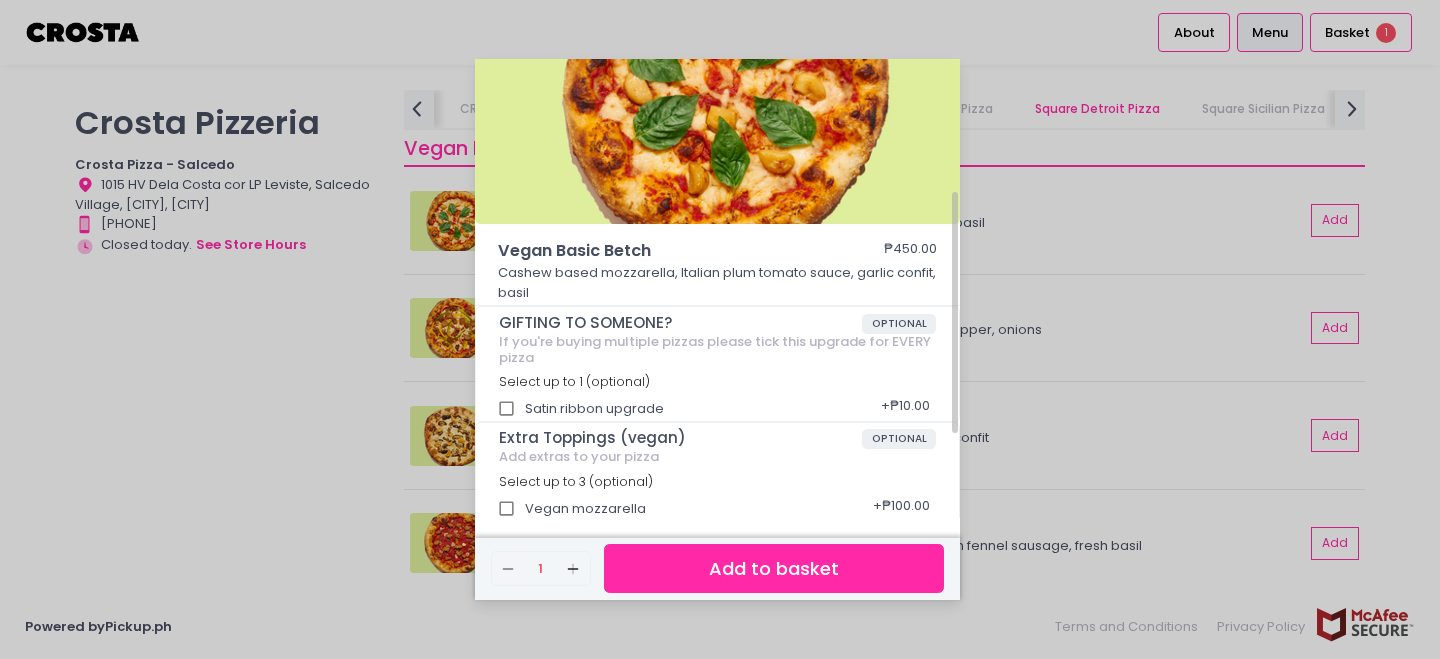 scroll, scrollTop: 412, scrollLeft: 0, axis: vertical 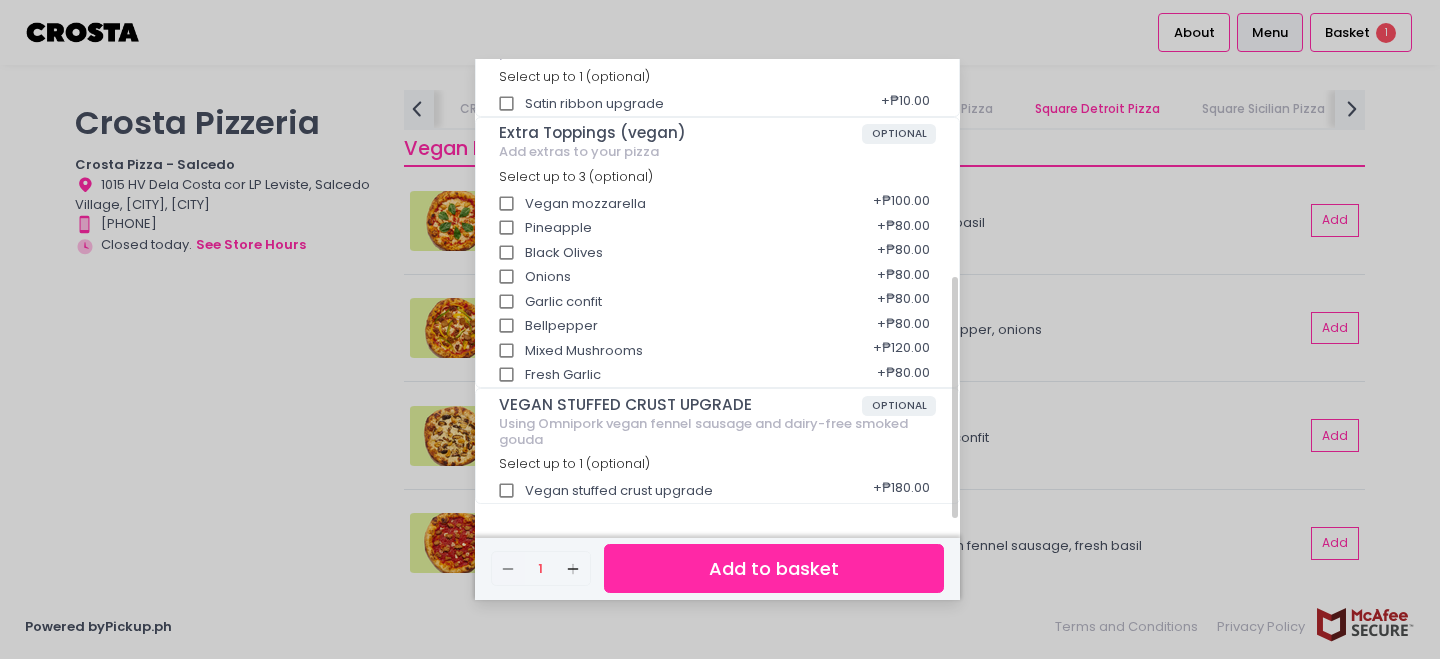 click on "Vegan stuffed crust upgrade   +  ₱180.00" at bounding box center [718, 484] 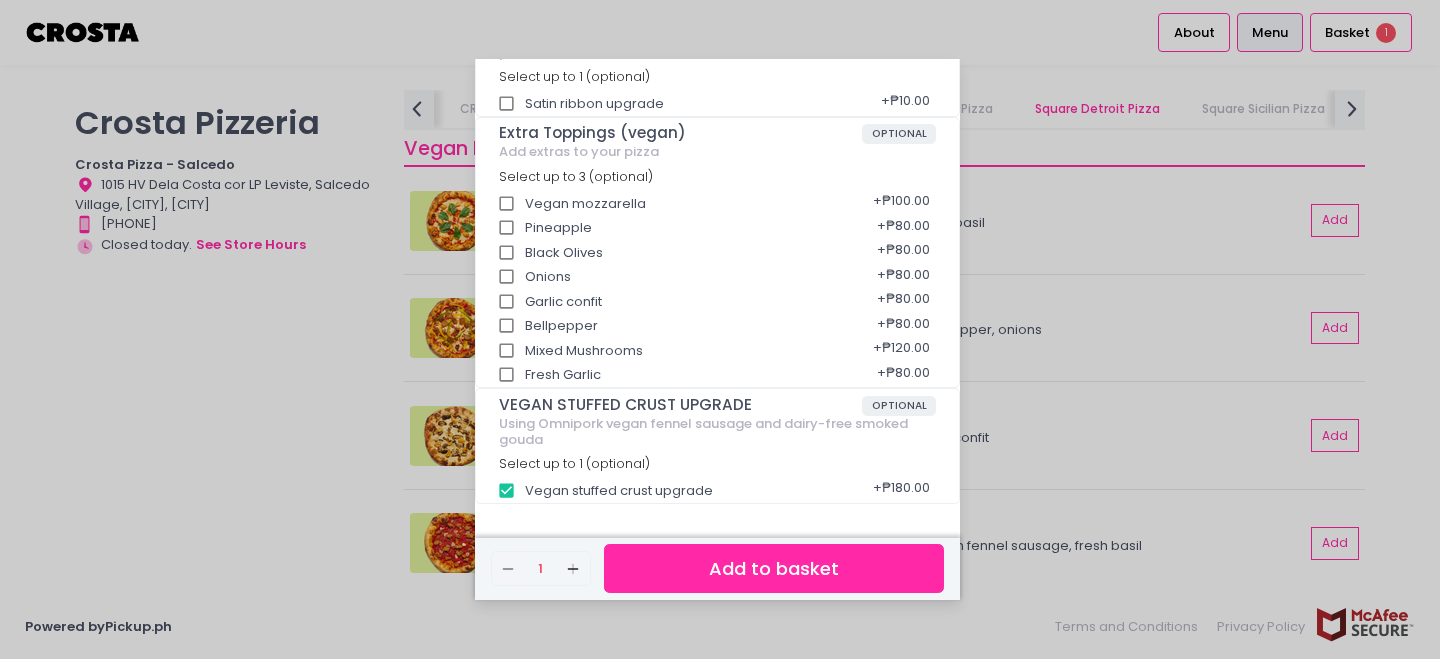 click on "Add to basket" at bounding box center (774, 568) 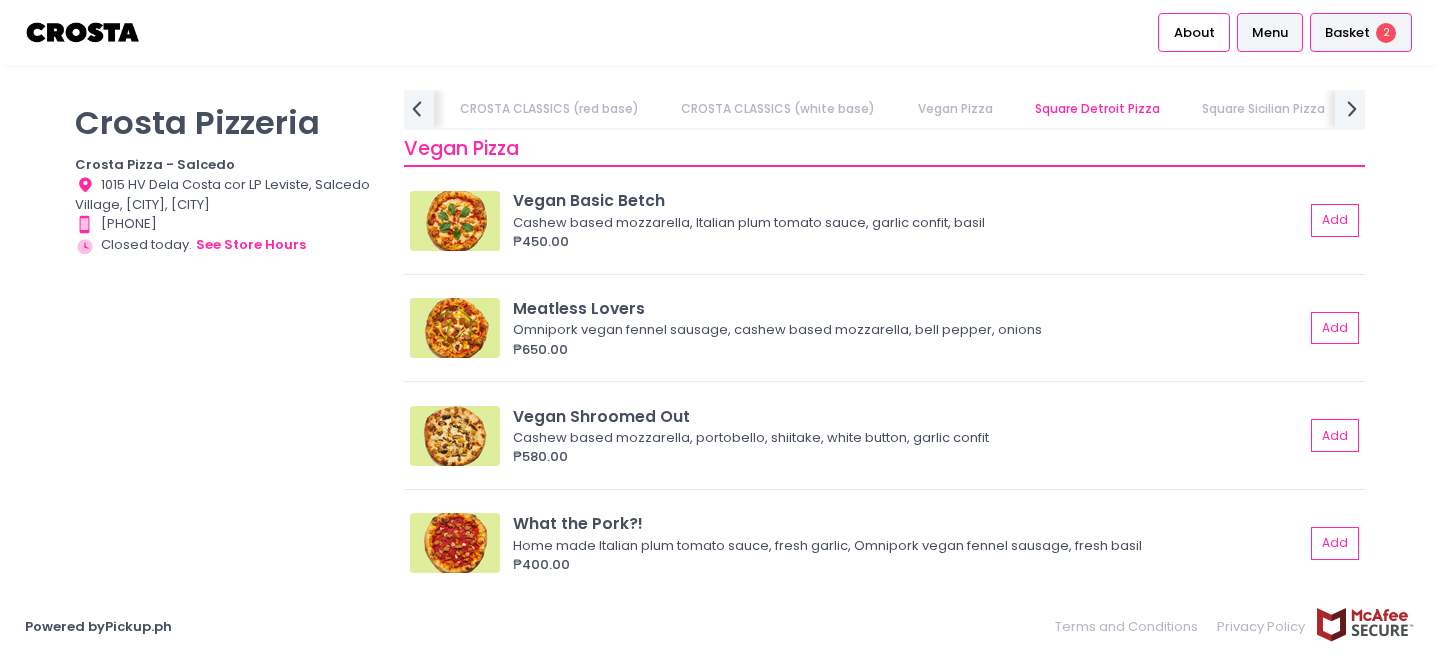 click on "Basket" at bounding box center [1347, 33] 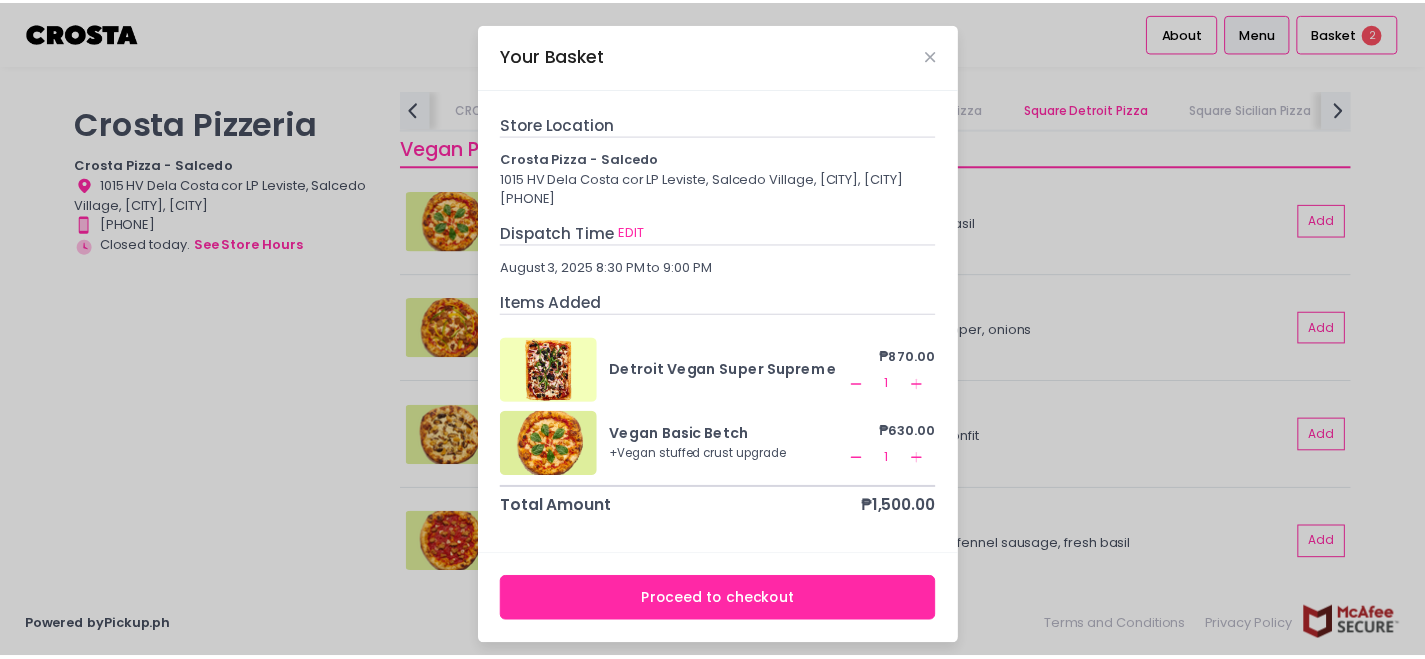 scroll, scrollTop: 16, scrollLeft: 0, axis: vertical 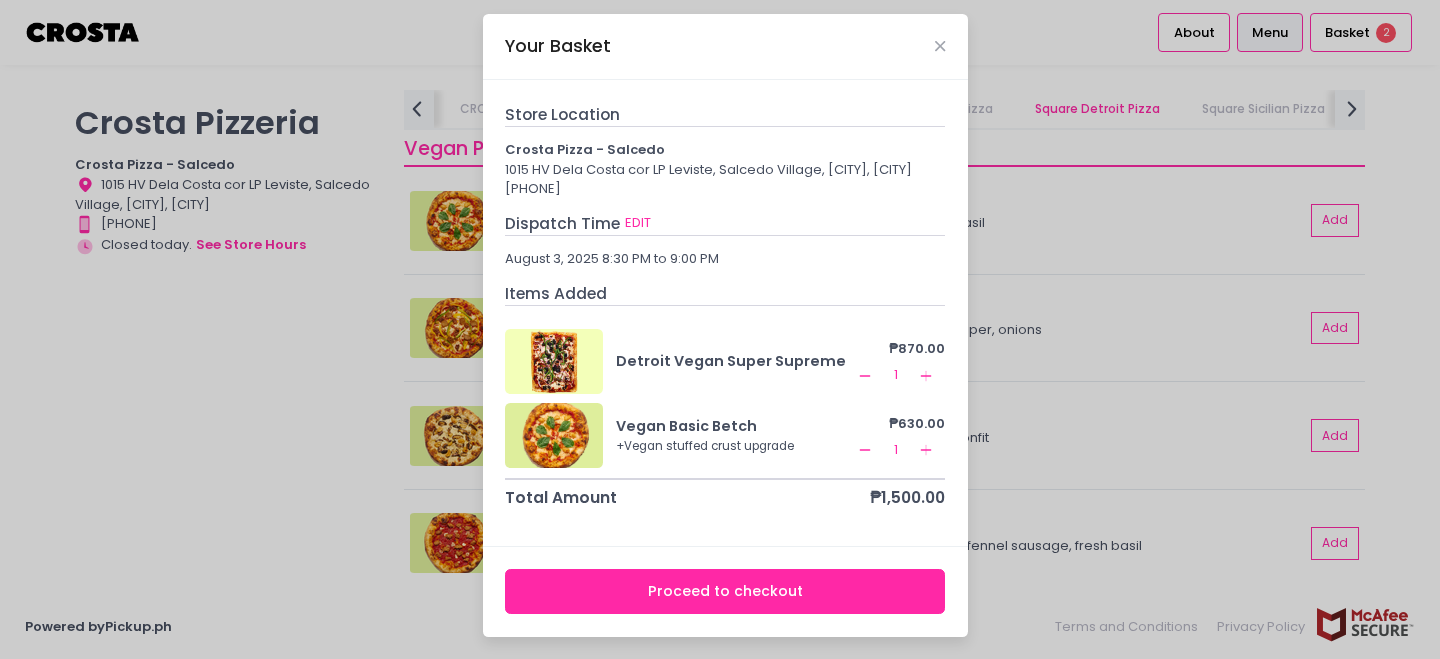 click on "Proceed to checkout" at bounding box center (725, 591) 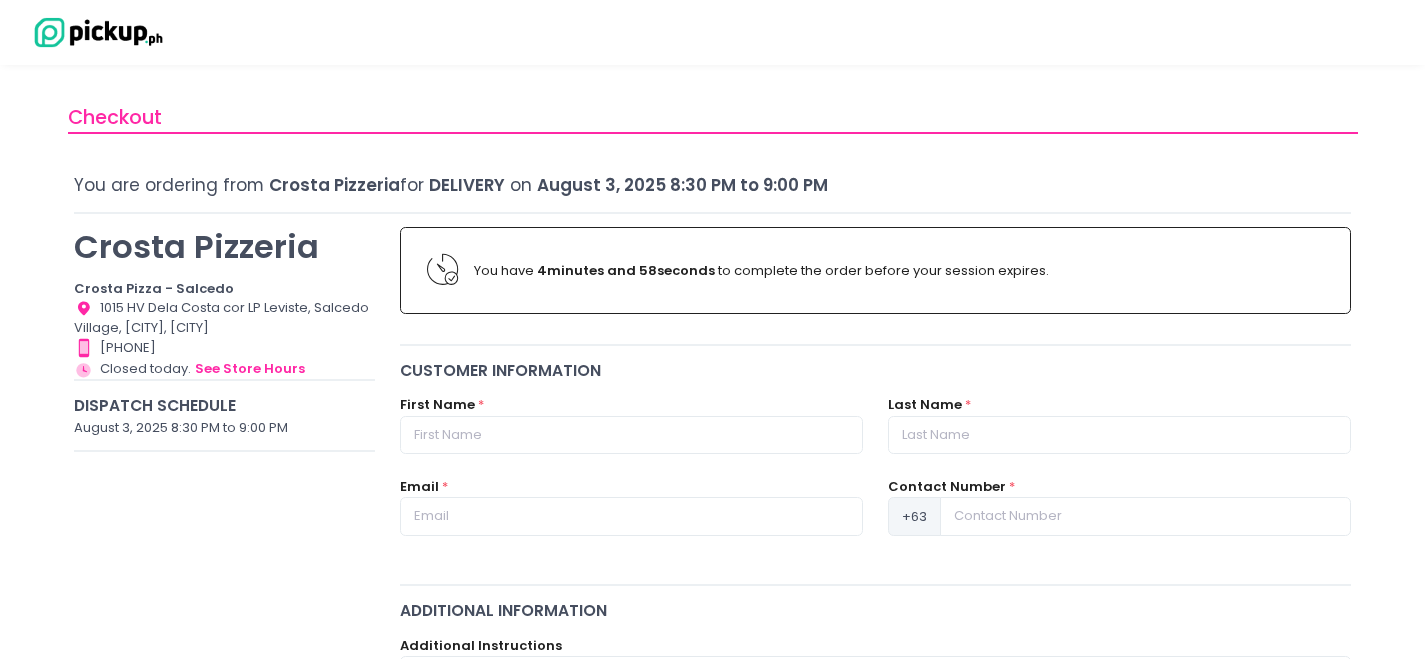 scroll, scrollTop: 18, scrollLeft: 0, axis: vertical 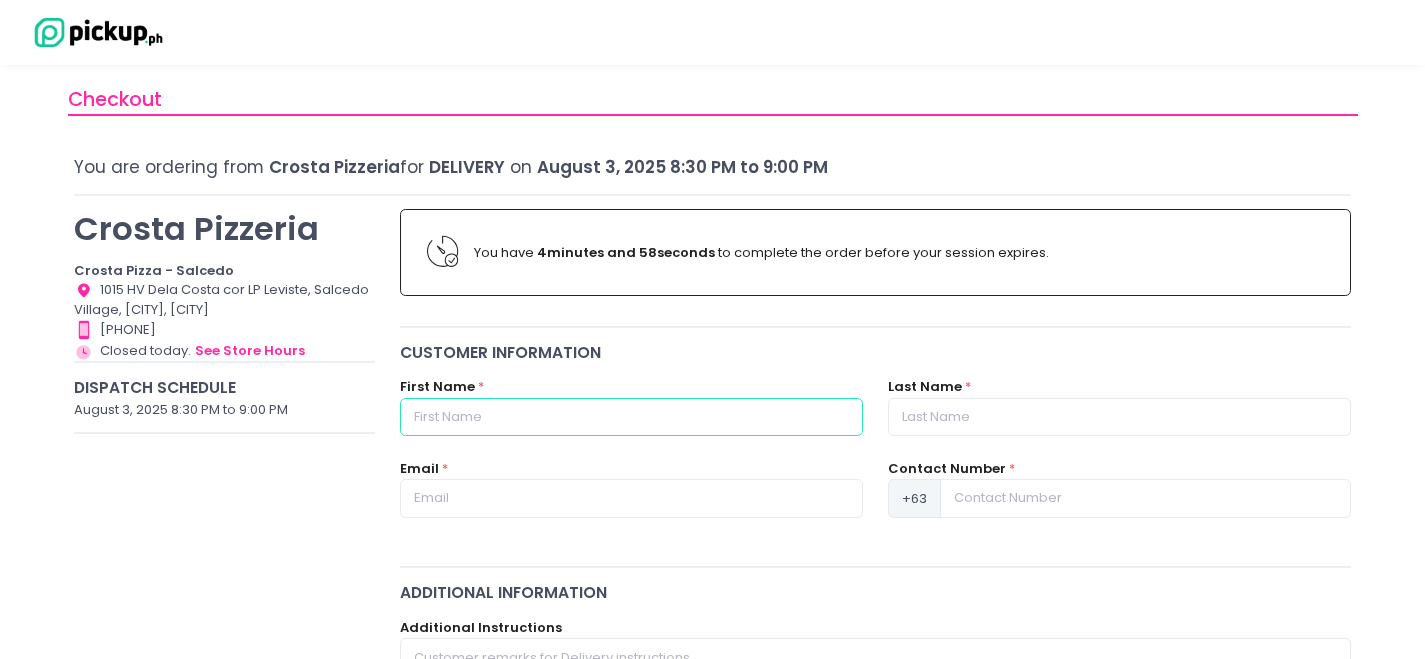 click at bounding box center (631, 417) 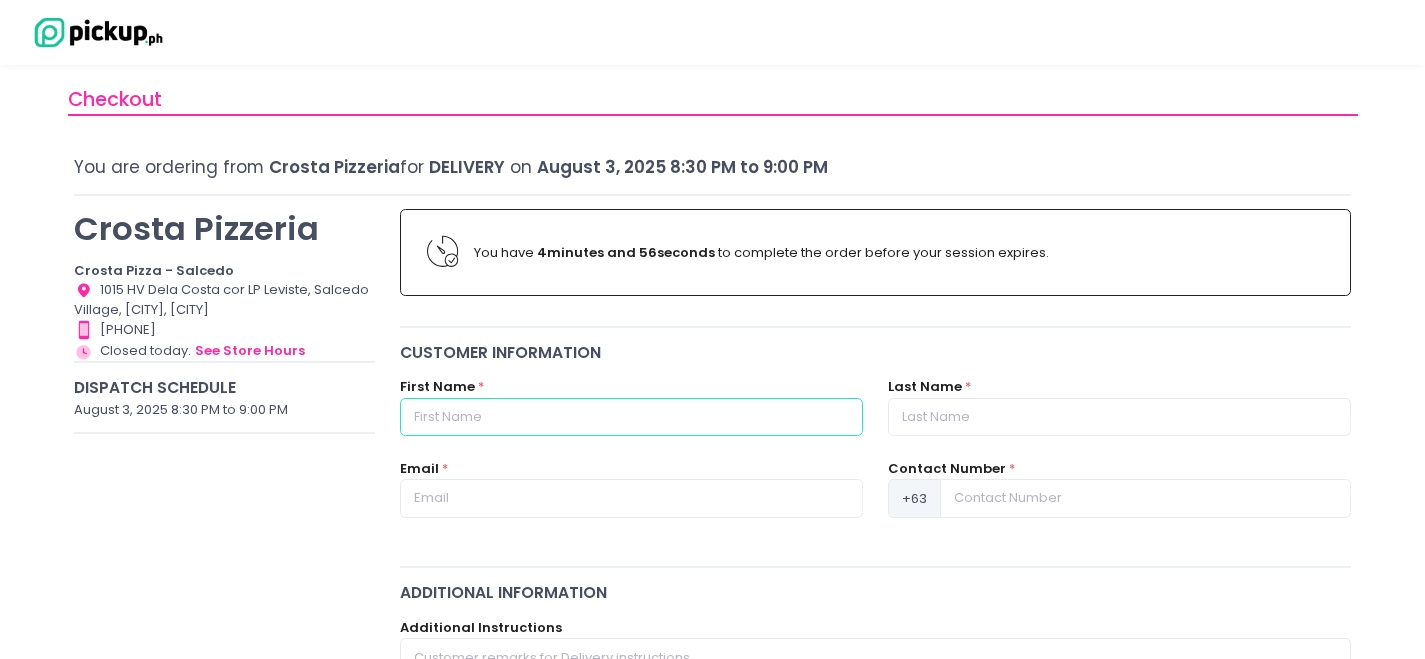type on "[FIRST] [LAST]" 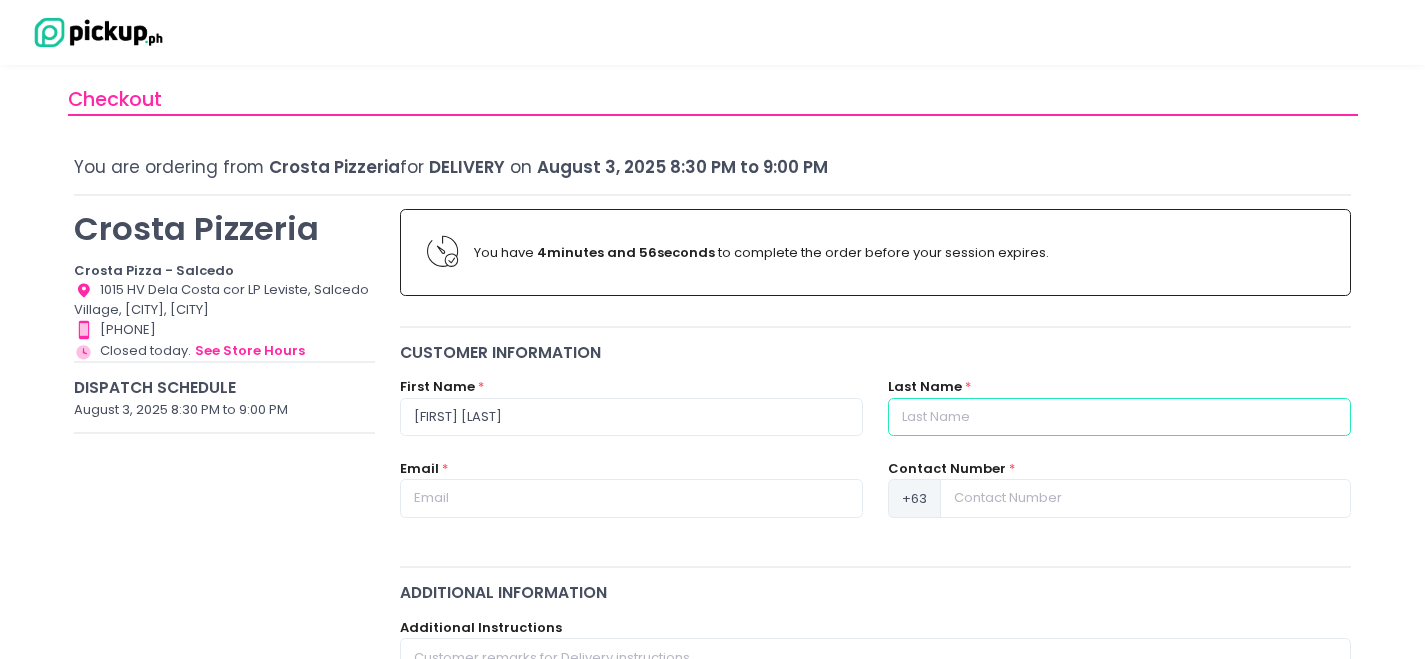 type on "[LAST]" 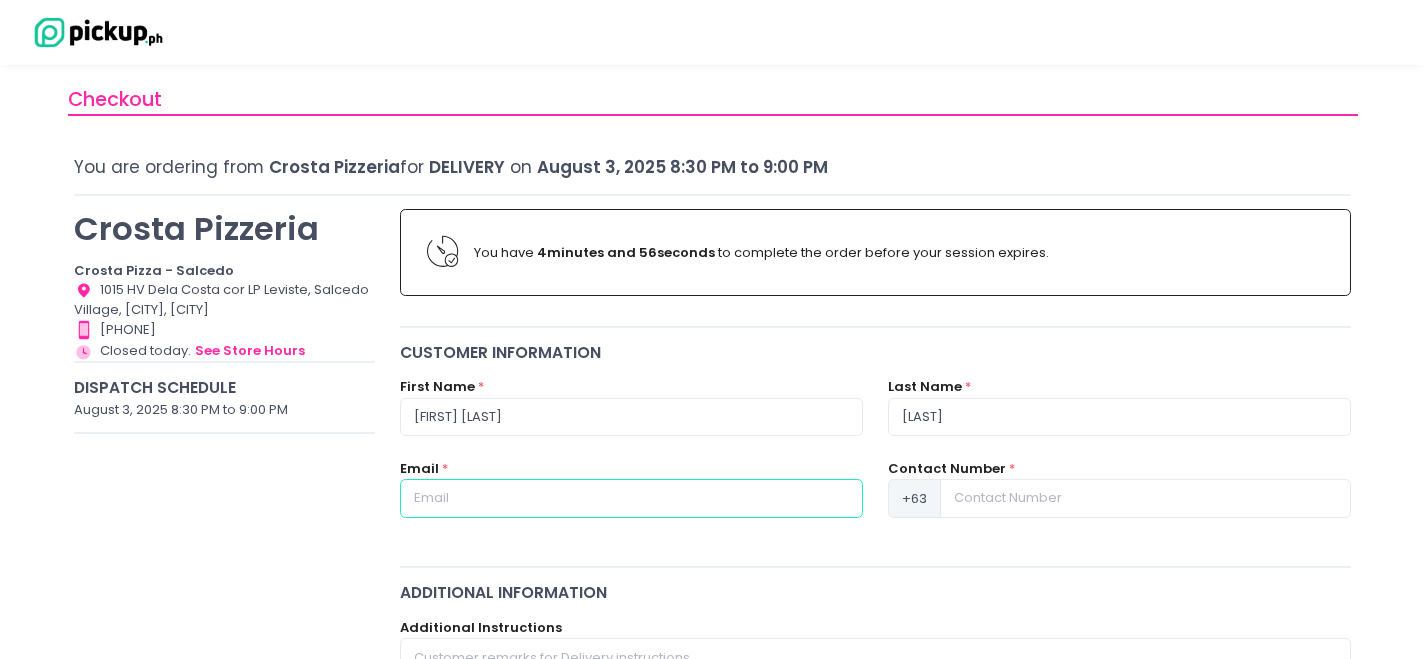 type on "[USERNAME]@example.com" 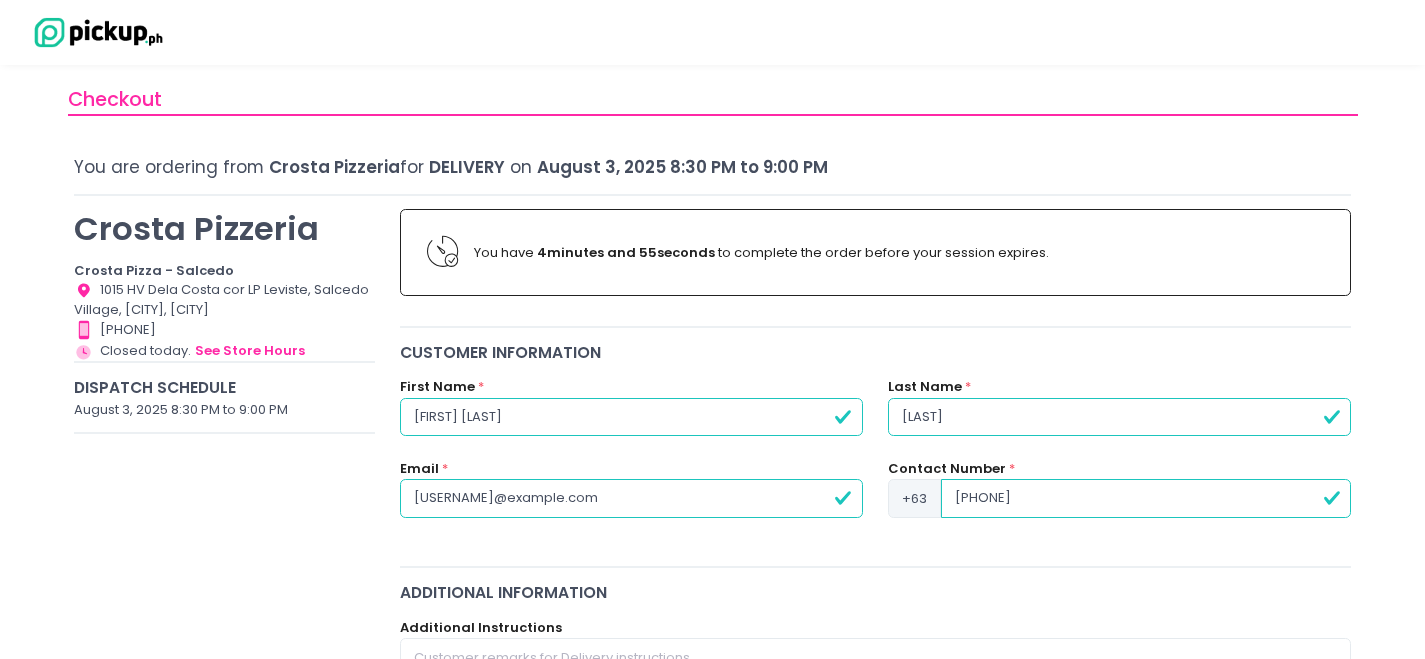 click on "[PHONE]" at bounding box center (1146, 498) 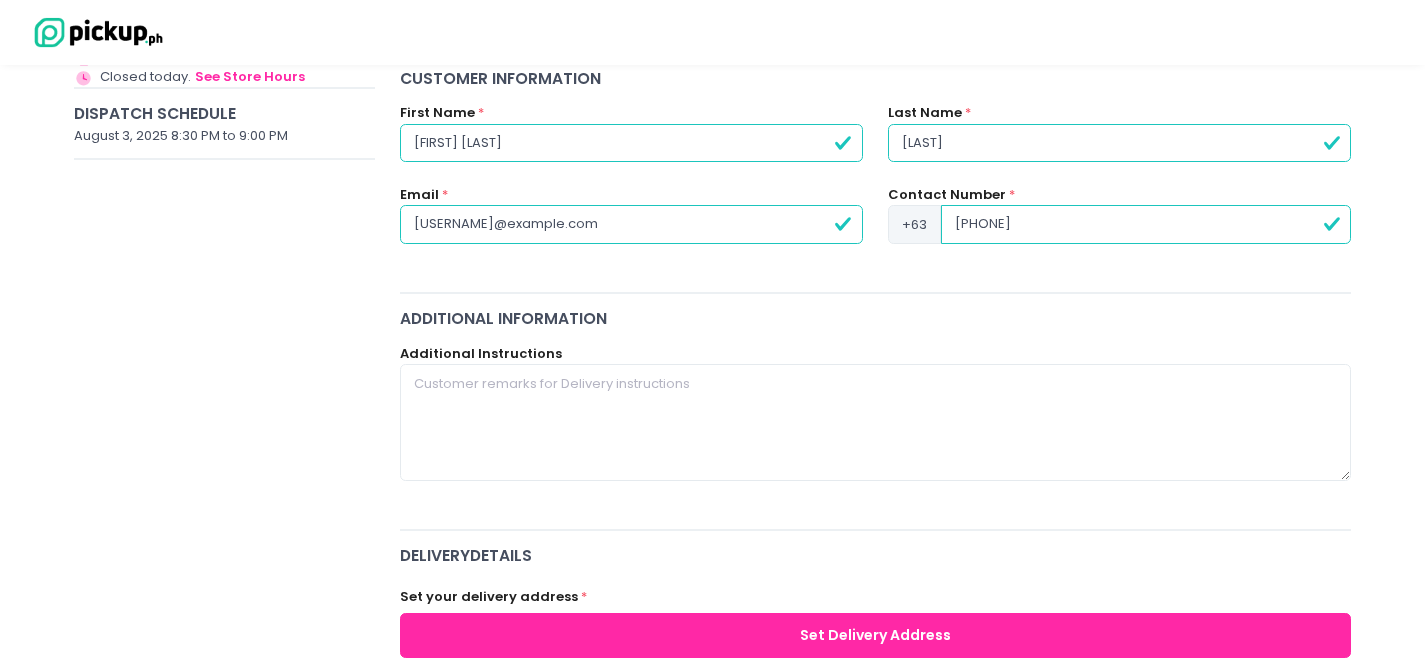 scroll, scrollTop: 308, scrollLeft: 0, axis: vertical 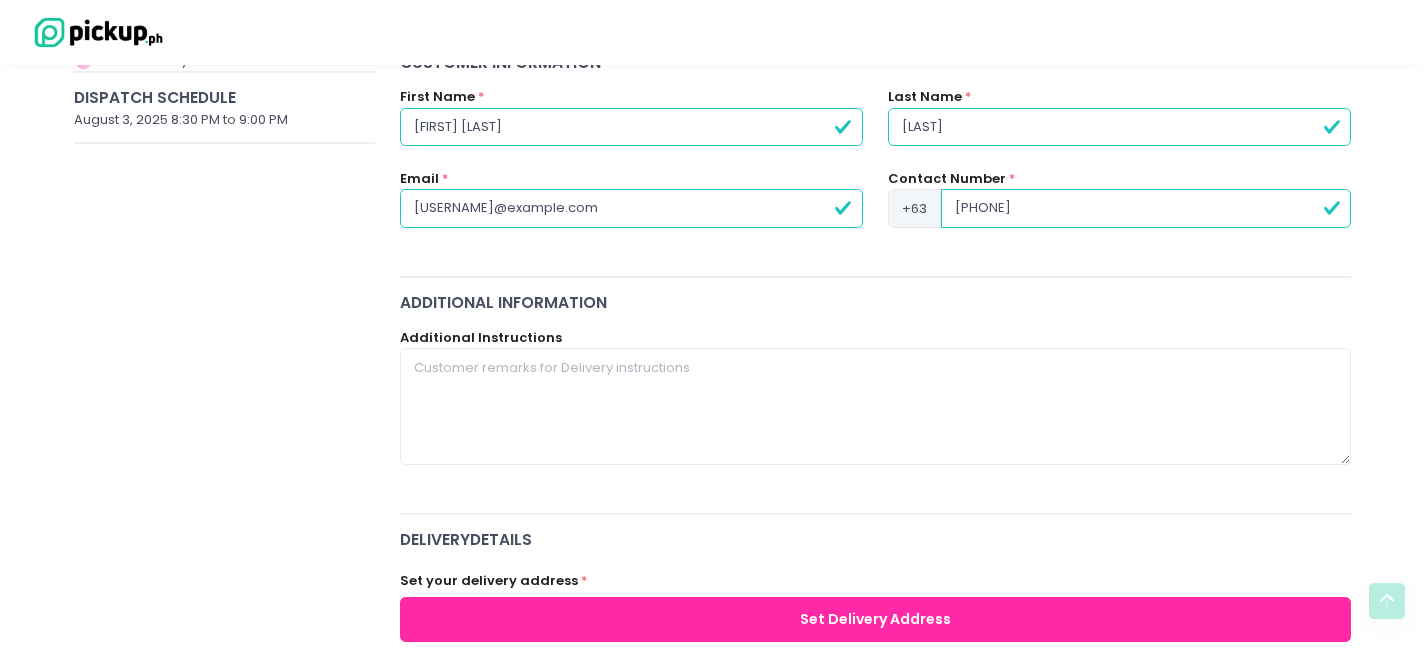 type on "[PHONE]" 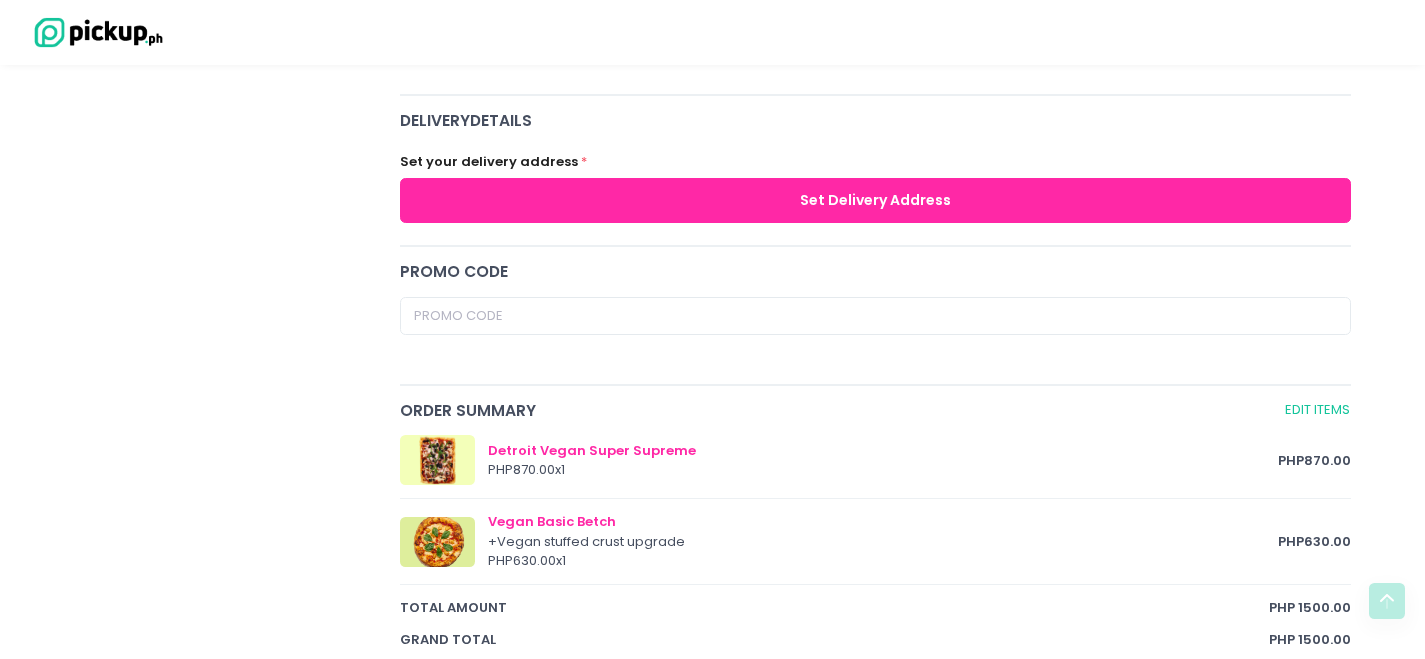 scroll, scrollTop: 766, scrollLeft: 0, axis: vertical 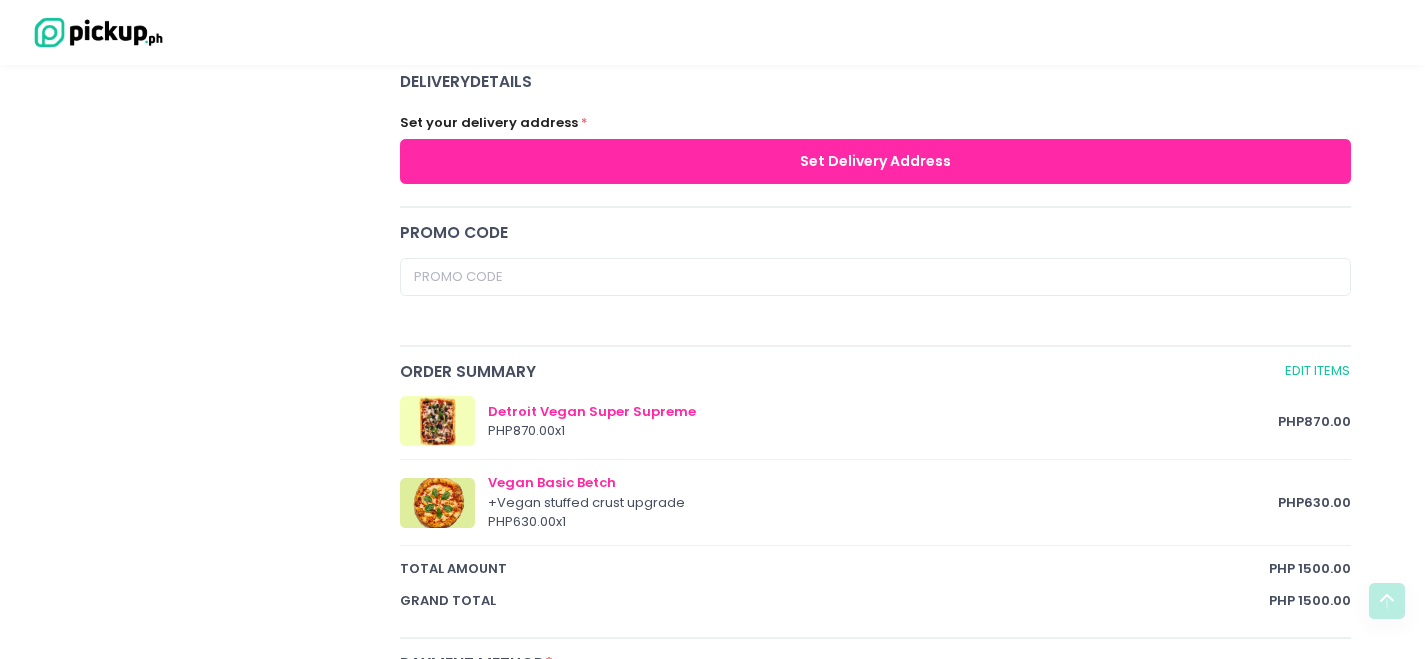type on "UY" 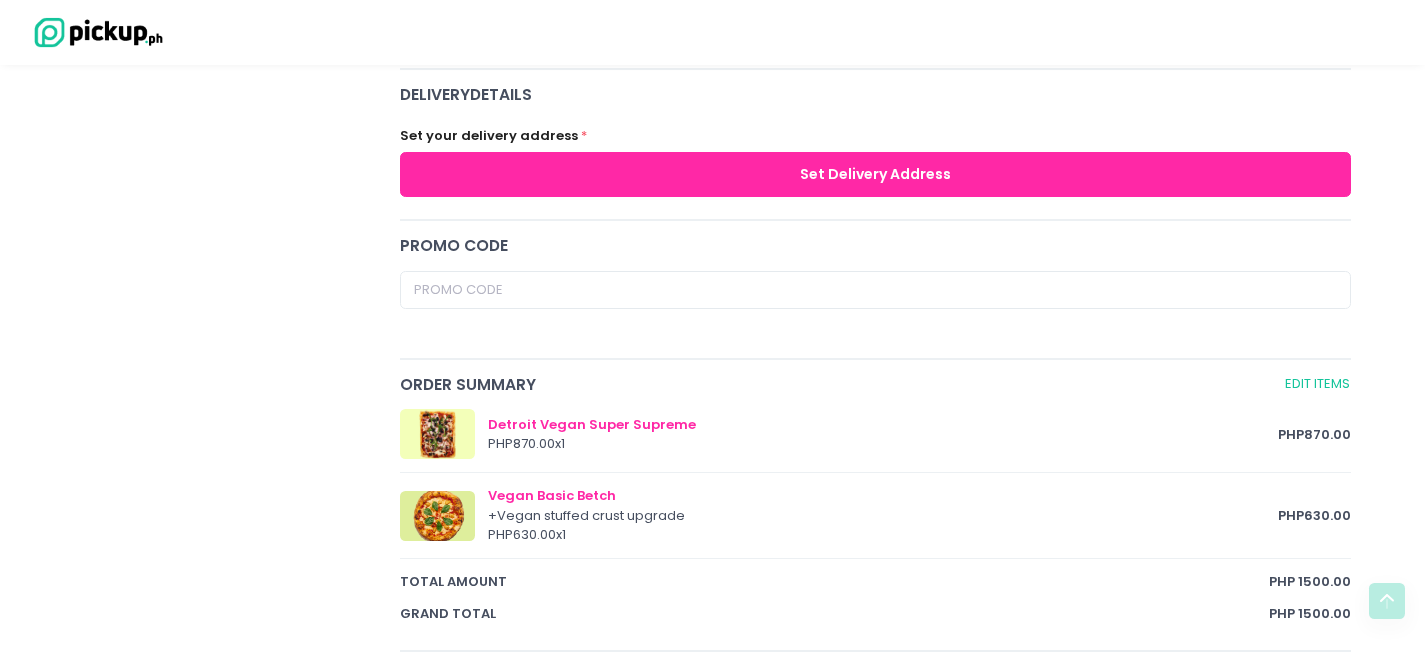 scroll, scrollTop: 744, scrollLeft: 0, axis: vertical 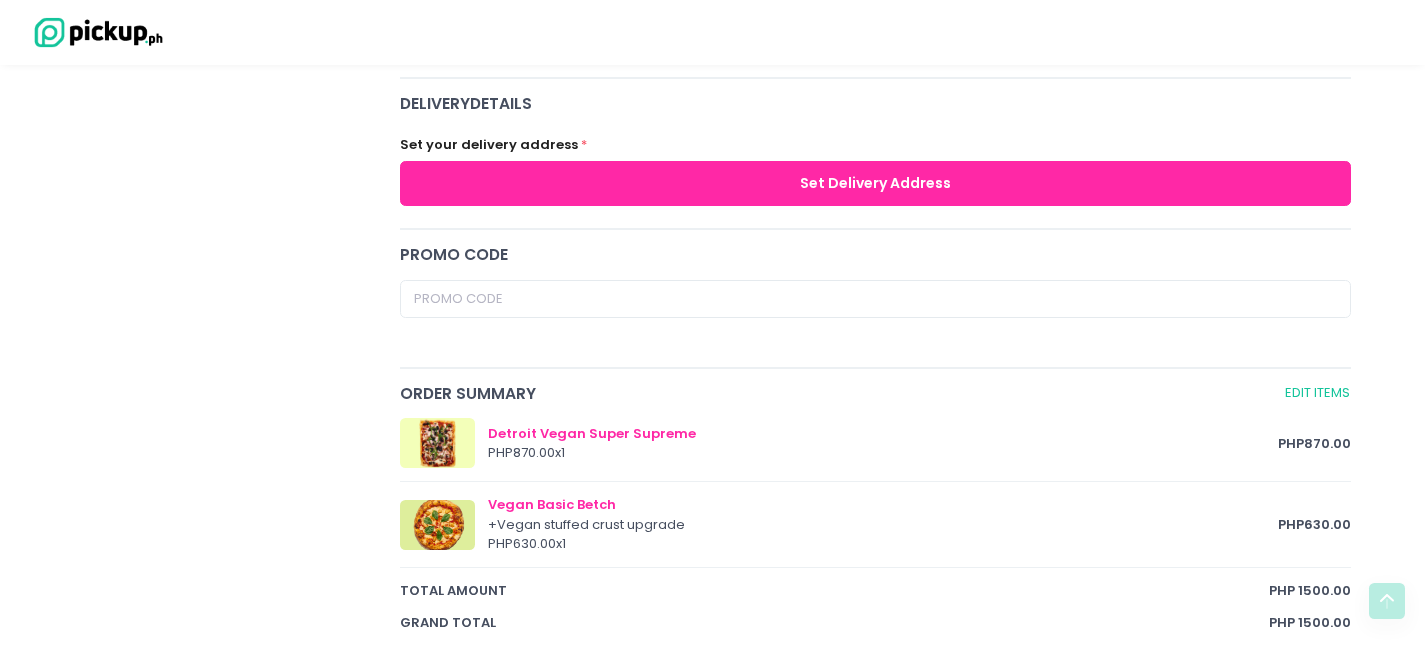 click on "Set Delivery Address" at bounding box center (876, 183) 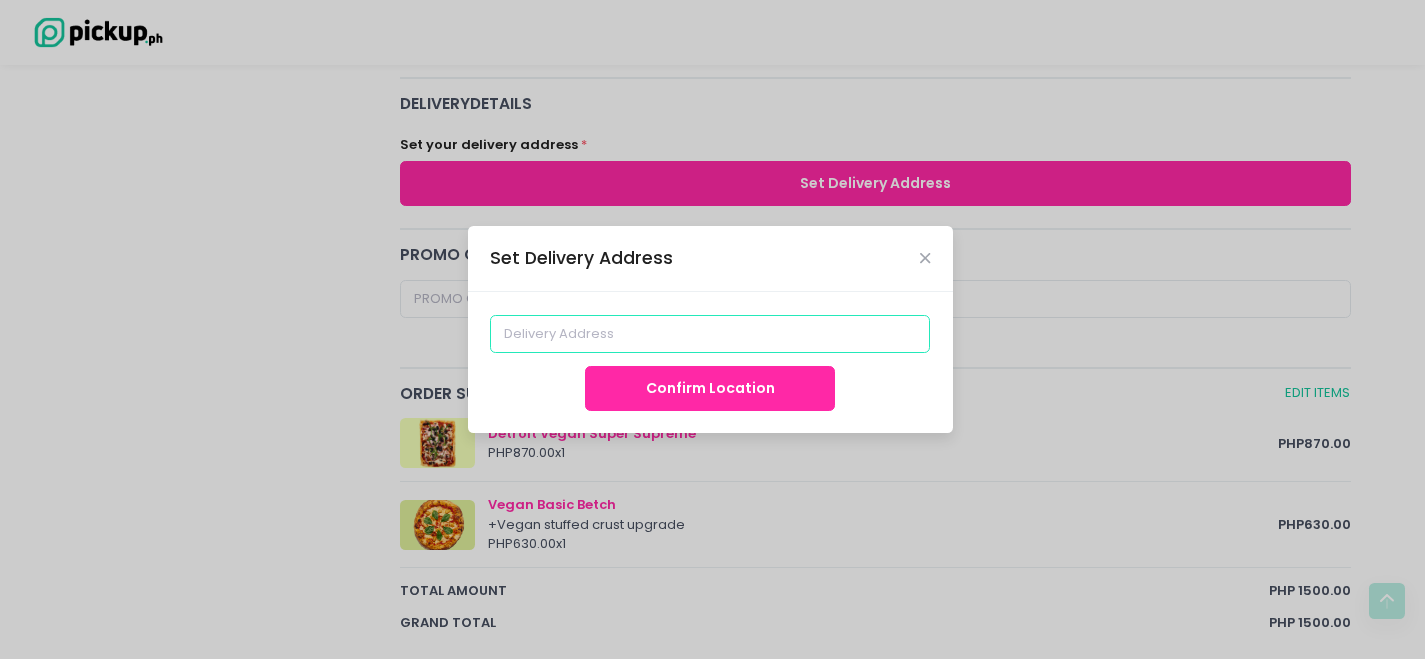 click at bounding box center [710, 334] 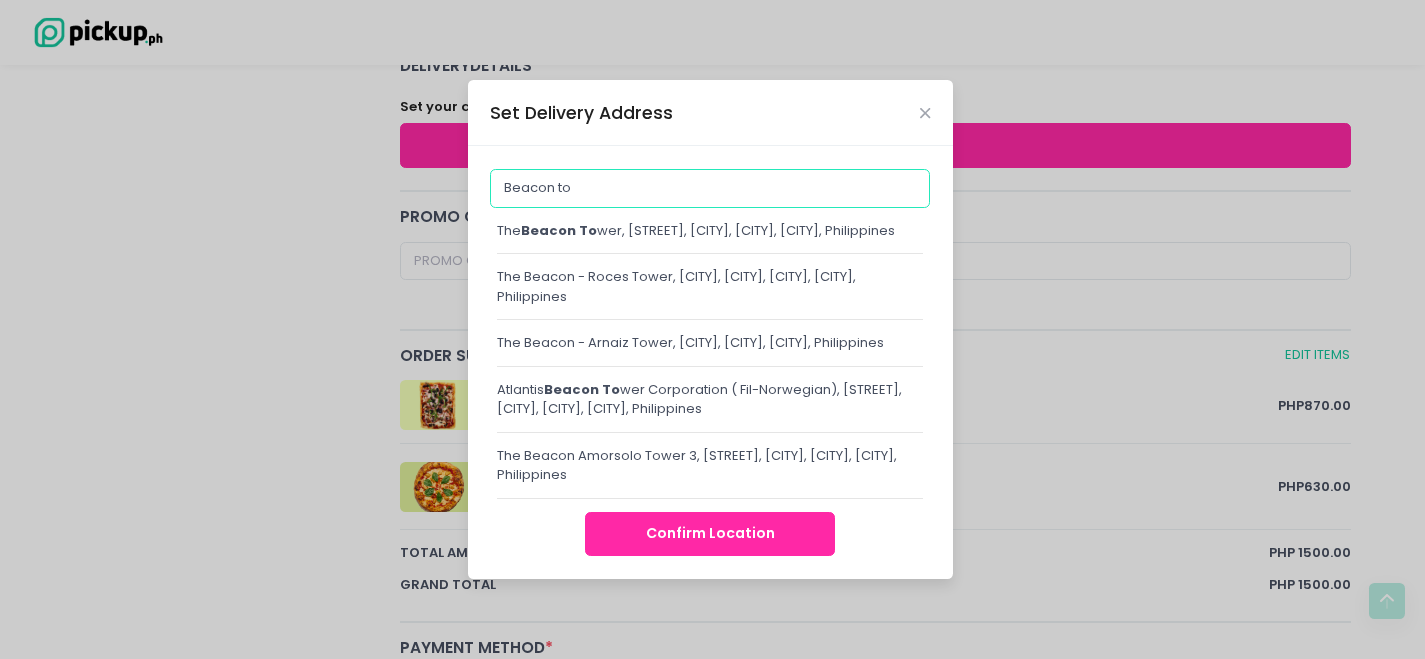 scroll, scrollTop: 787, scrollLeft: 0, axis: vertical 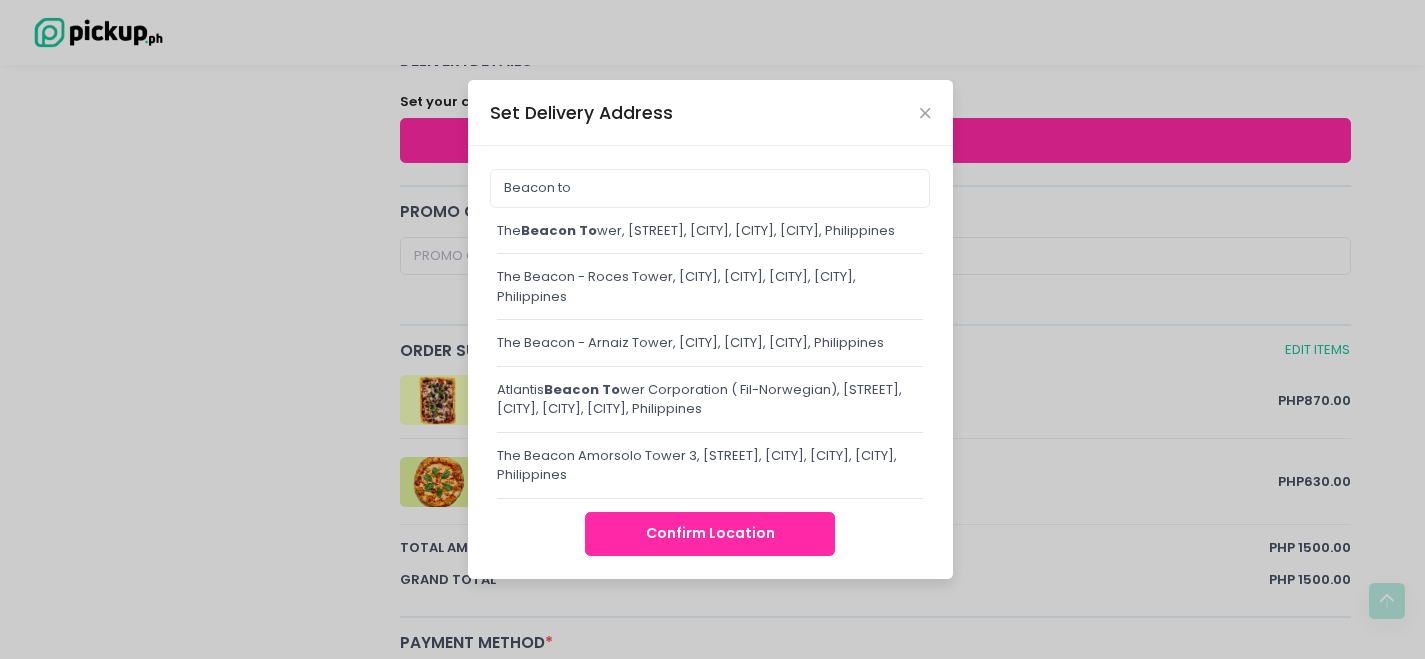 click on "The Beacon Amorsolo Tower 3, [STREET], [CITY], [CITY], [CITY], Philippines" at bounding box center [710, 465] 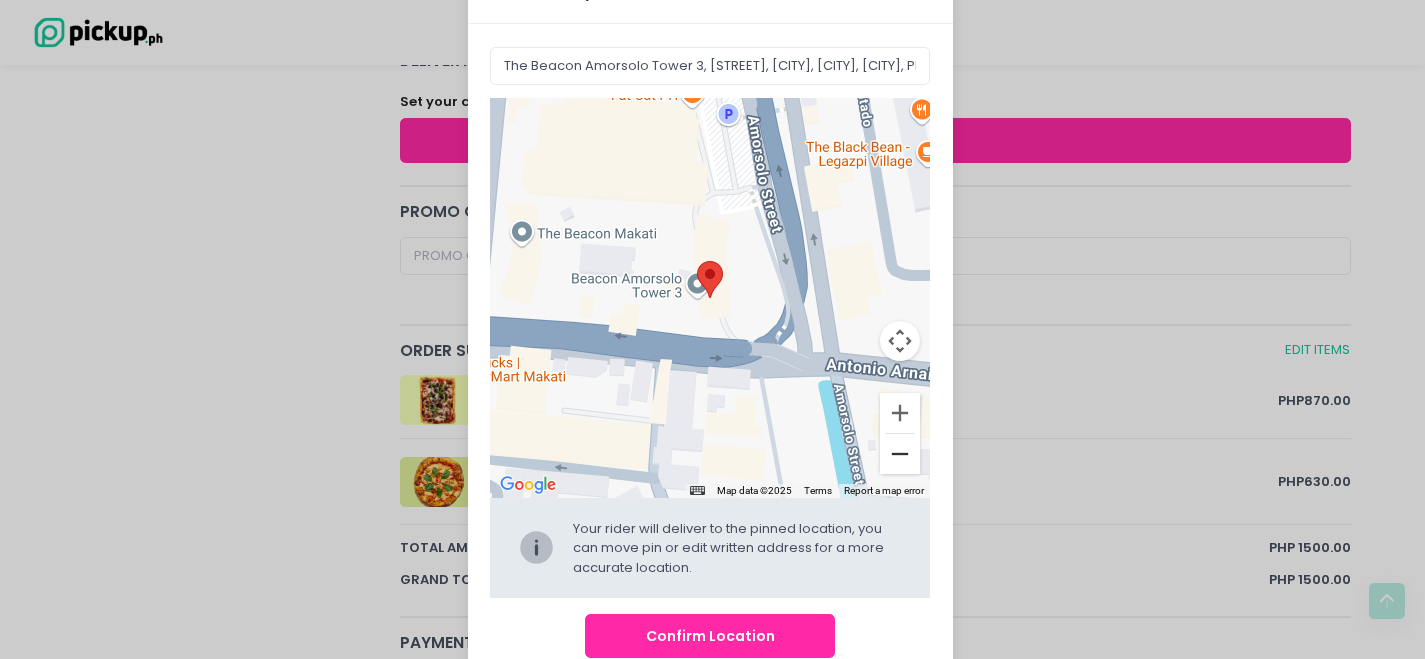 scroll, scrollTop: 114, scrollLeft: 0, axis: vertical 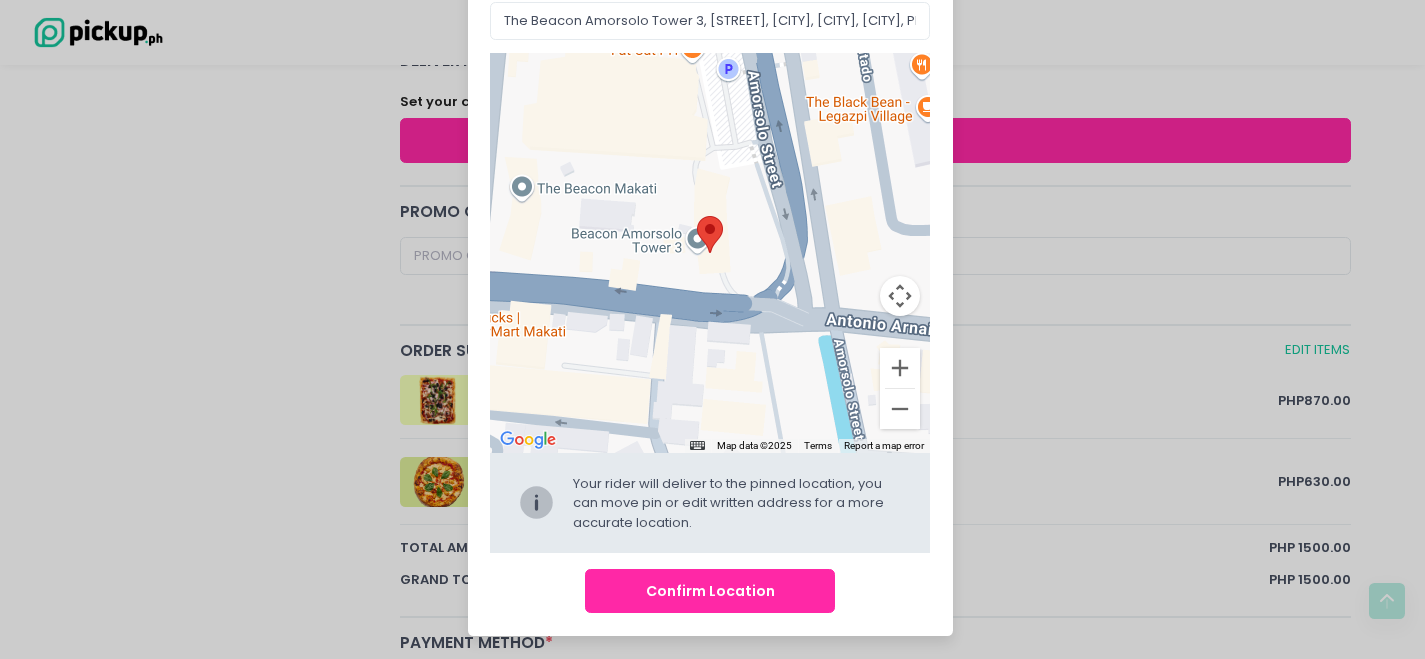 click on "Confirm Location" at bounding box center (710, 591) 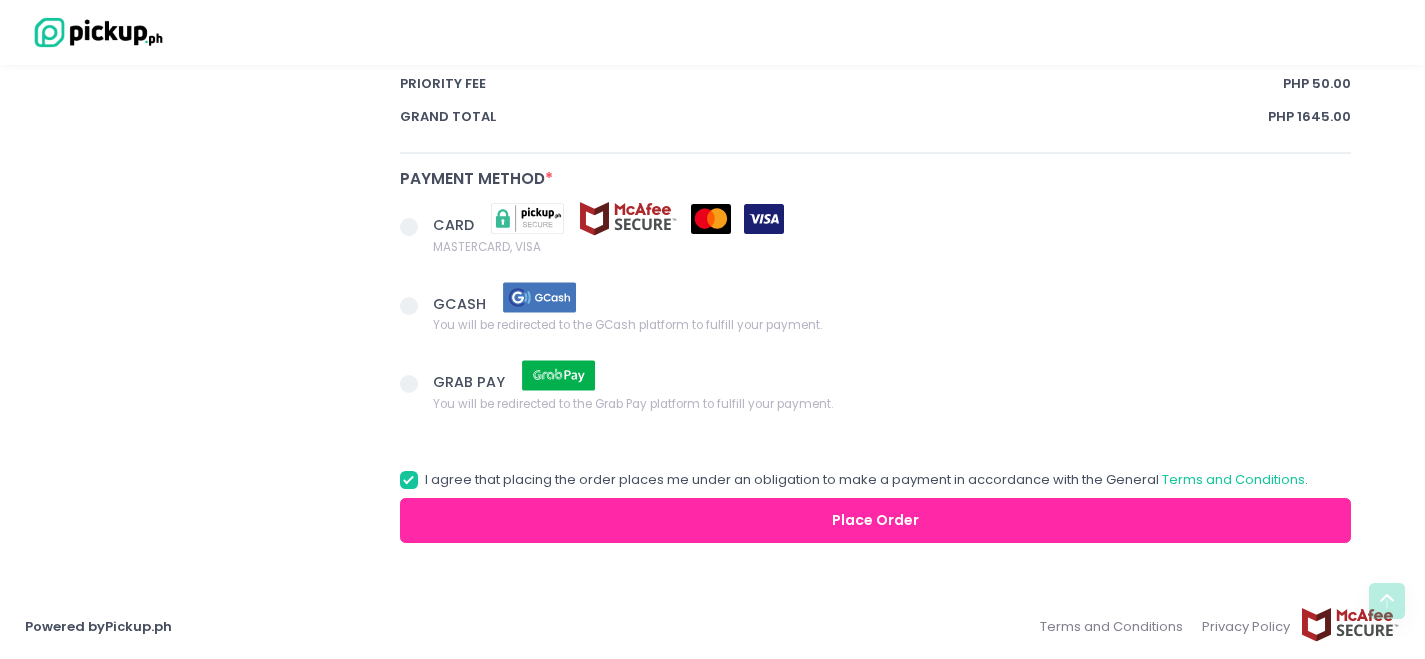 scroll, scrollTop: 1451, scrollLeft: 0, axis: vertical 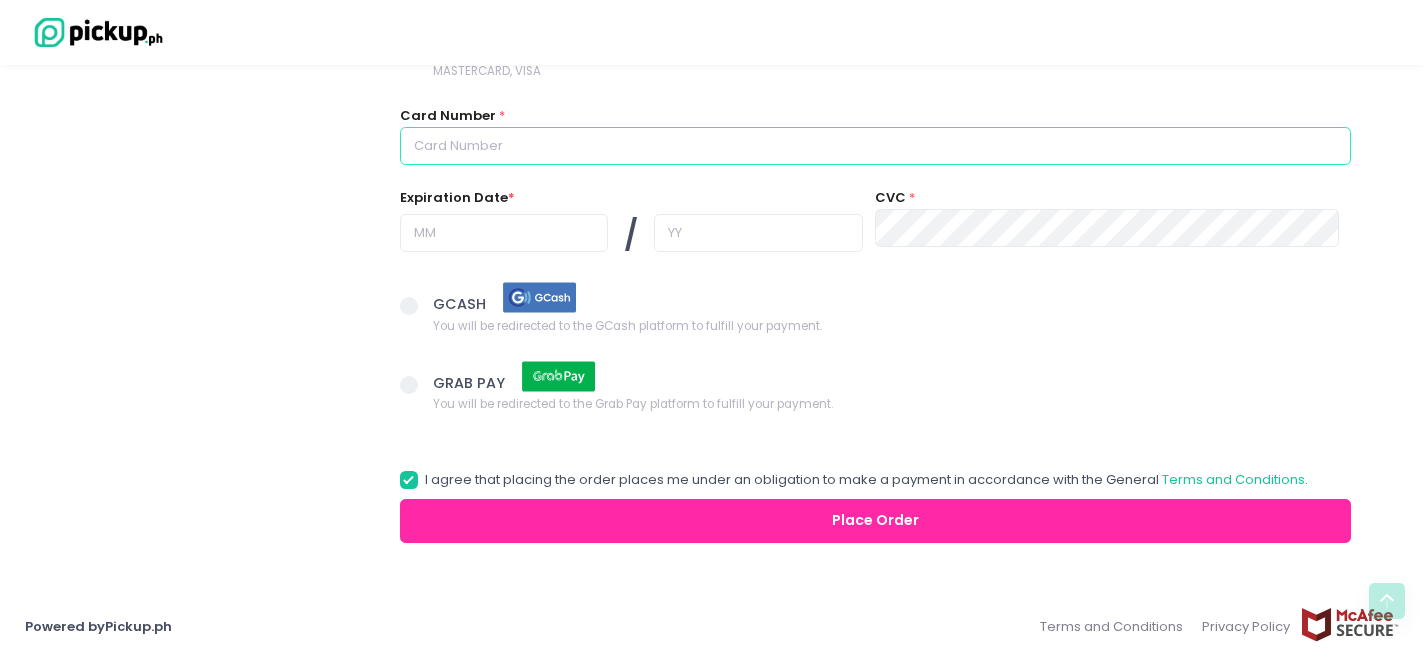click at bounding box center [876, 146] 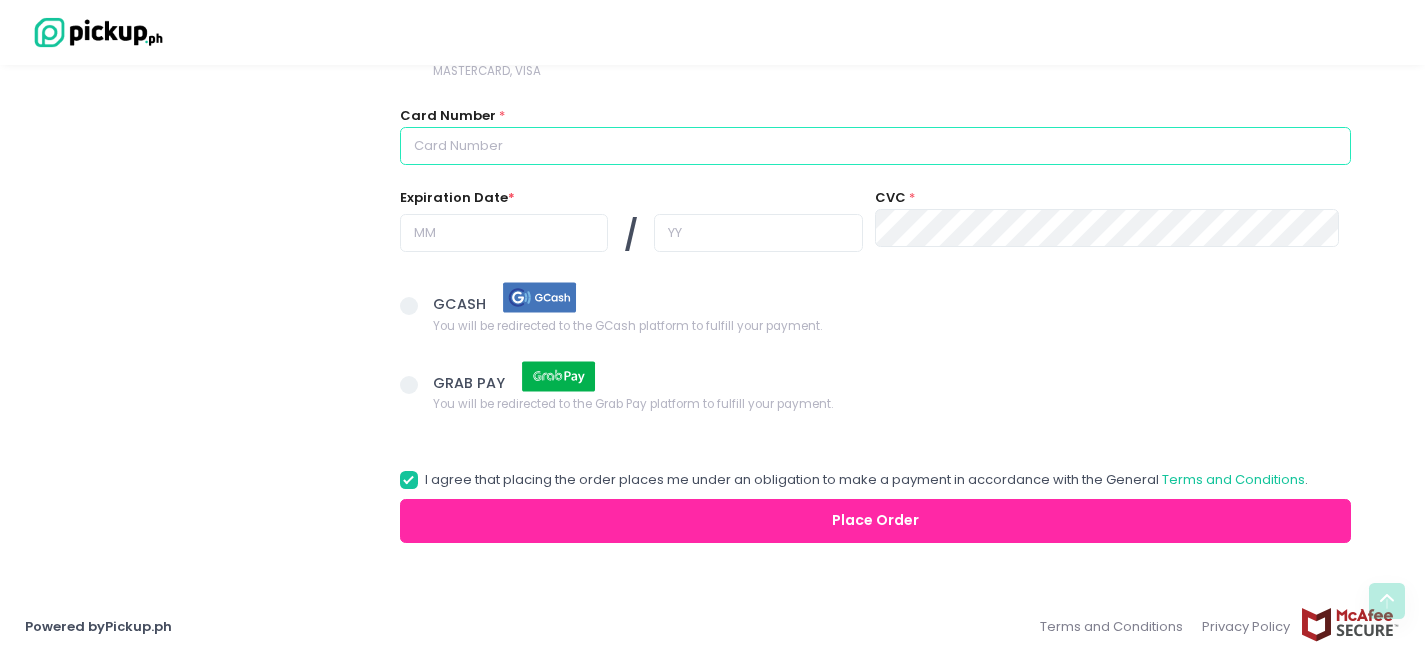 radio on "true" 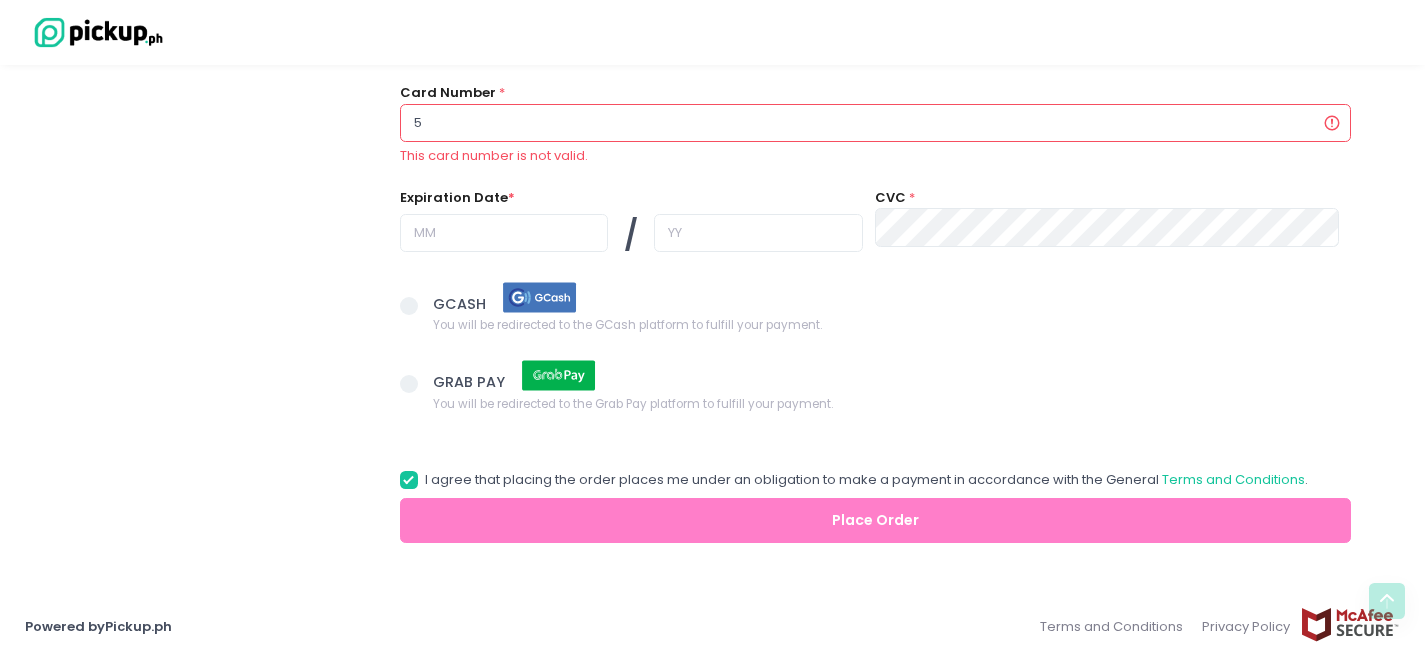 radio on "true" 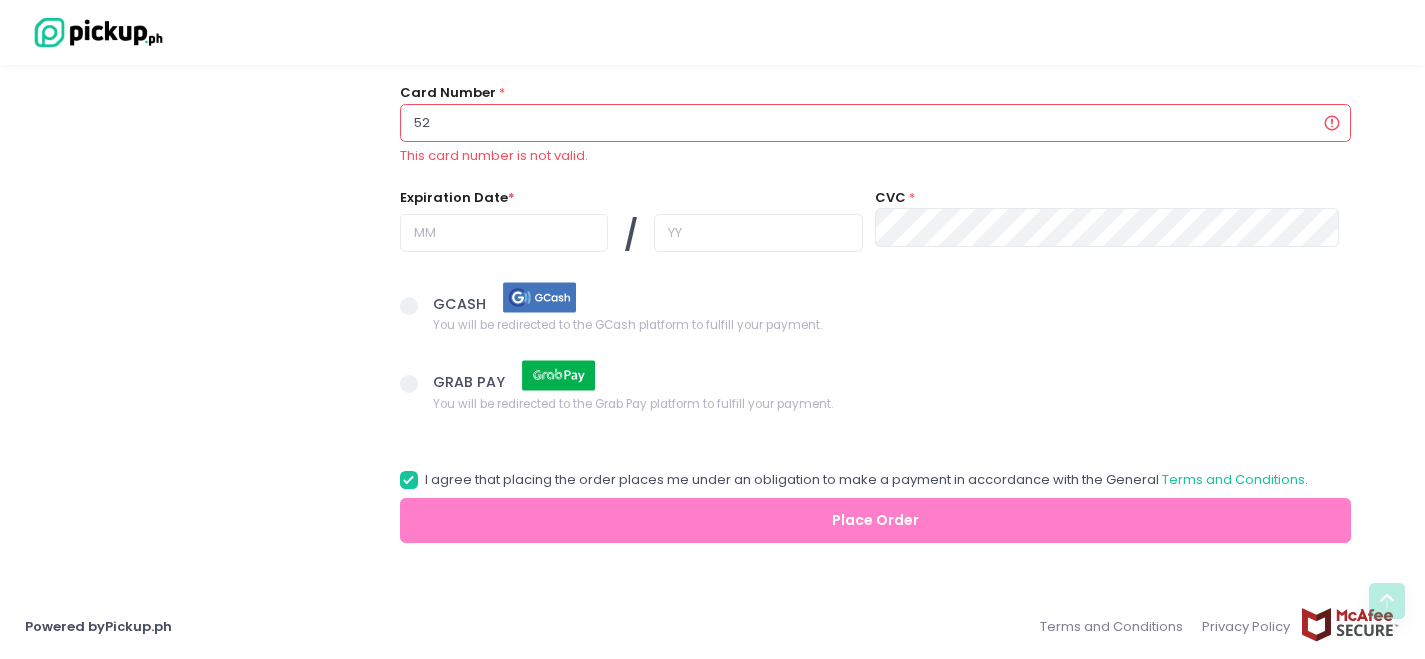 radio on "true" 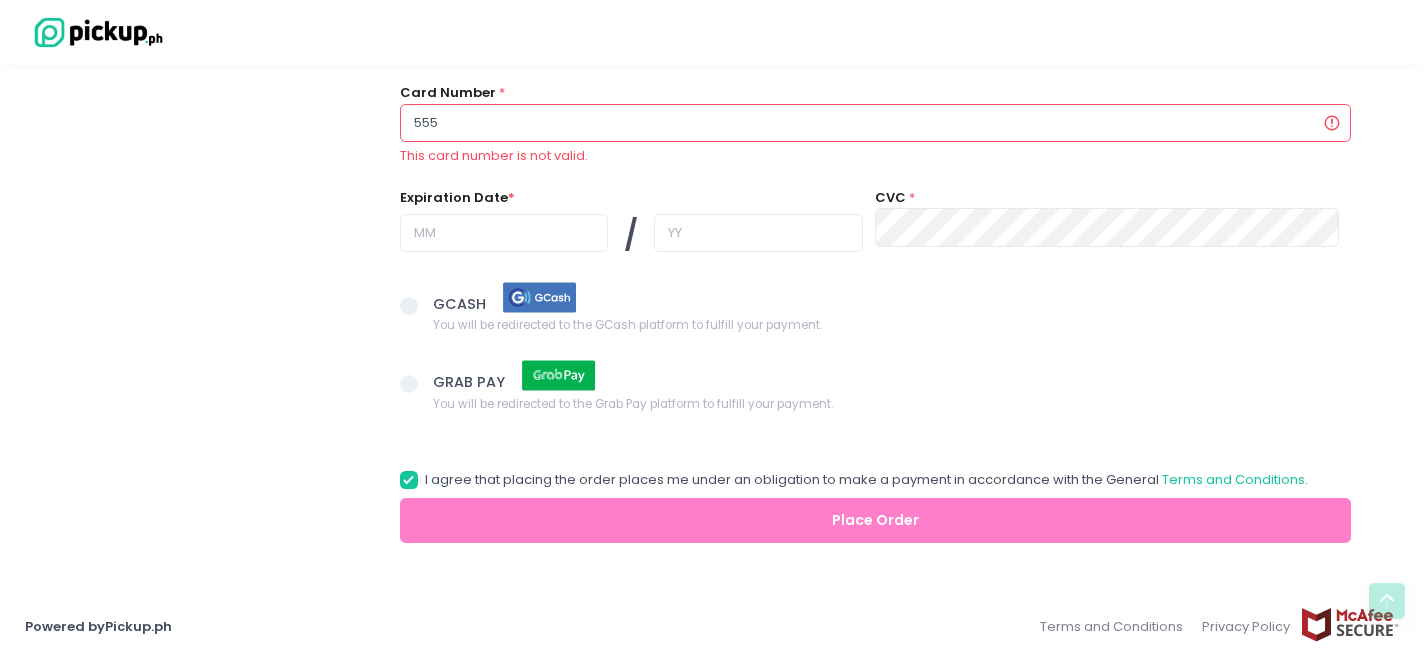 radio on "true" 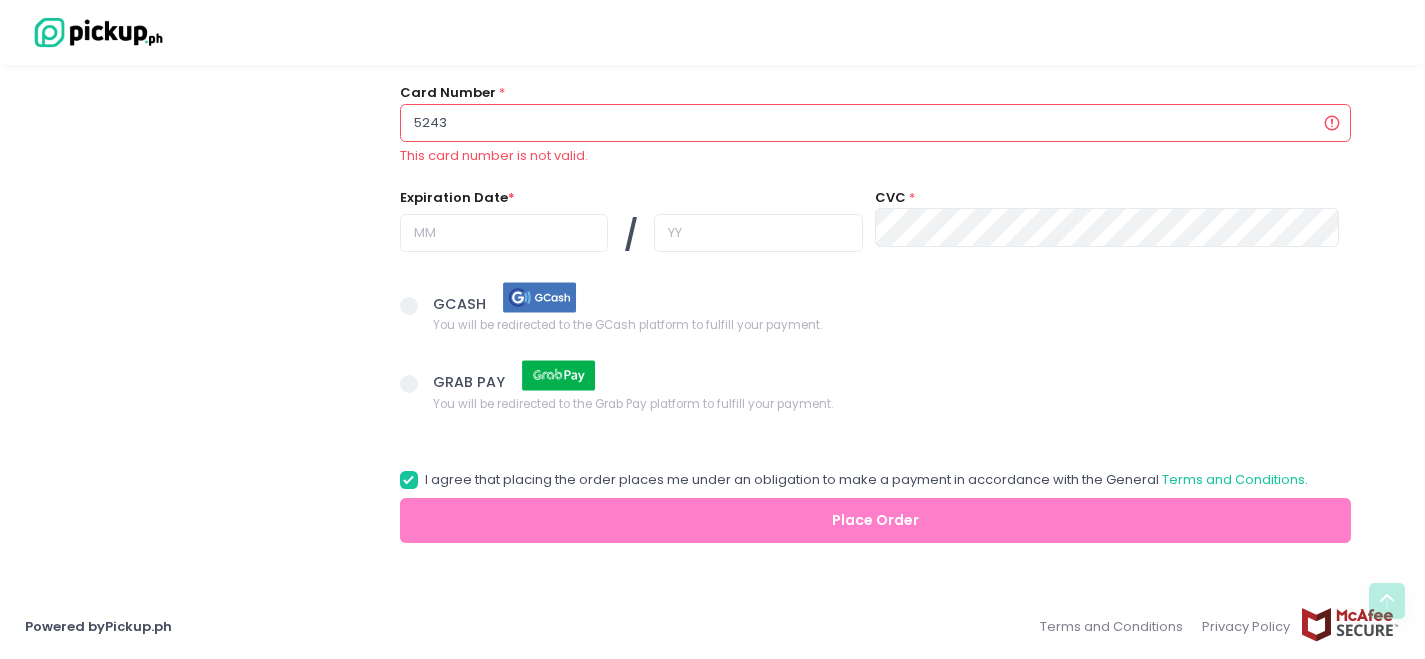 radio on "true" 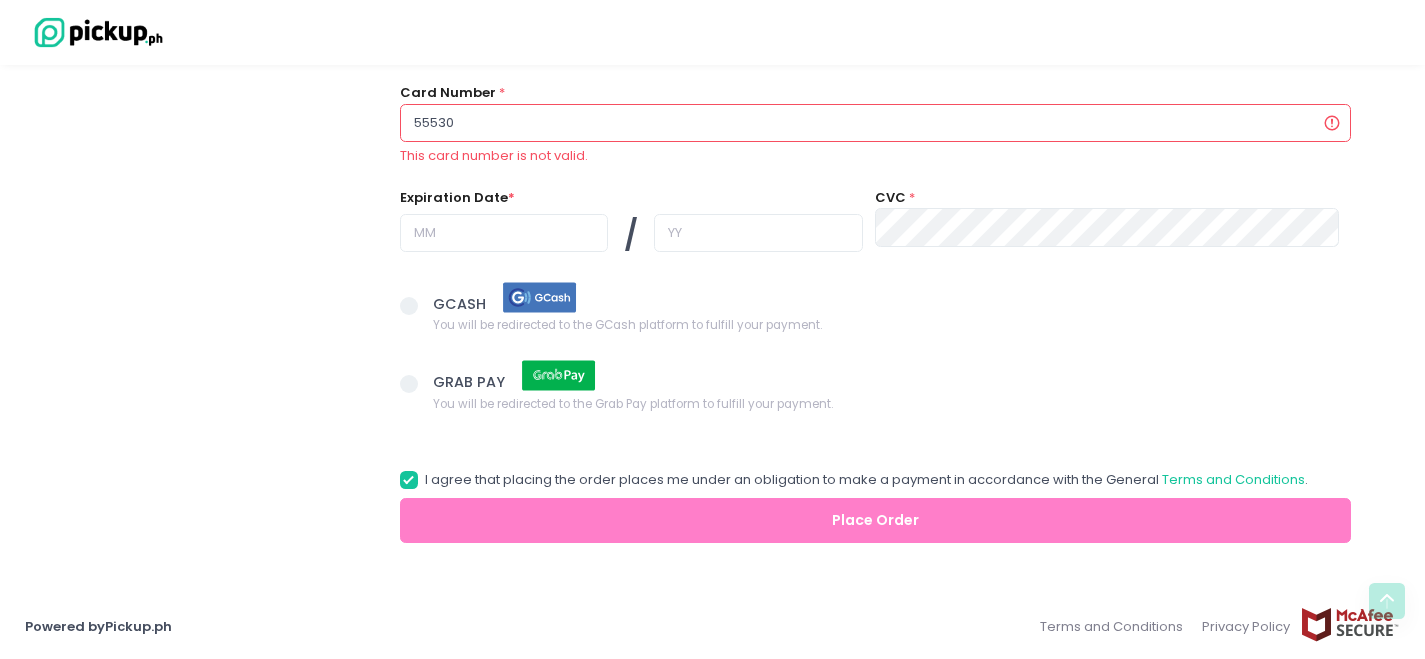 radio on "true" 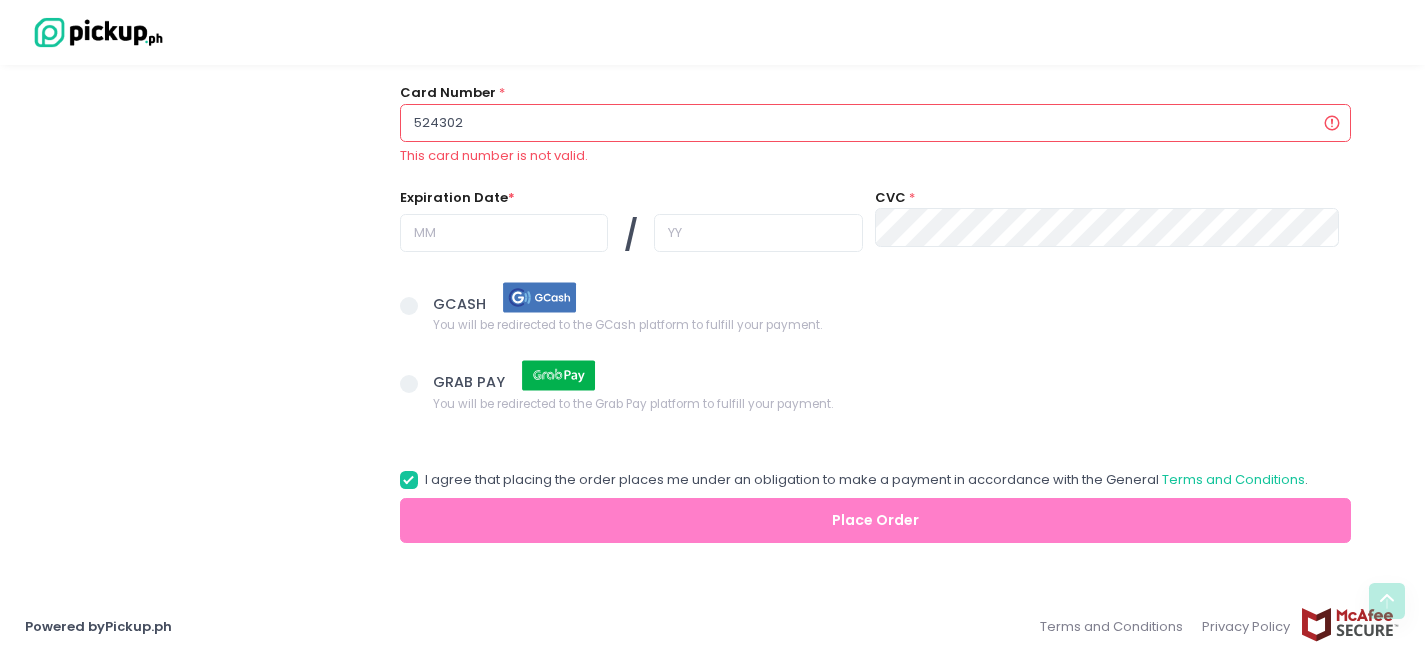 radio on "true" 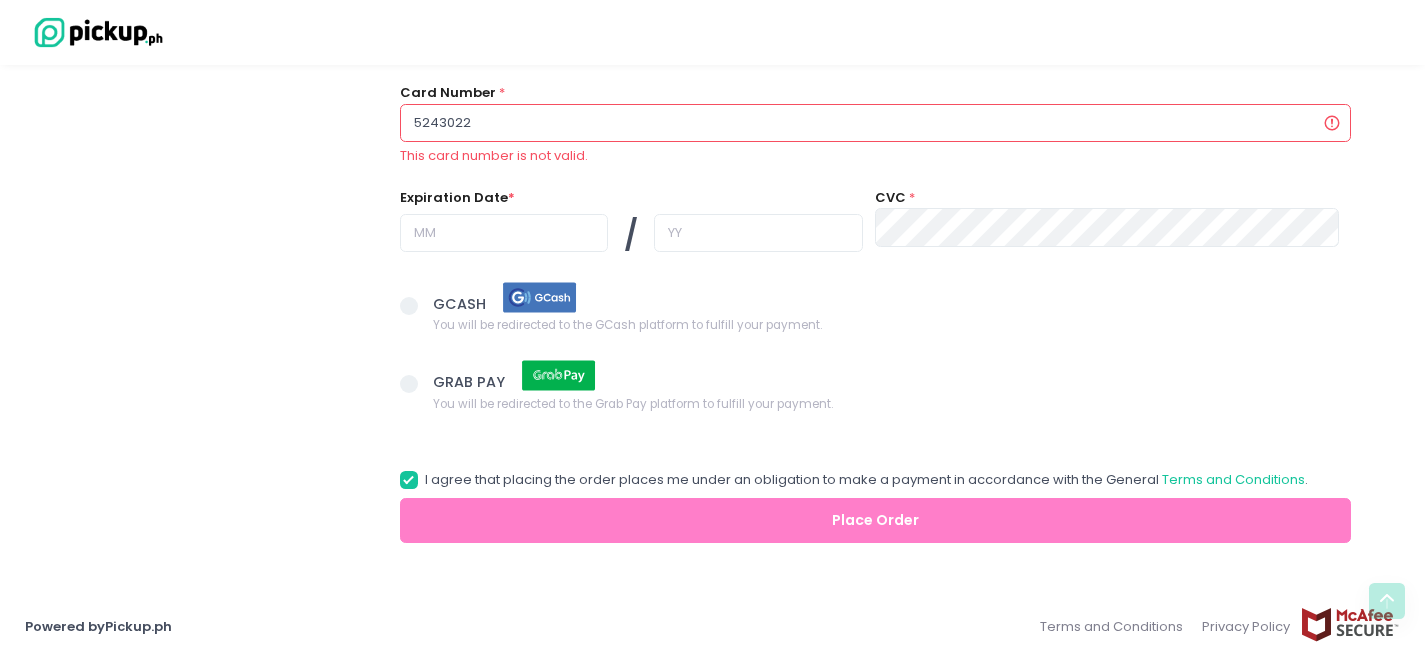 radio on "true" 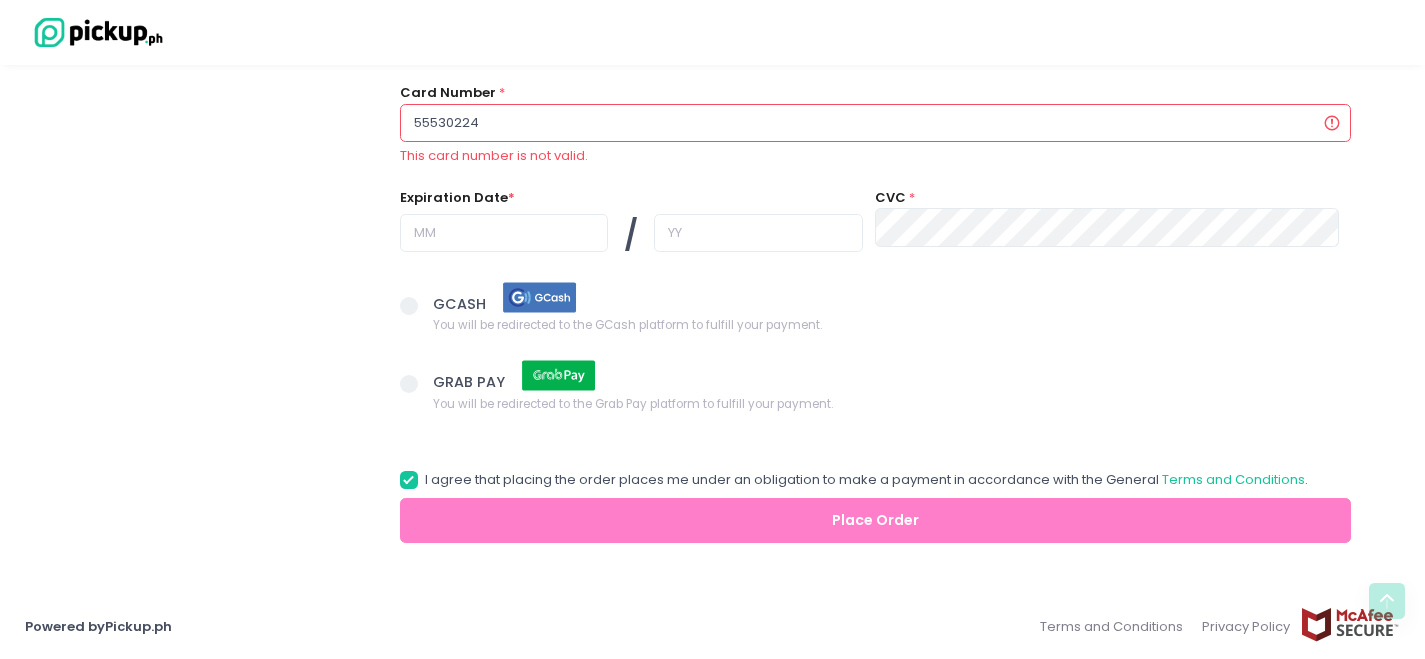 radio on "true" 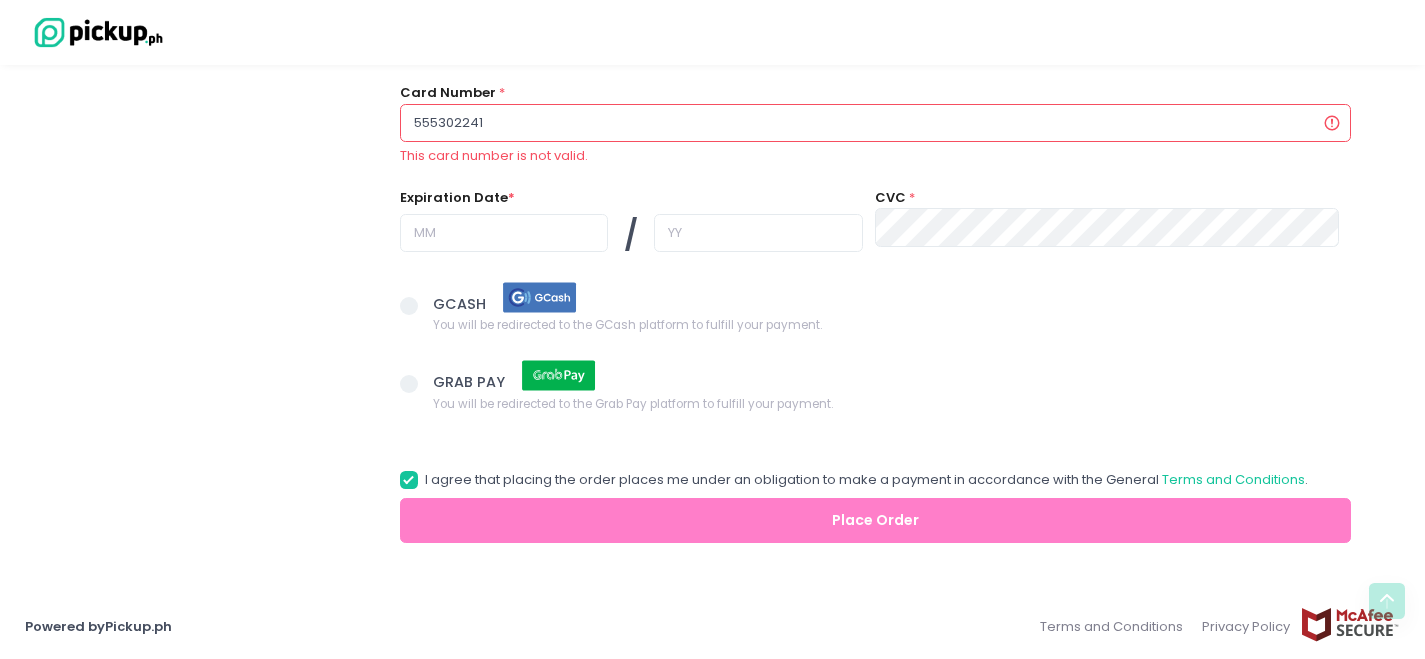 radio on "true" 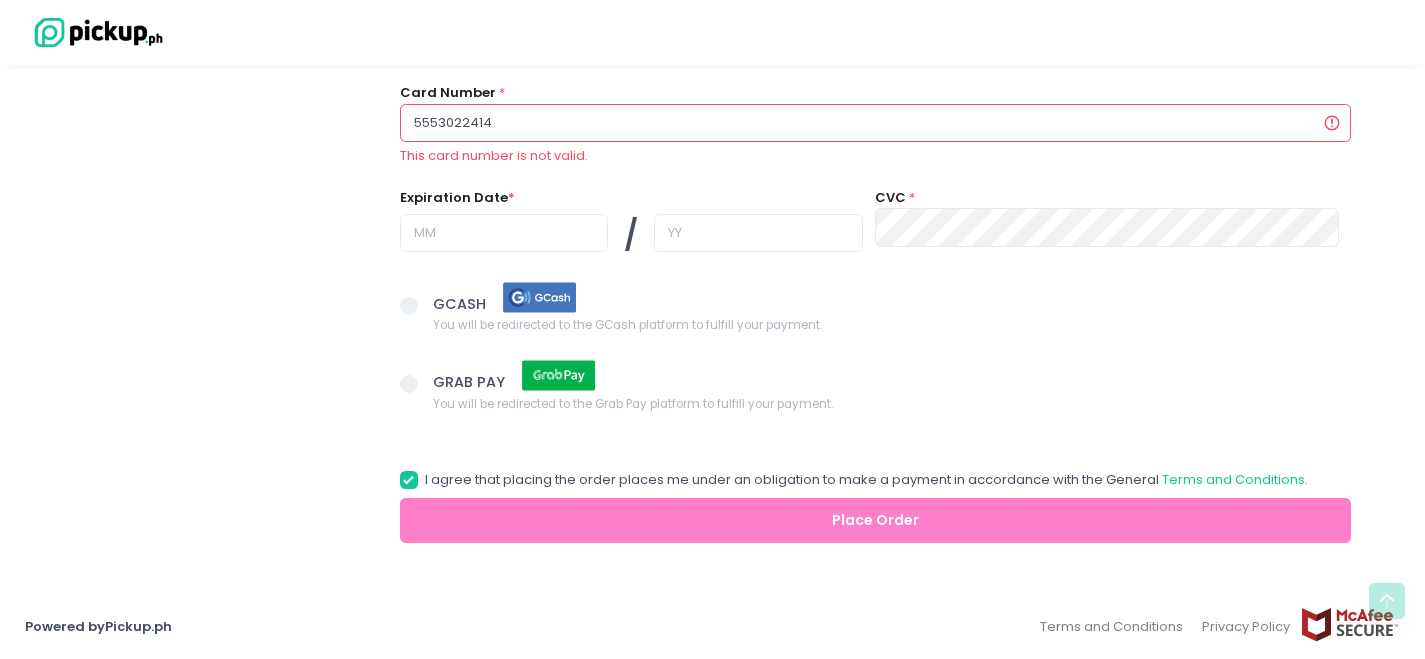 radio on "true" 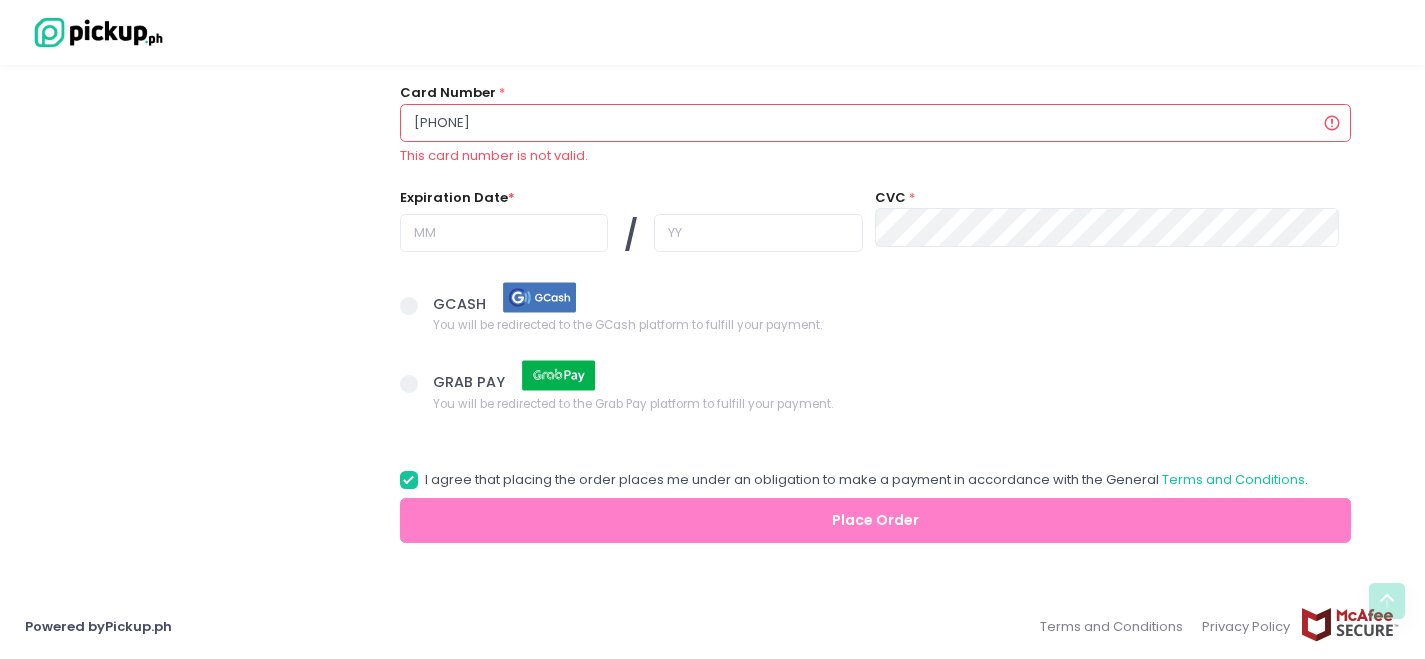 radio on "true" 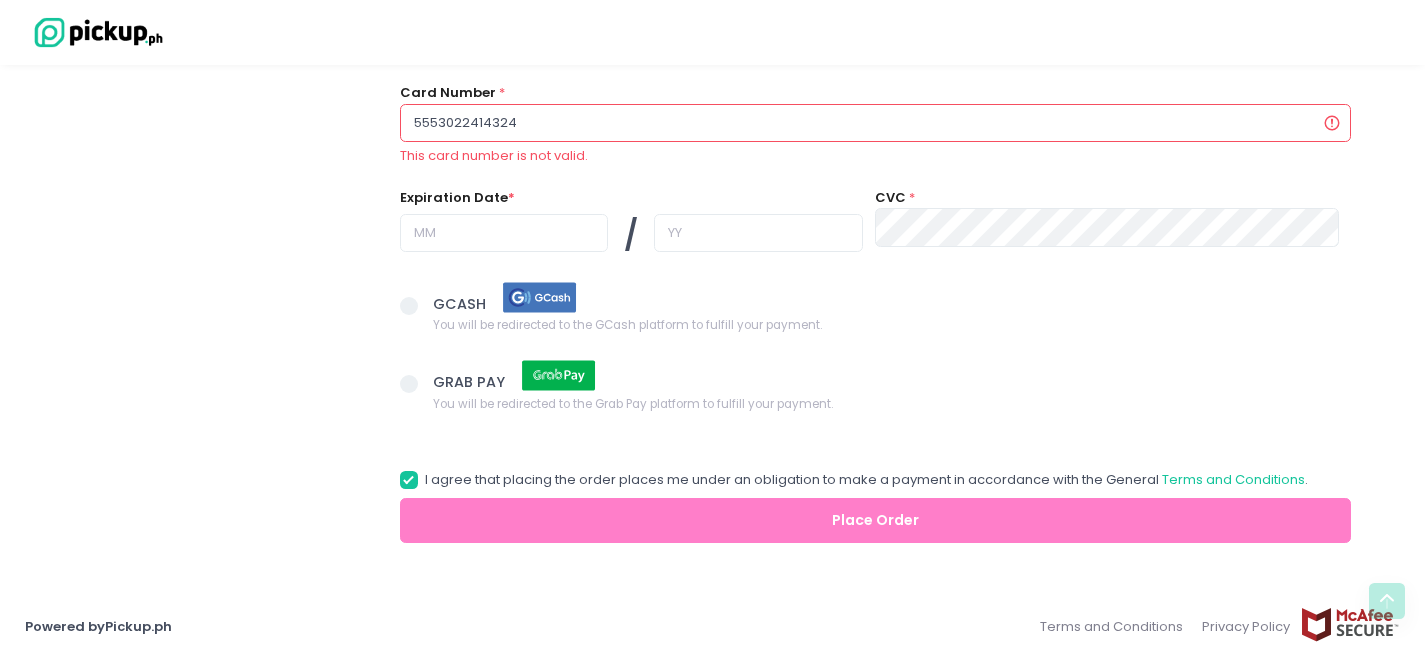 radio on "true" 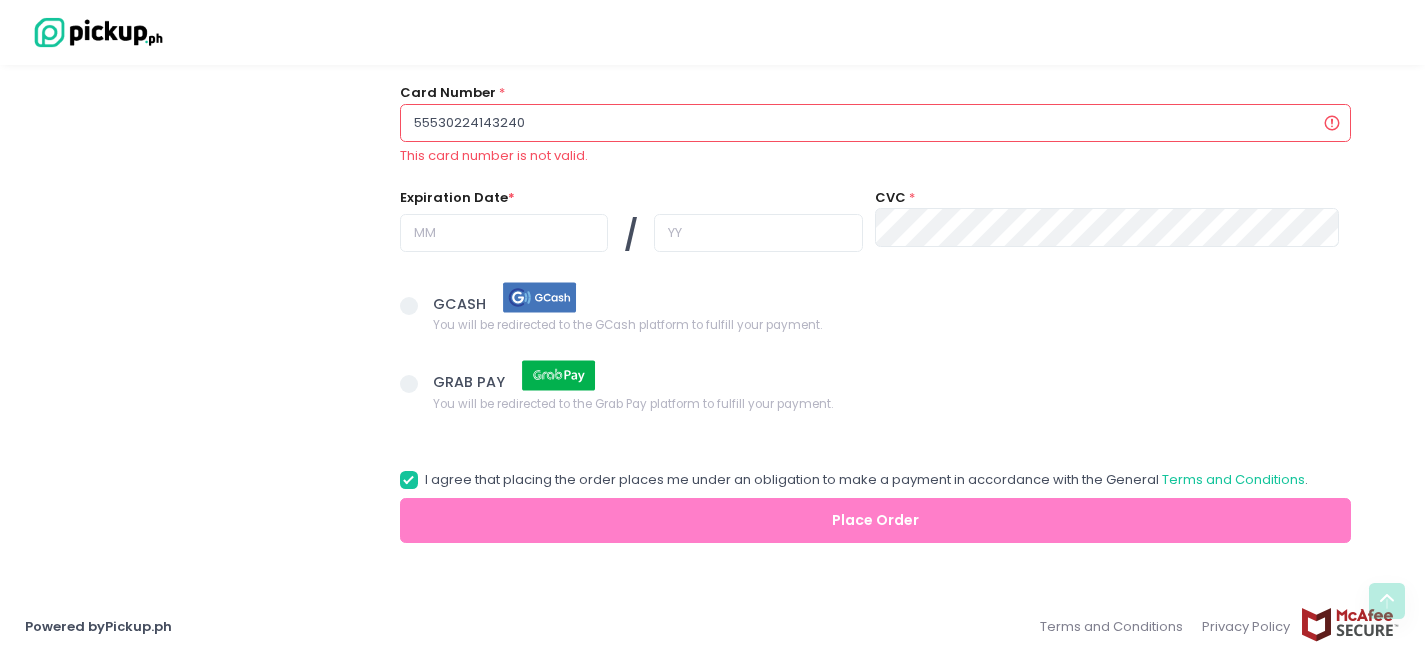 radio on "true" 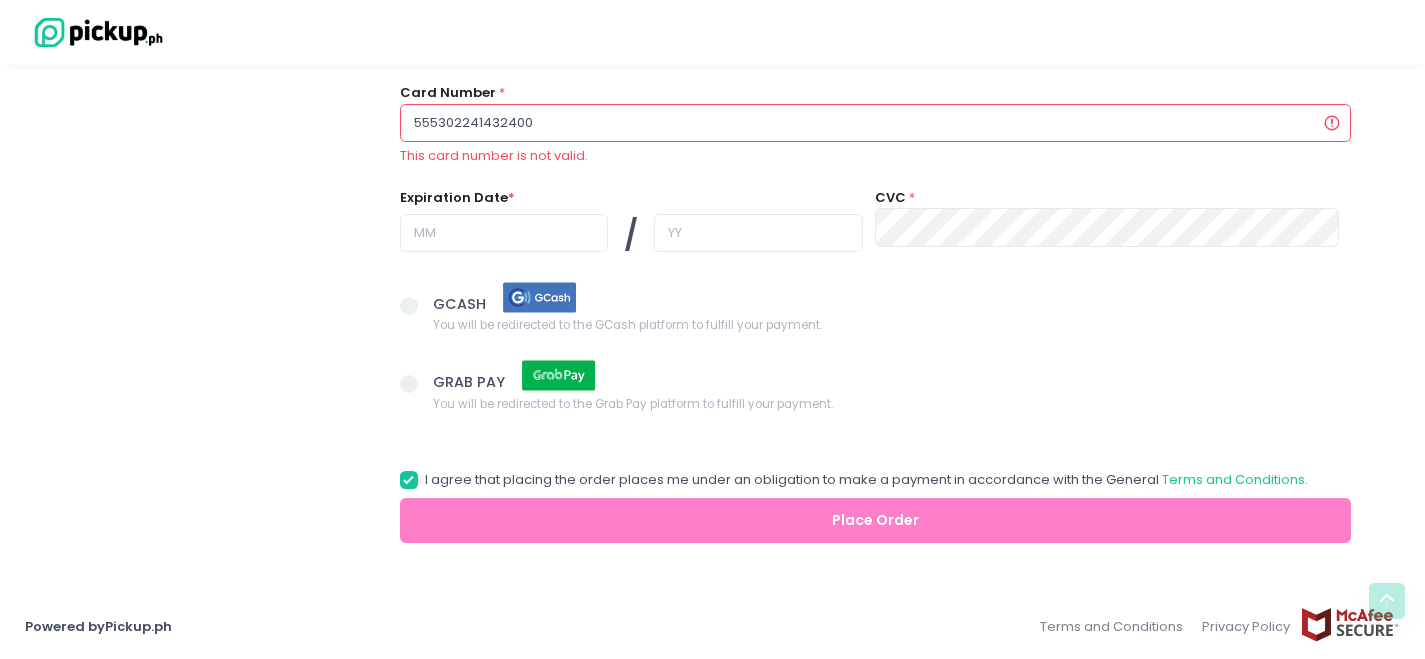 radio on "true" 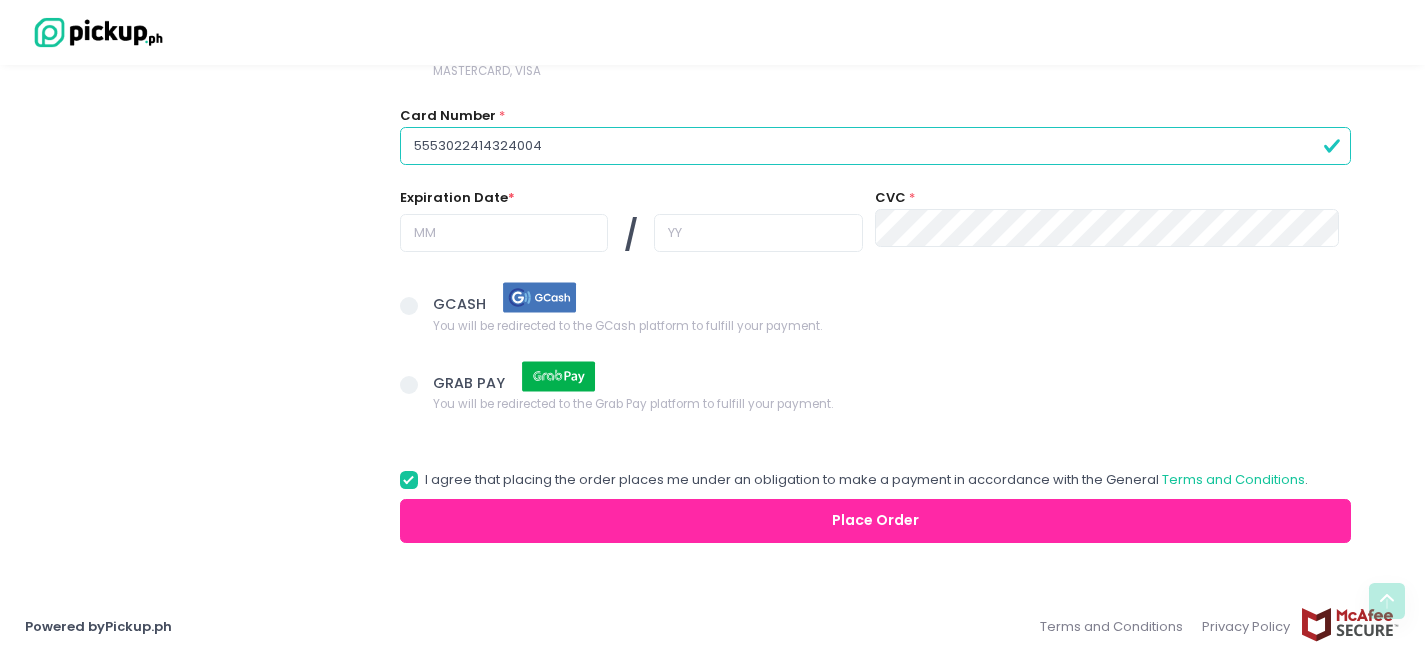 type on "5553022414324004" 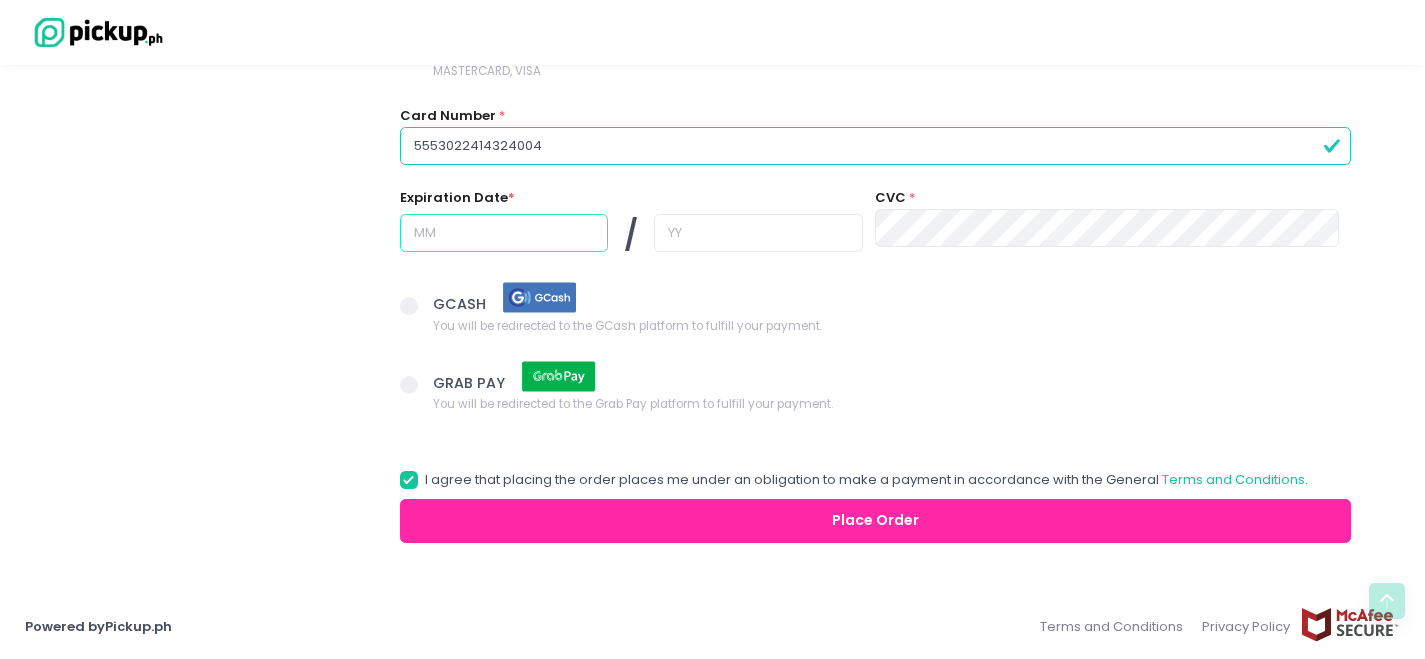 click at bounding box center (504, 233) 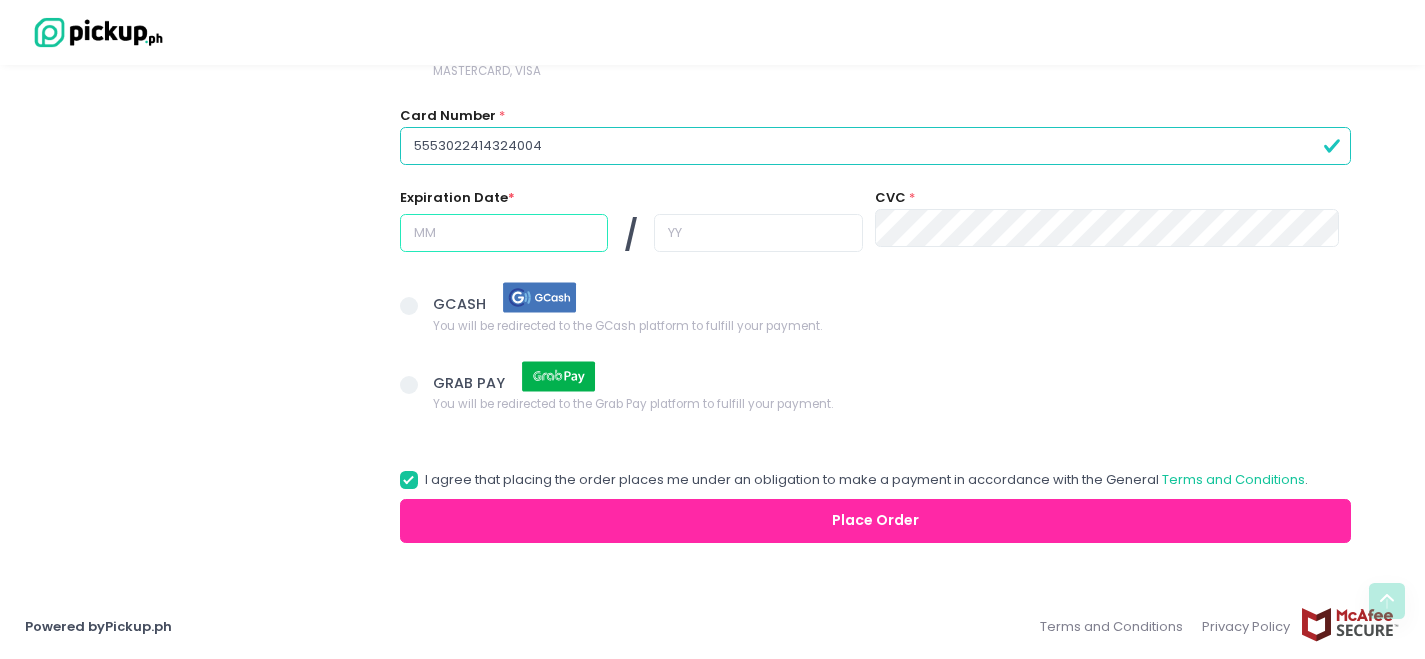 radio on "true" 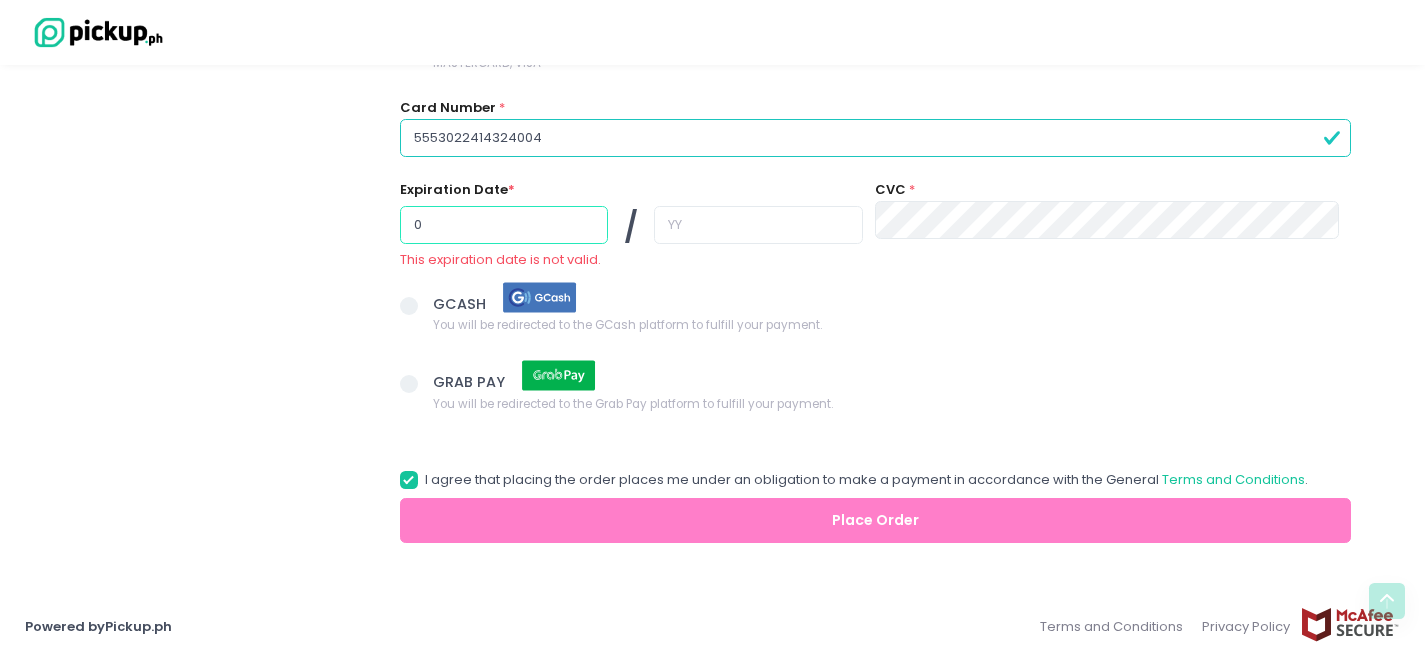 radio on "true" 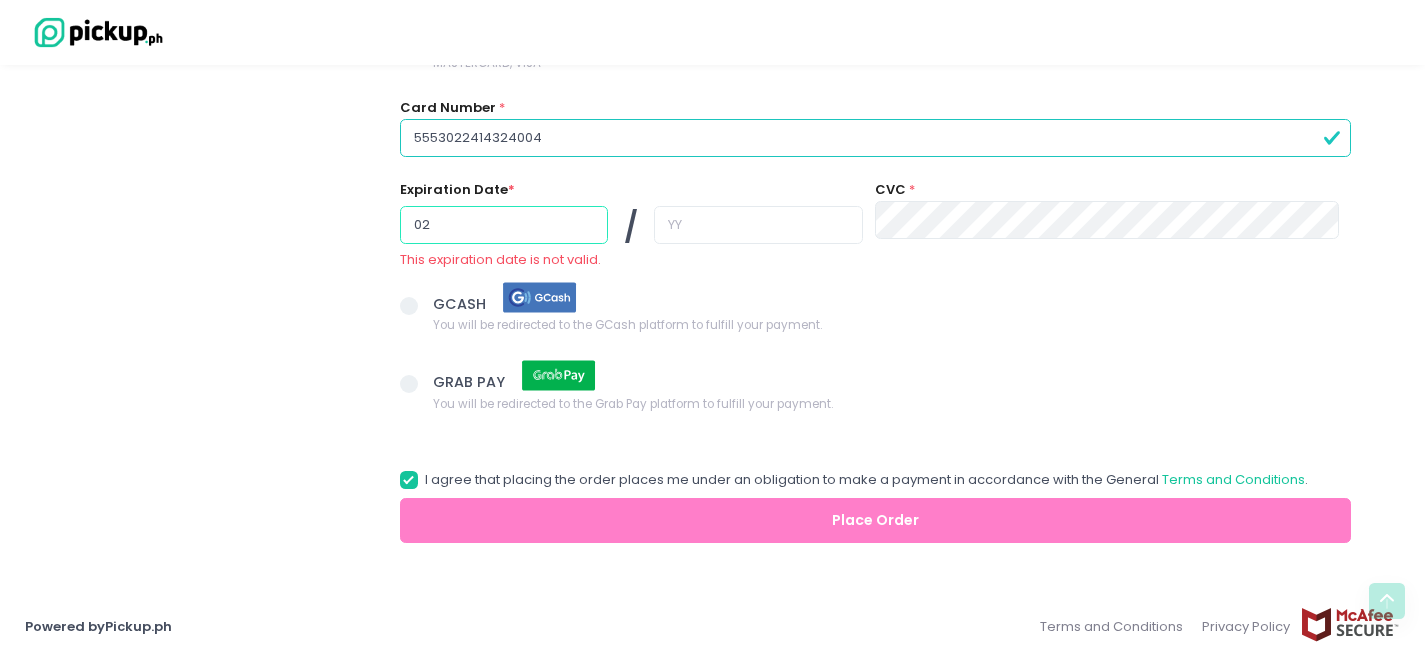 type on "02" 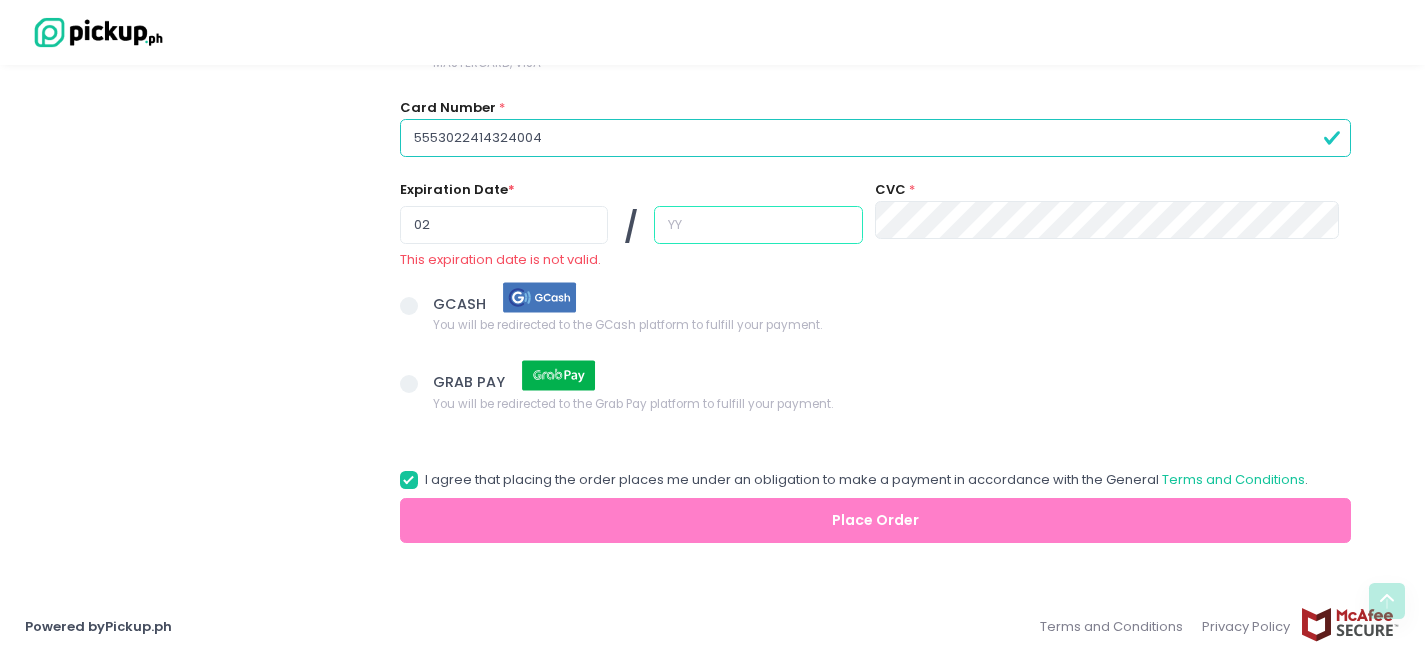 click at bounding box center [758, 225] 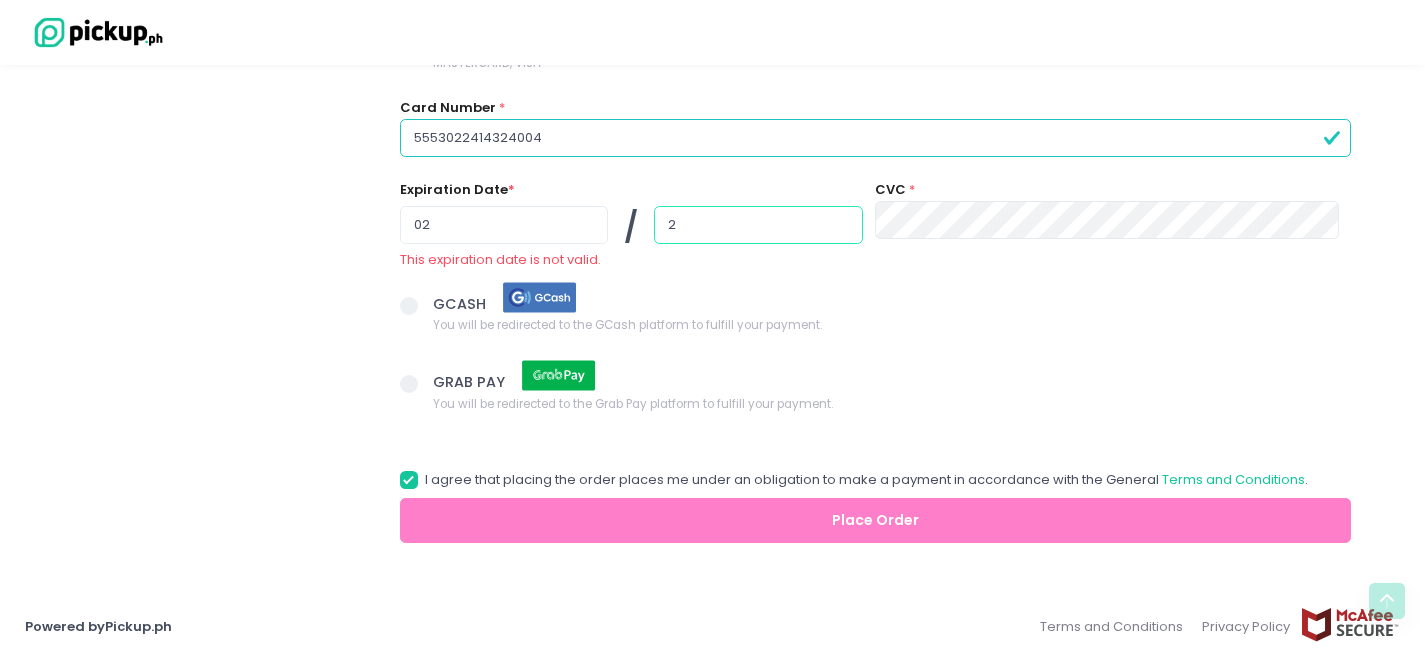 radio on "true" 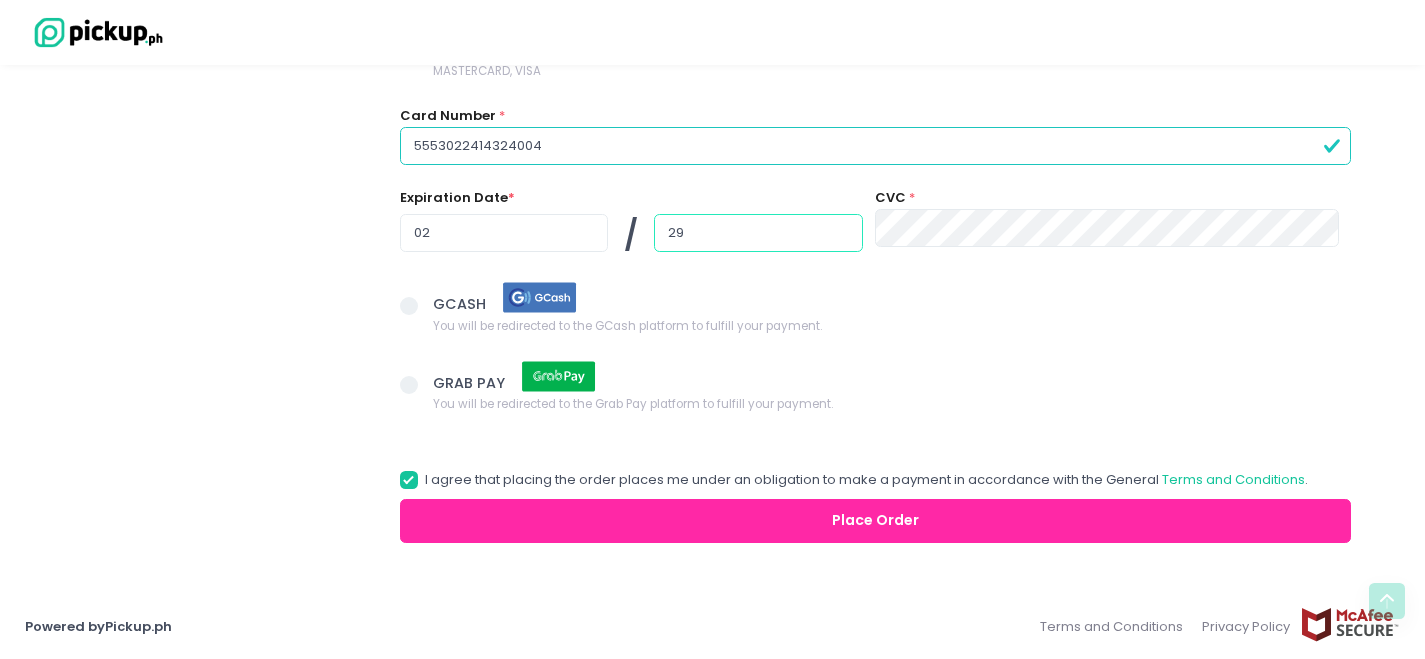 type on "29" 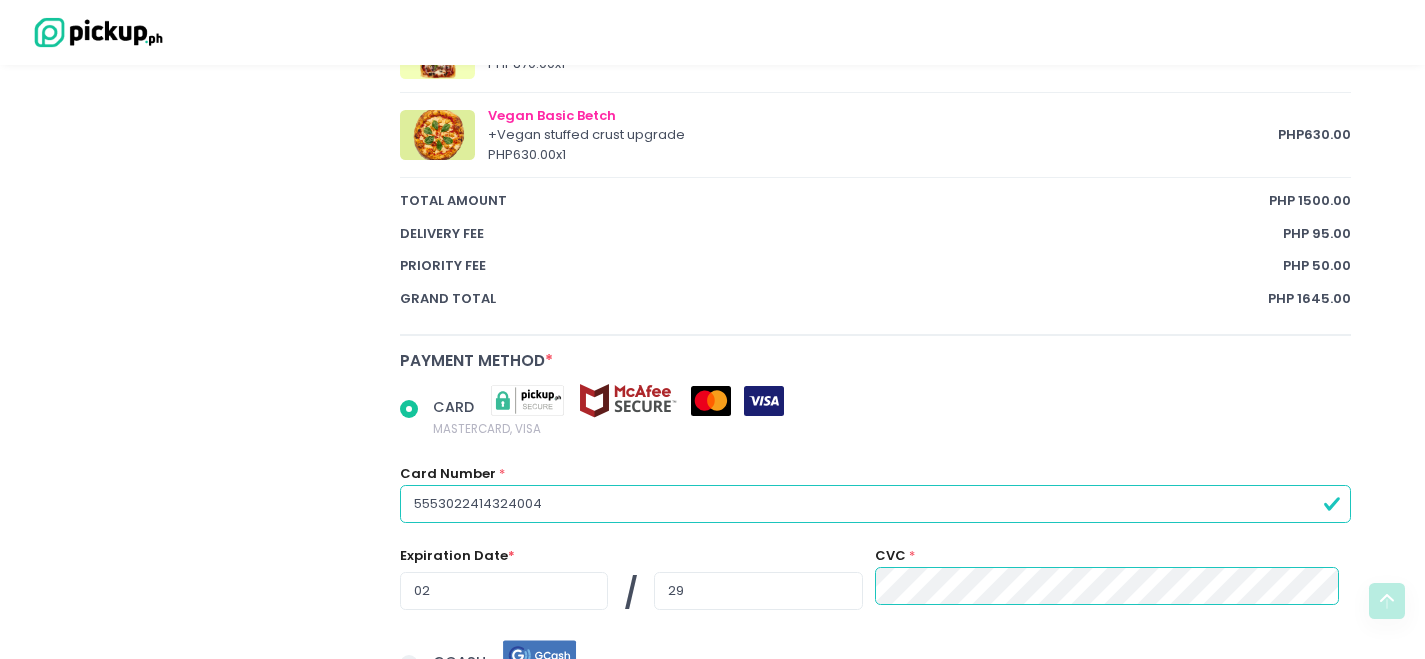 scroll, scrollTop: 1678, scrollLeft: 0, axis: vertical 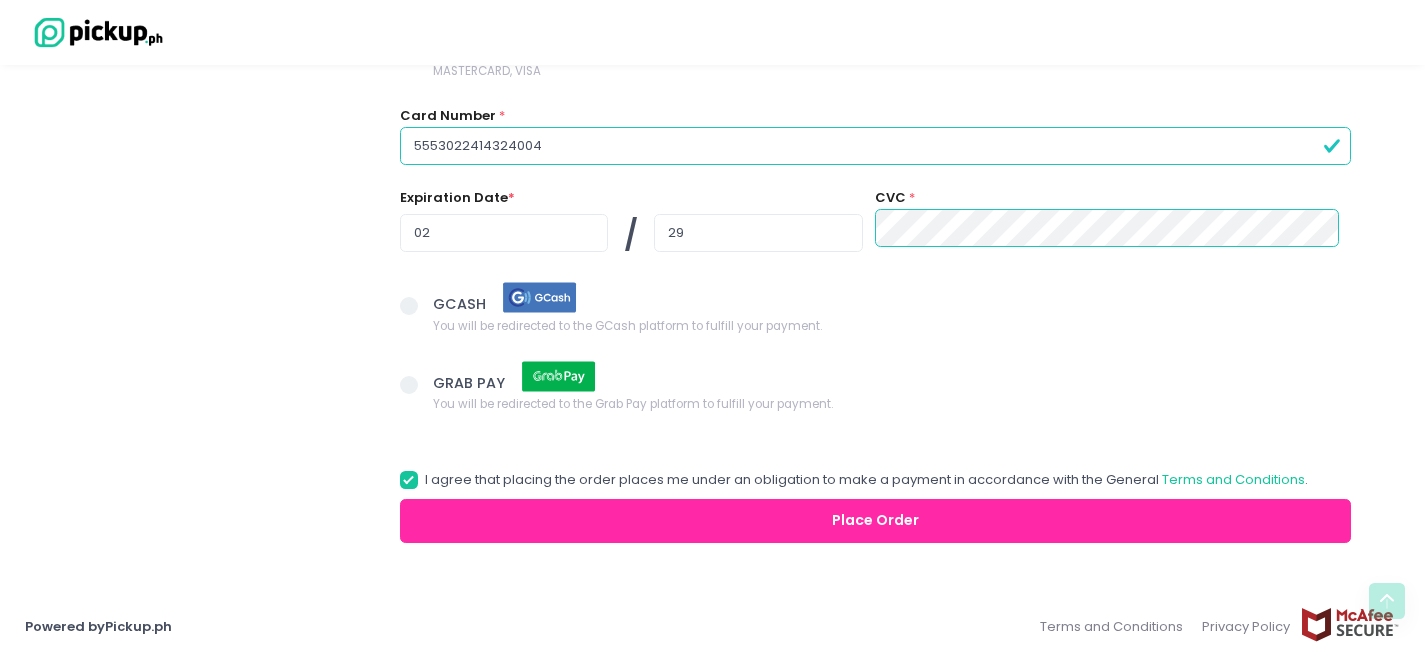 click on "Place Order" at bounding box center (876, 521) 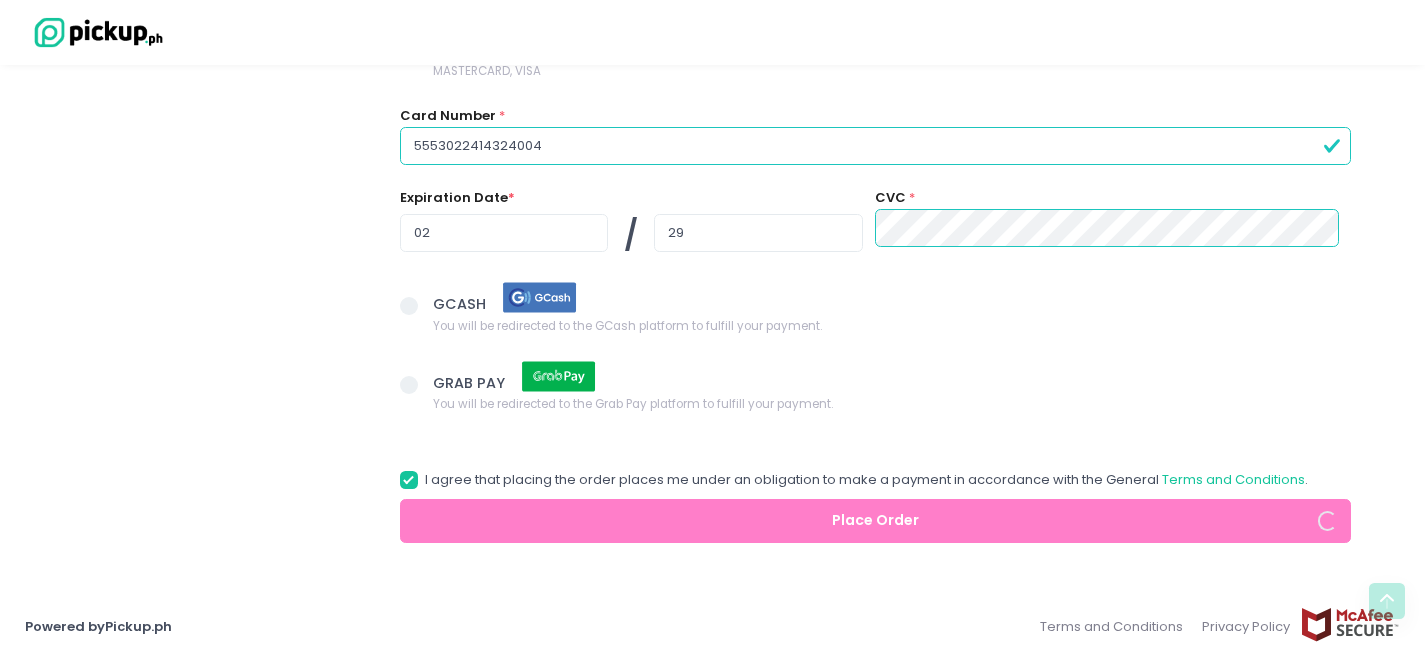 radio on "true" 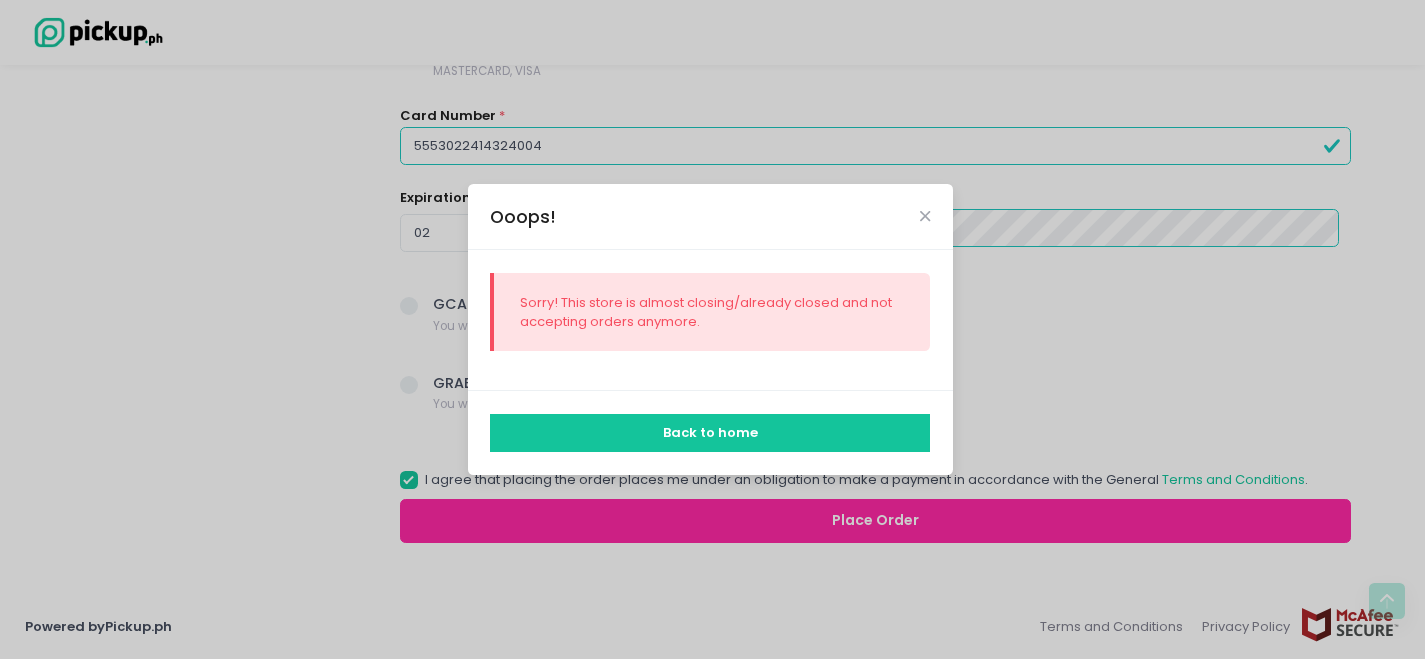 click on "Back to home" at bounding box center (710, 433) 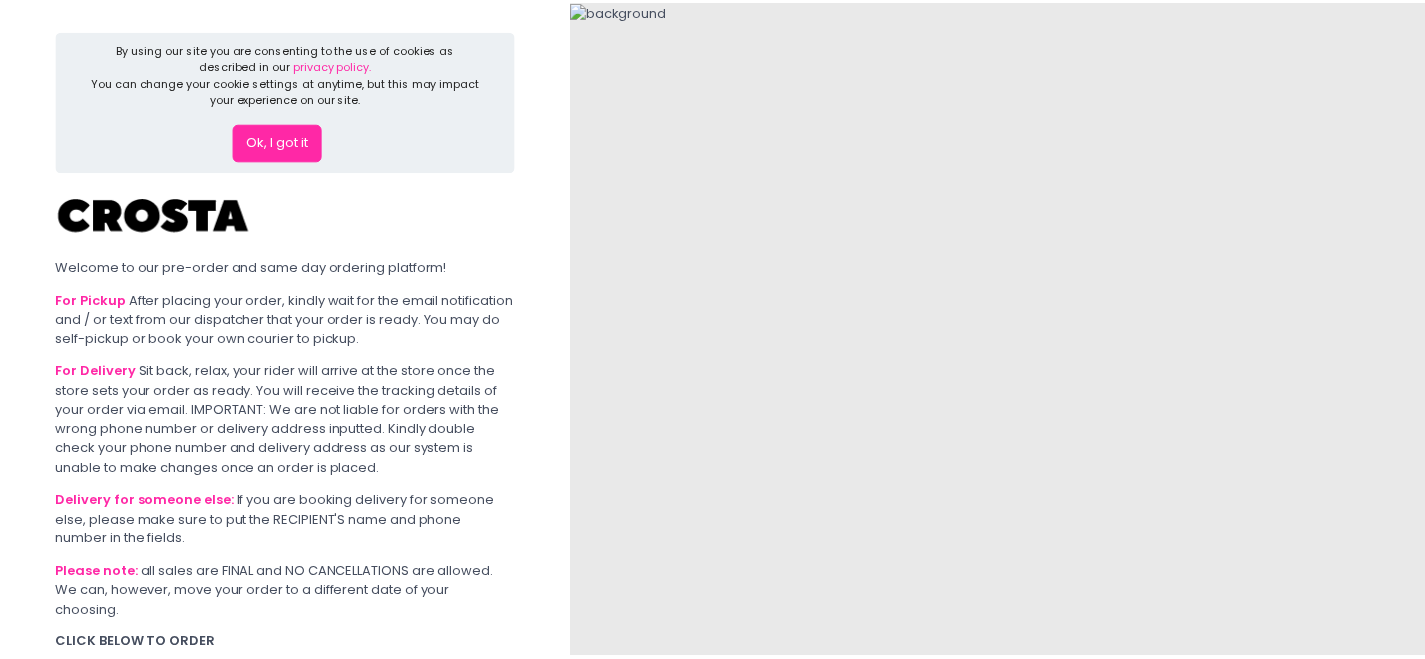 scroll, scrollTop: 0, scrollLeft: 0, axis: both 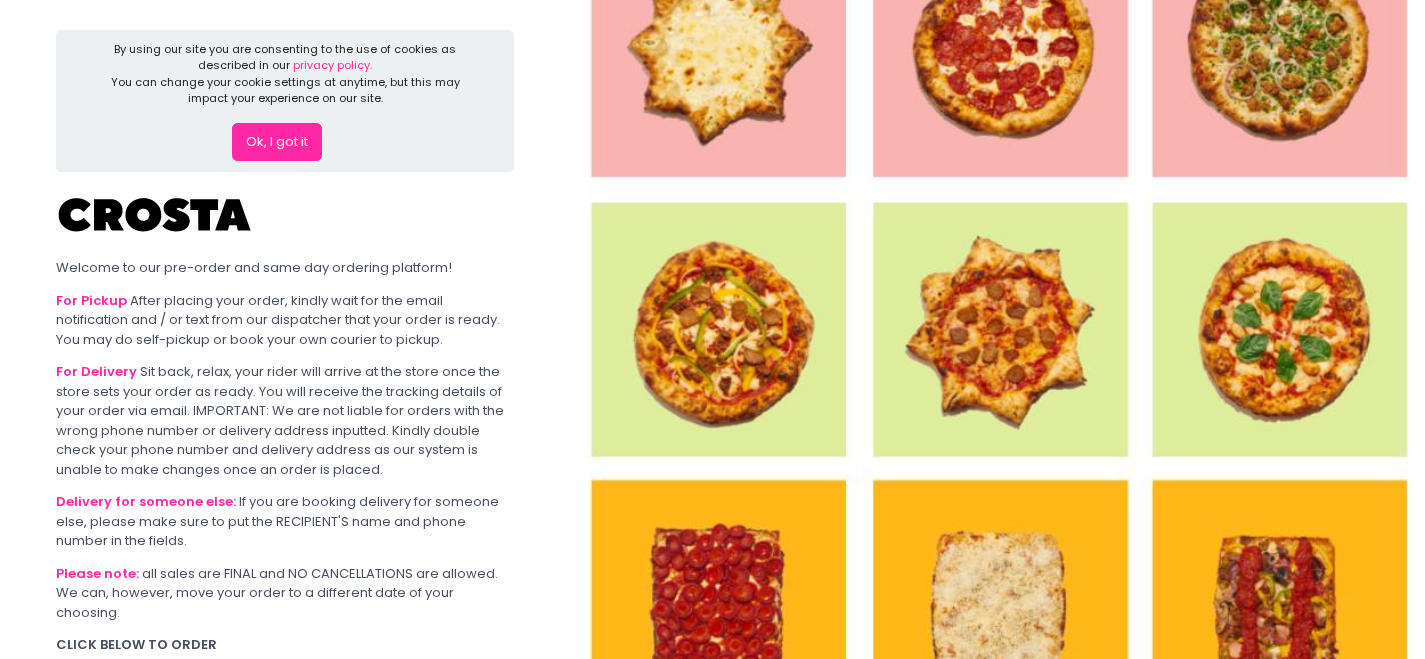click on "Ok, I got it" at bounding box center (277, 142) 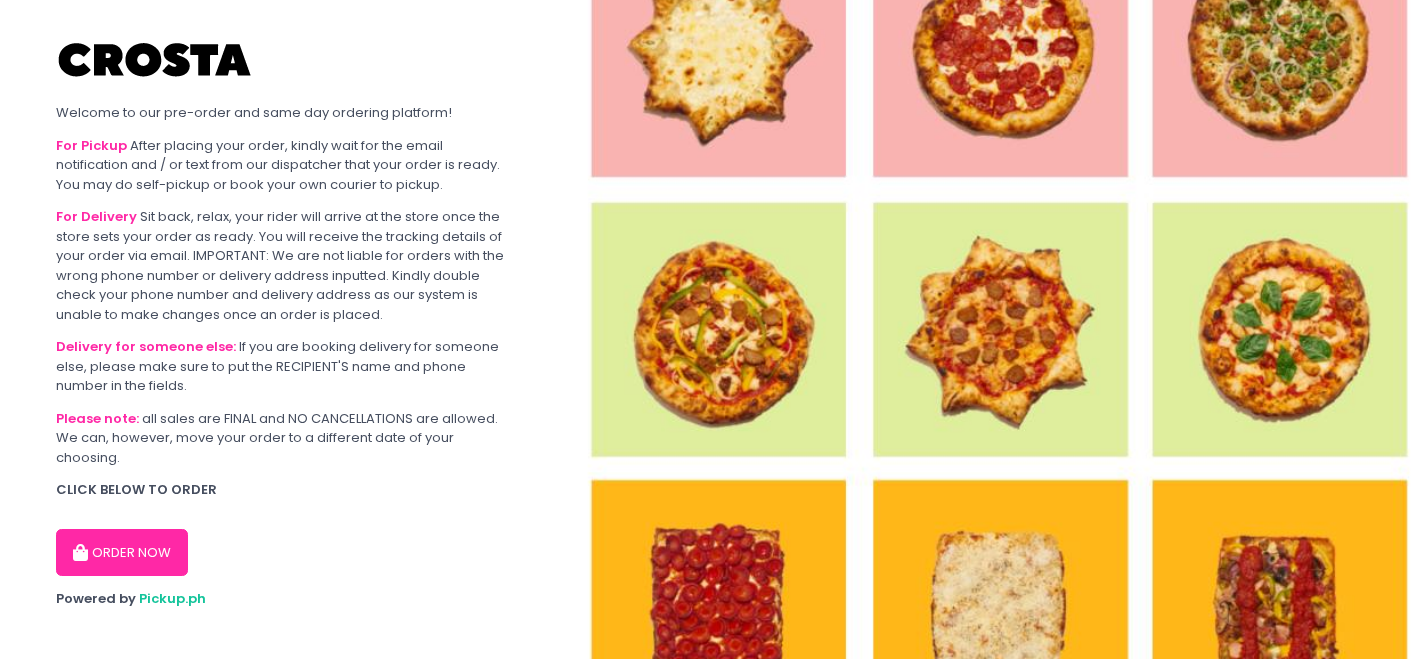 click on "ORDER NOW" at bounding box center (122, 553) 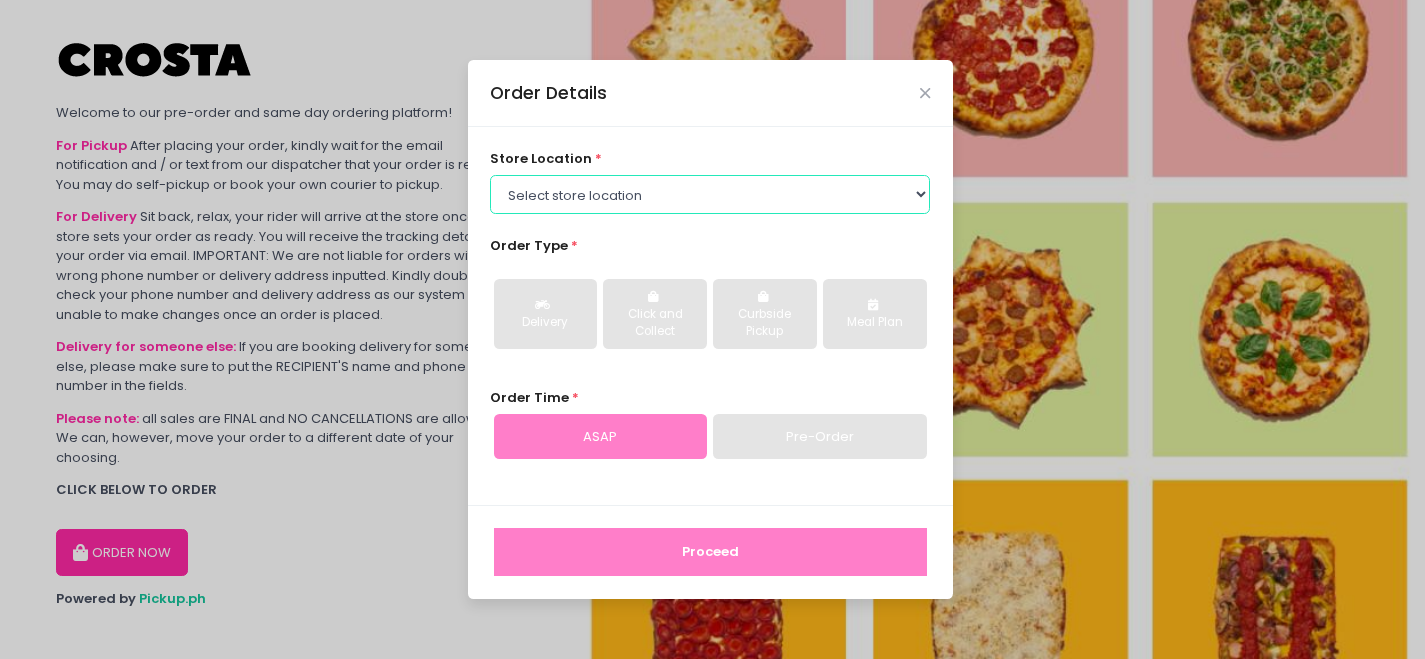 click on "Select store location Crosta Pizza - Salcedo  Crosta Pizza - San Juan" at bounding box center (710, 194) 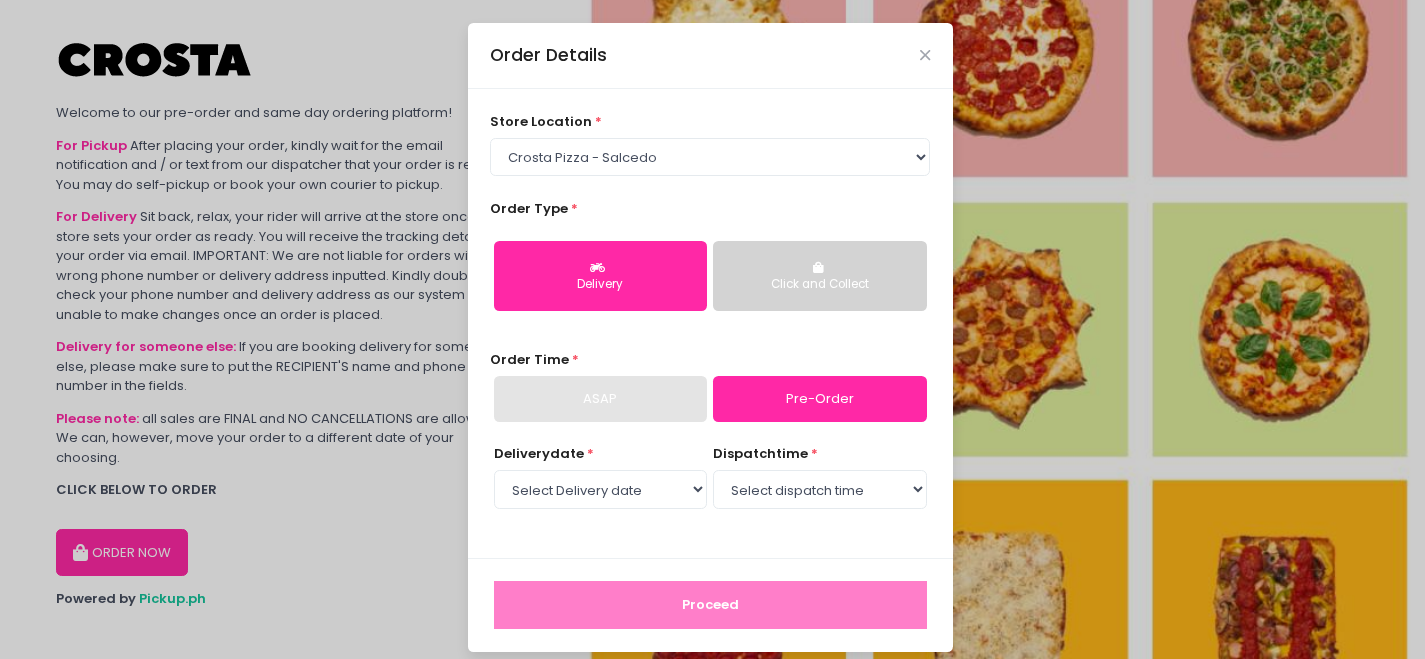 click on "Click and Collect" at bounding box center (819, 276) 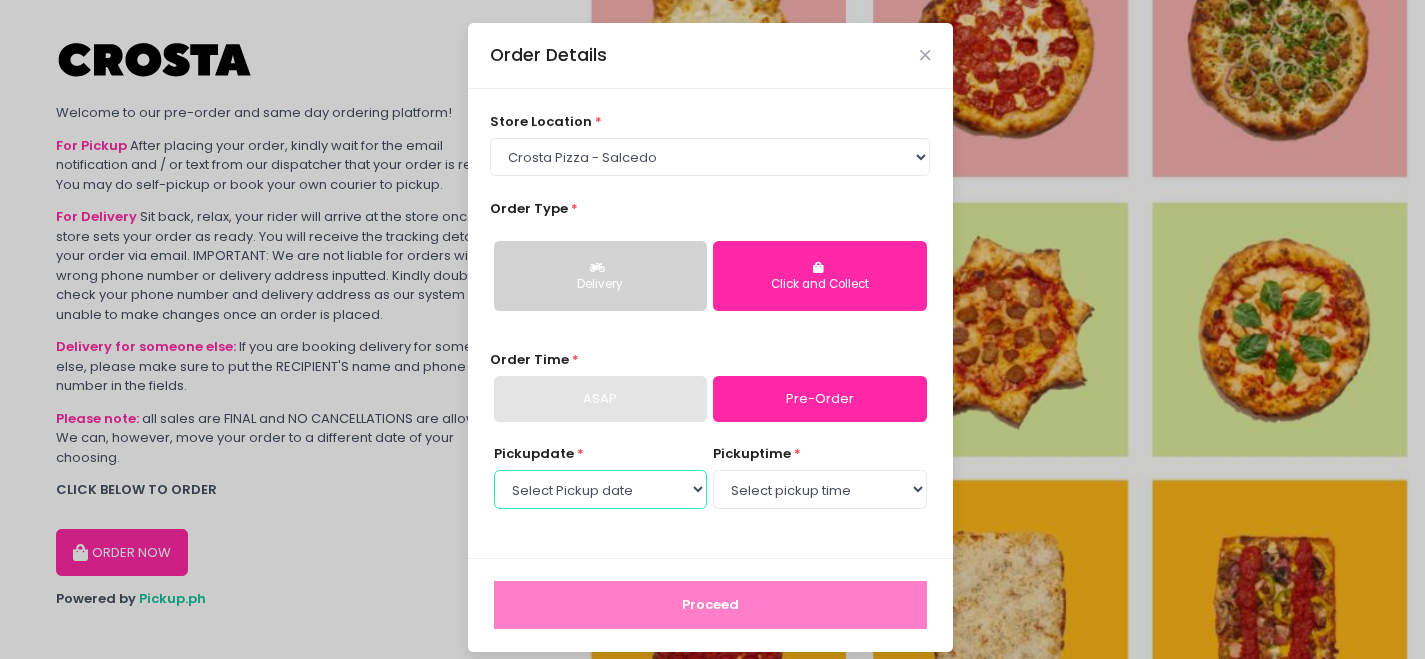 click on "Select Pickup date [DAY], [MONTH] [DATE] [DAY], [MONTH] [DATE]" at bounding box center (600, 489) 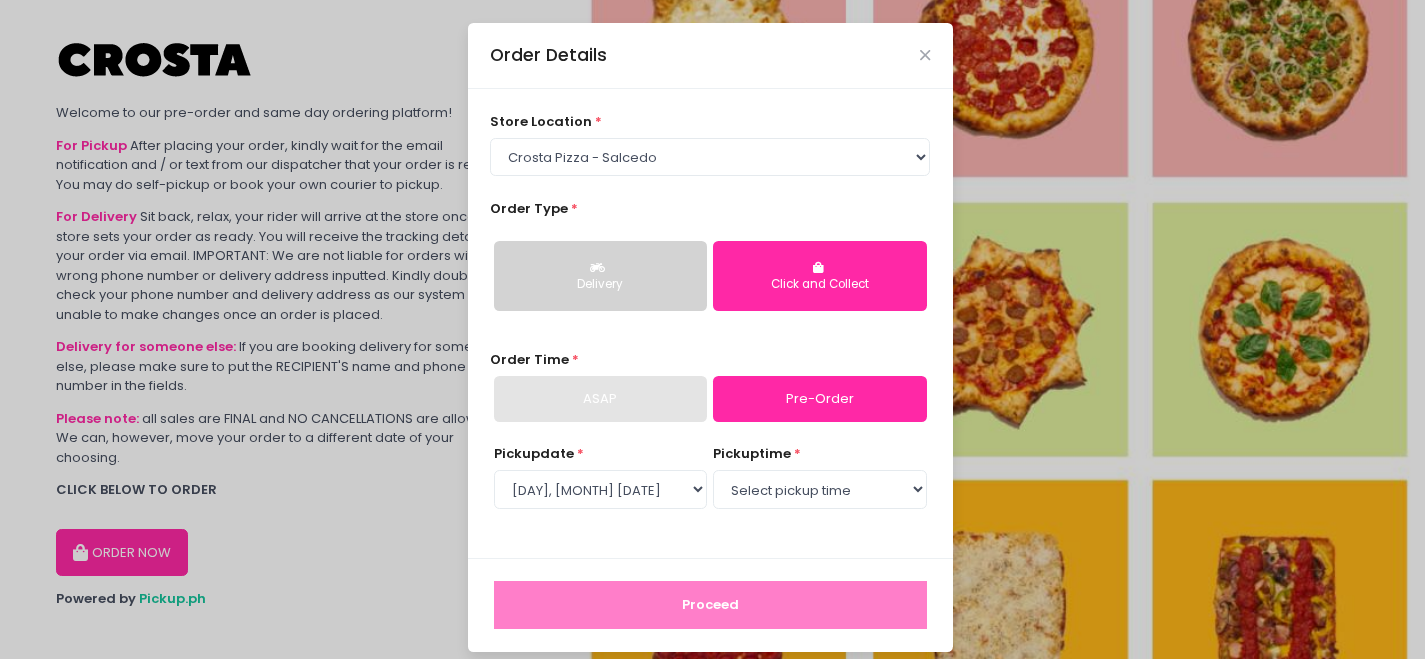 select on "20:30" 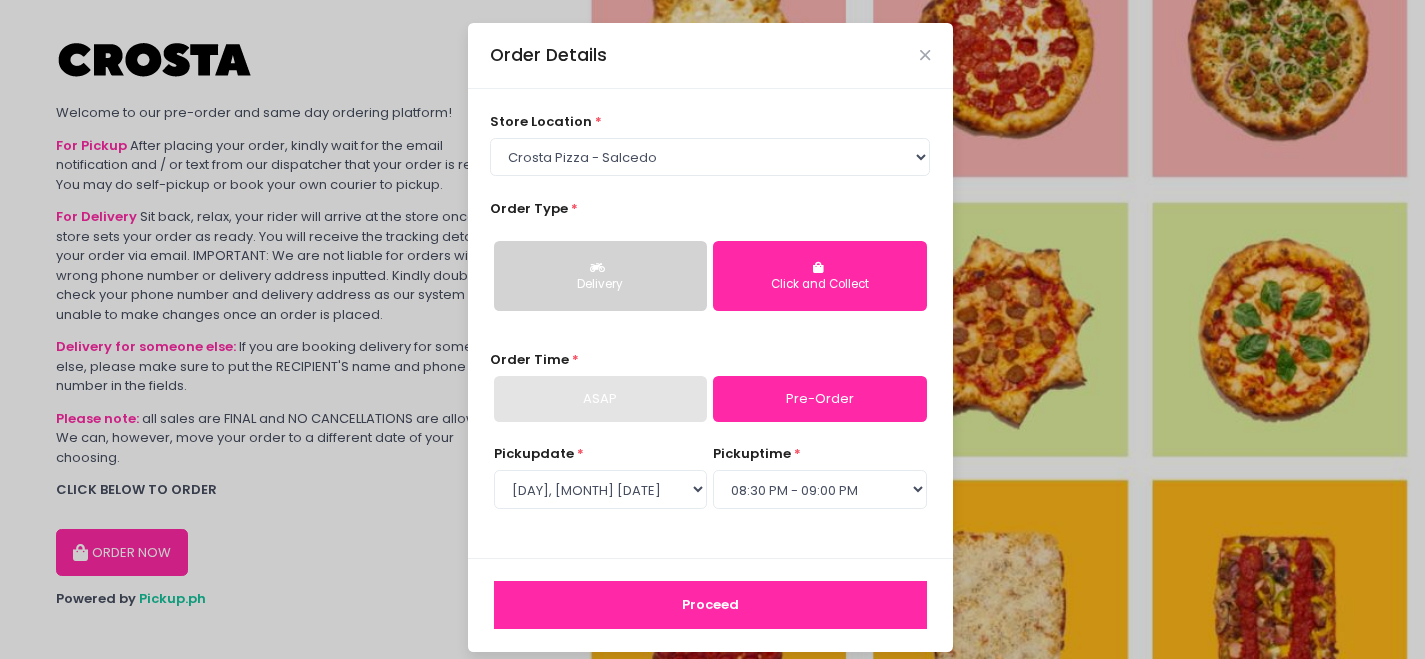 click on "Proceed" at bounding box center (710, 605) 